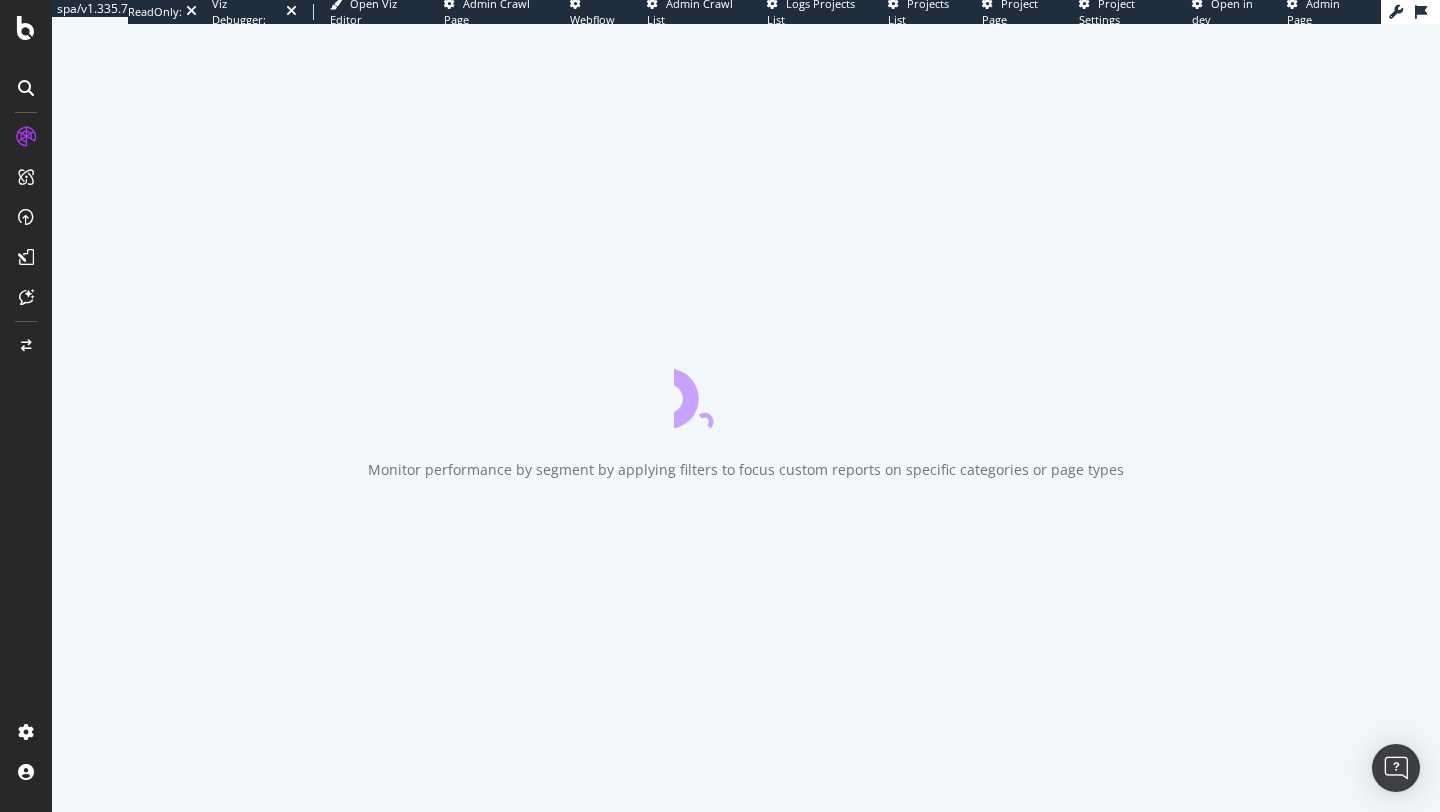 scroll, scrollTop: 0, scrollLeft: 0, axis: both 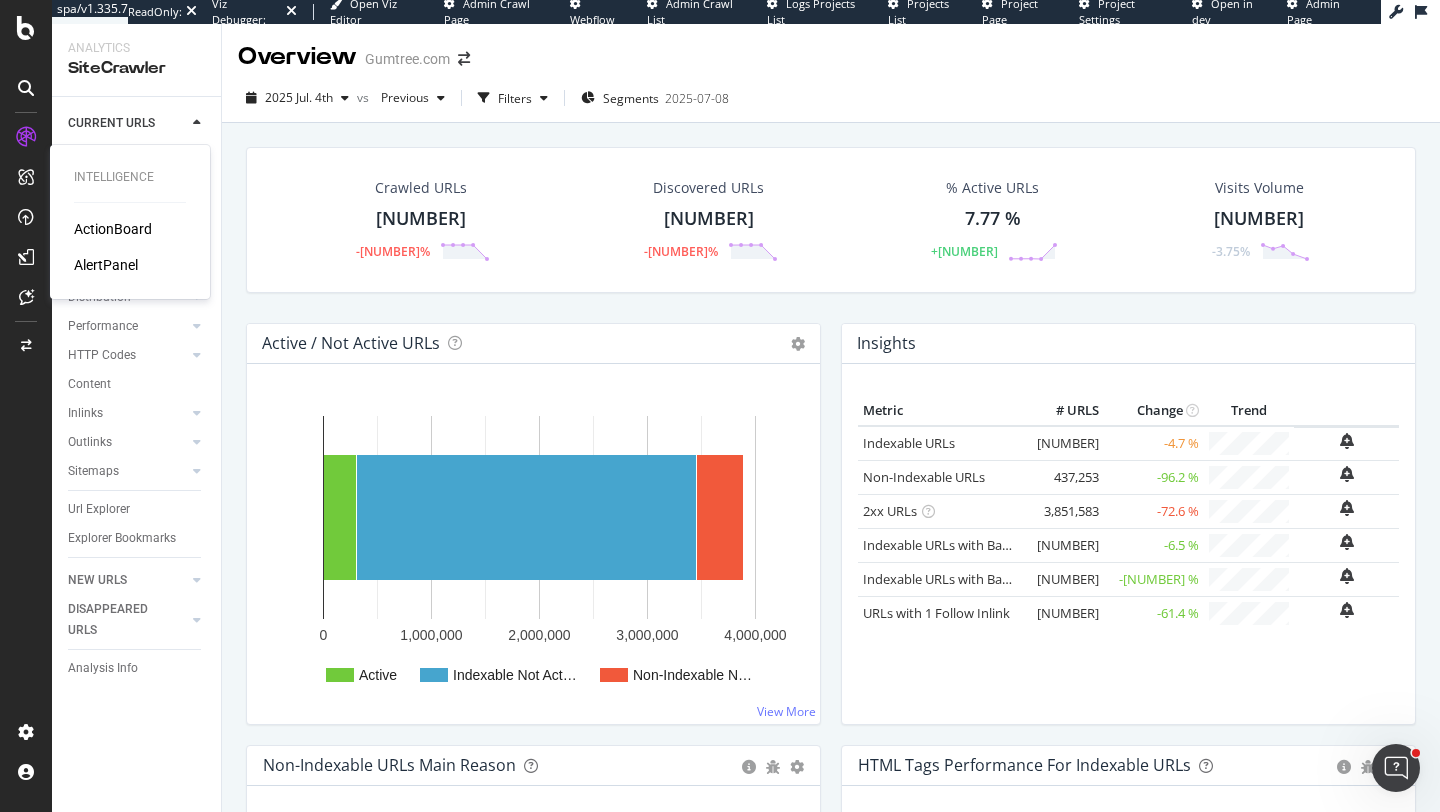 click on "Intelligence ActionBoard AlertPanel" at bounding box center (130, 222) 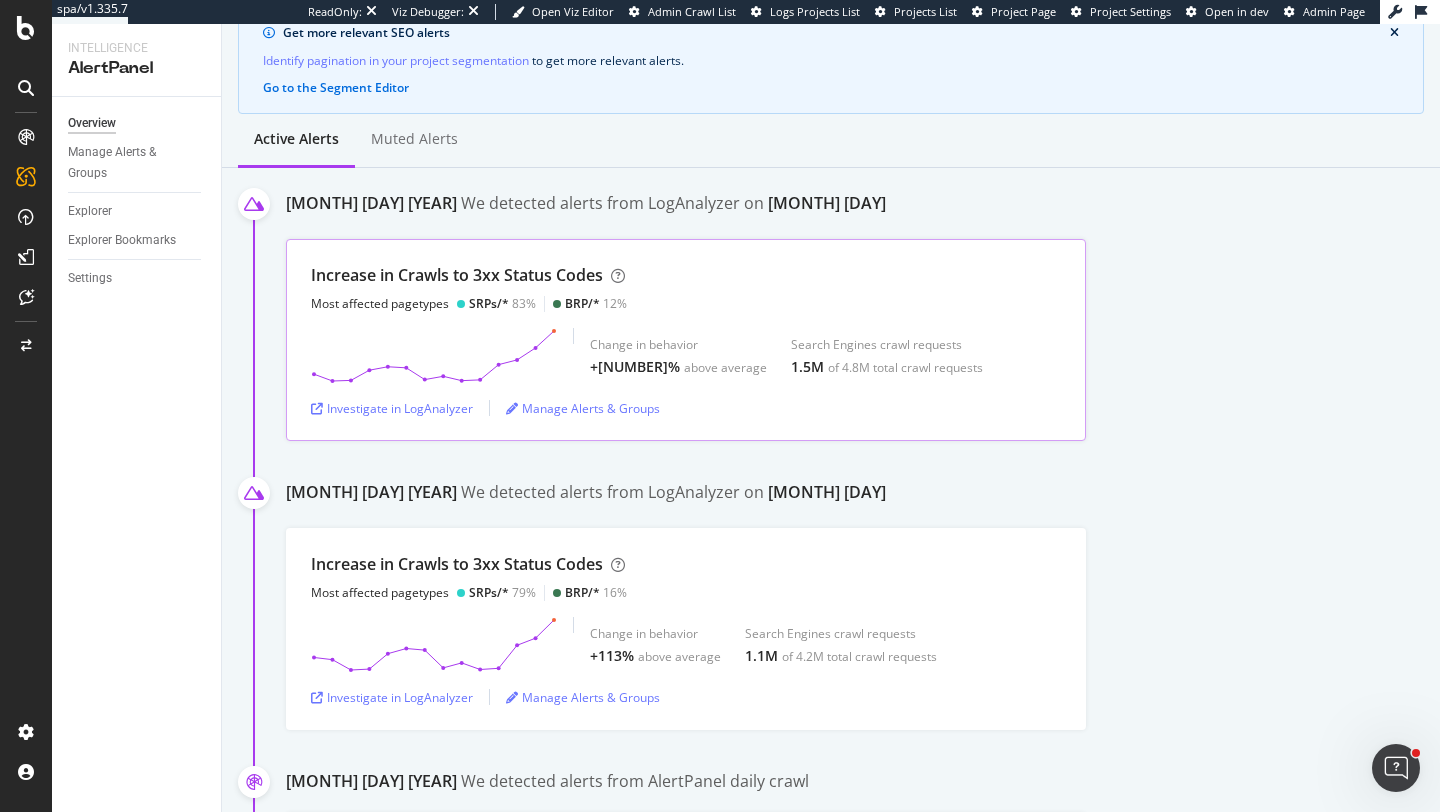 scroll, scrollTop: 345, scrollLeft: 0, axis: vertical 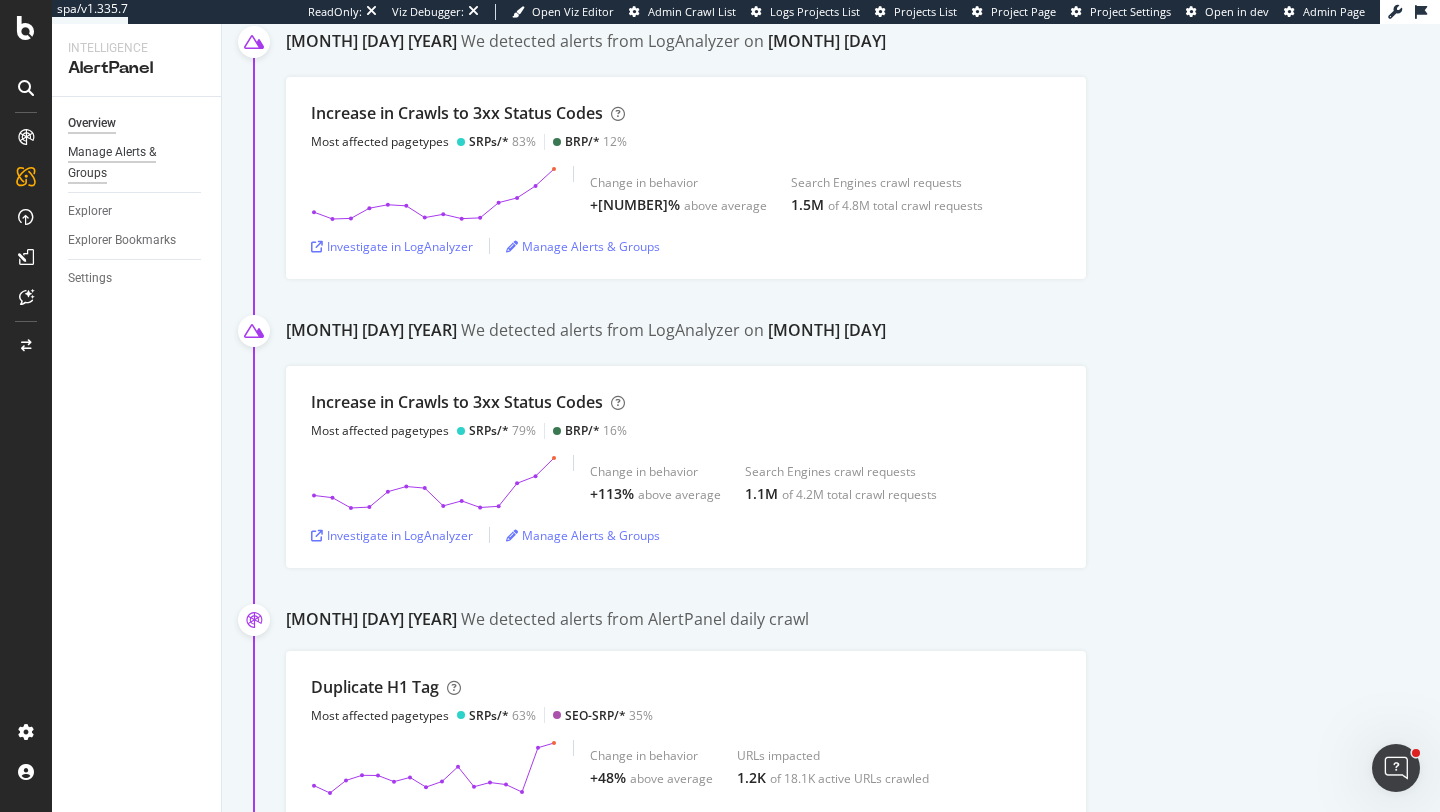 click on "Manage Alerts & Groups" at bounding box center (128, 163) 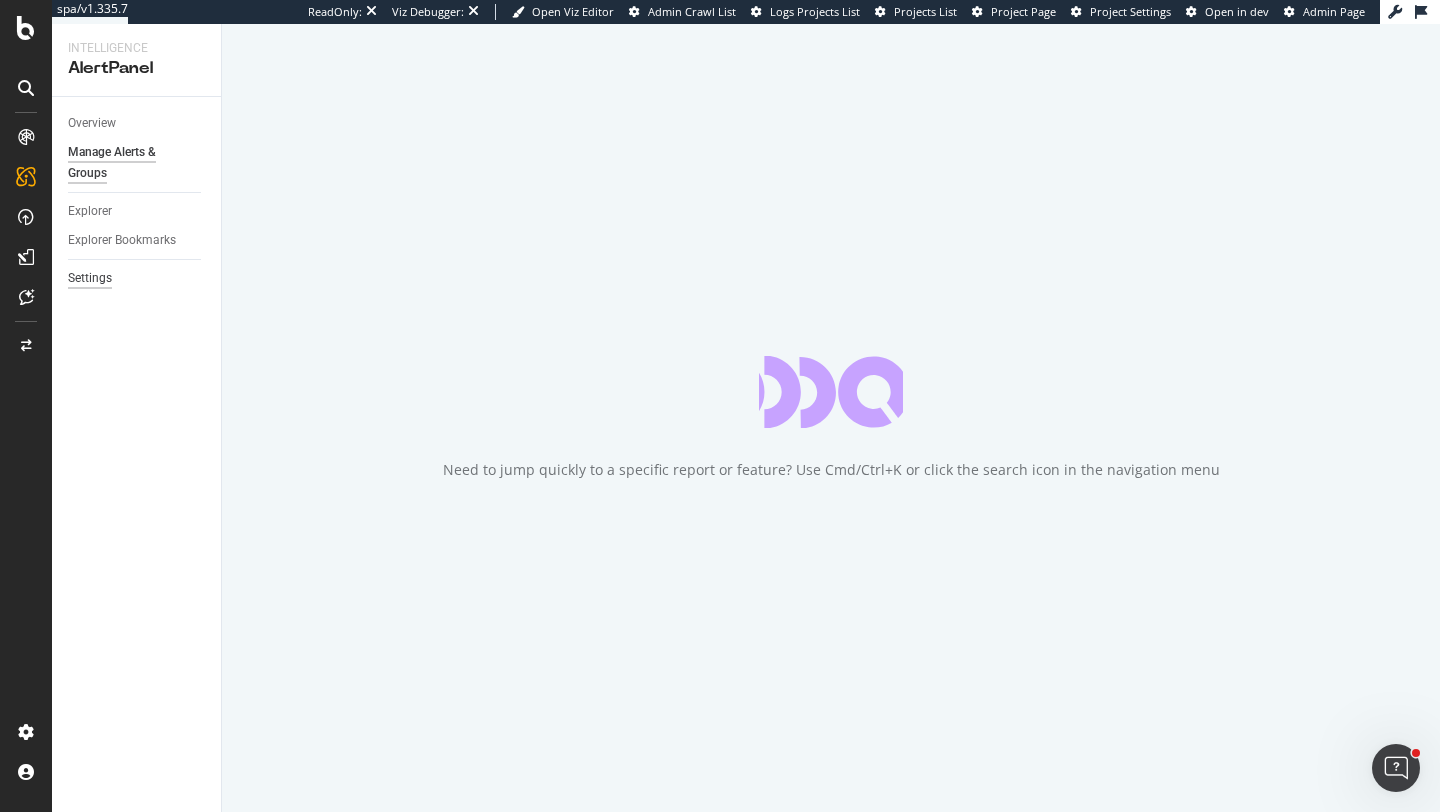 click on "Settings" at bounding box center [144, 278] 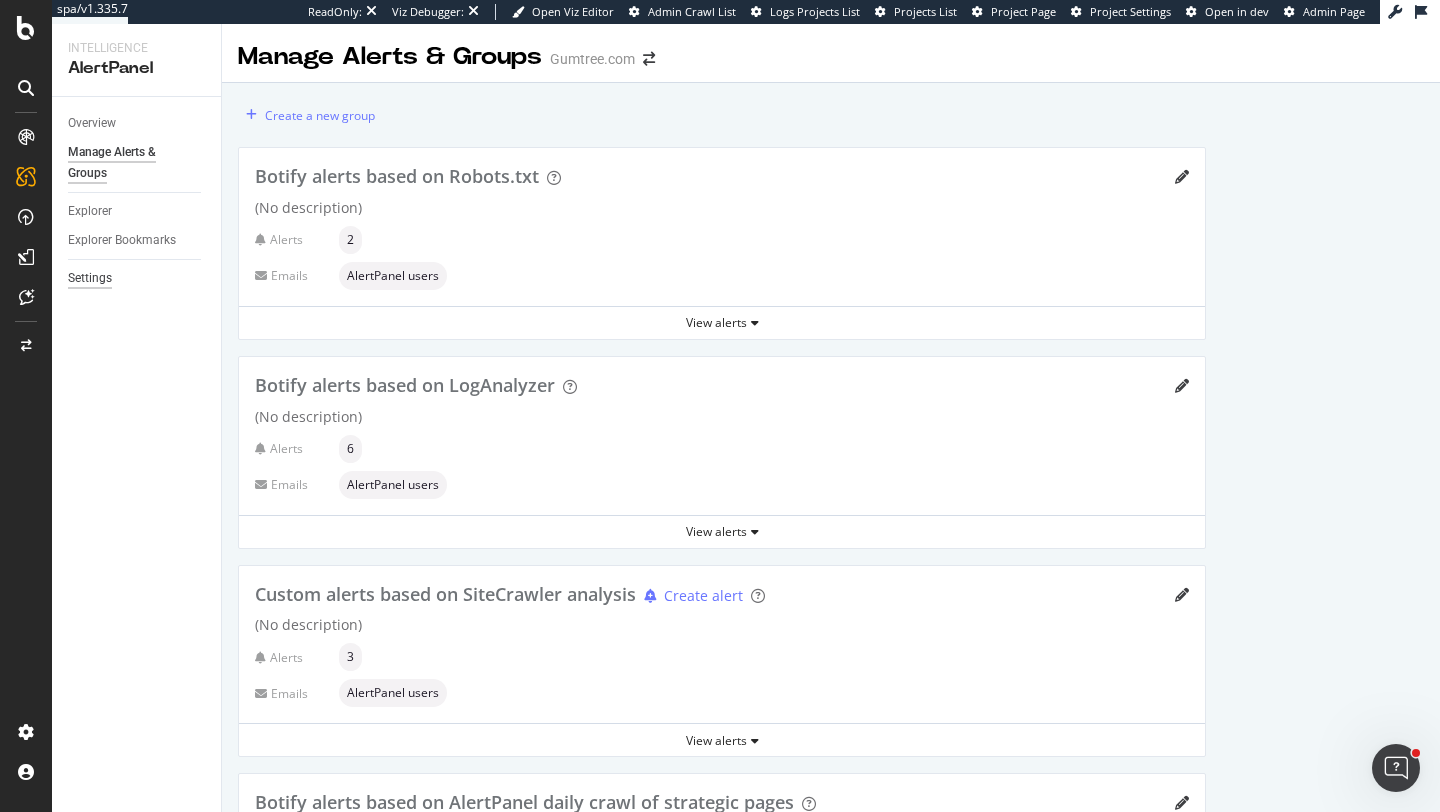 click on "Settings" at bounding box center [90, 278] 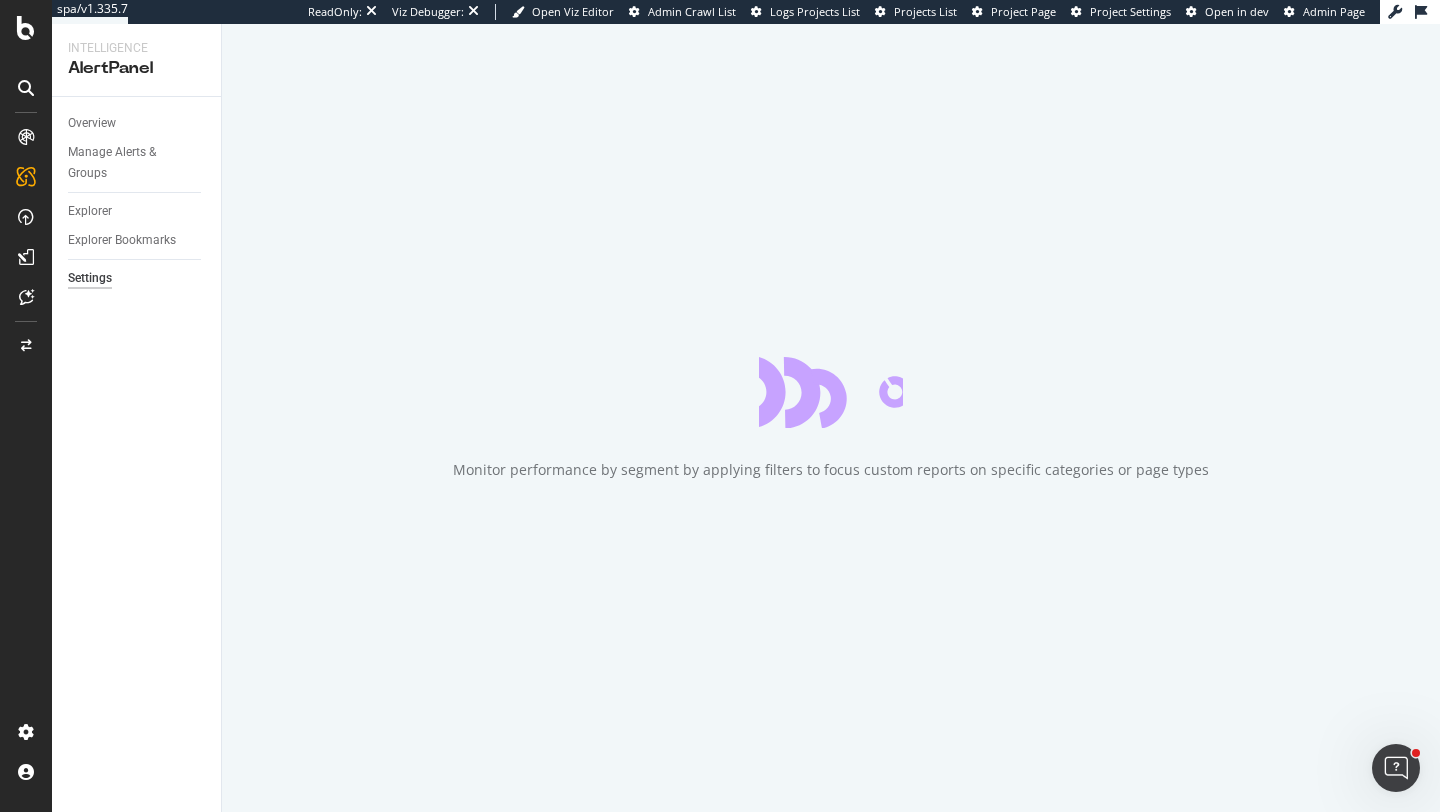 select on "04" 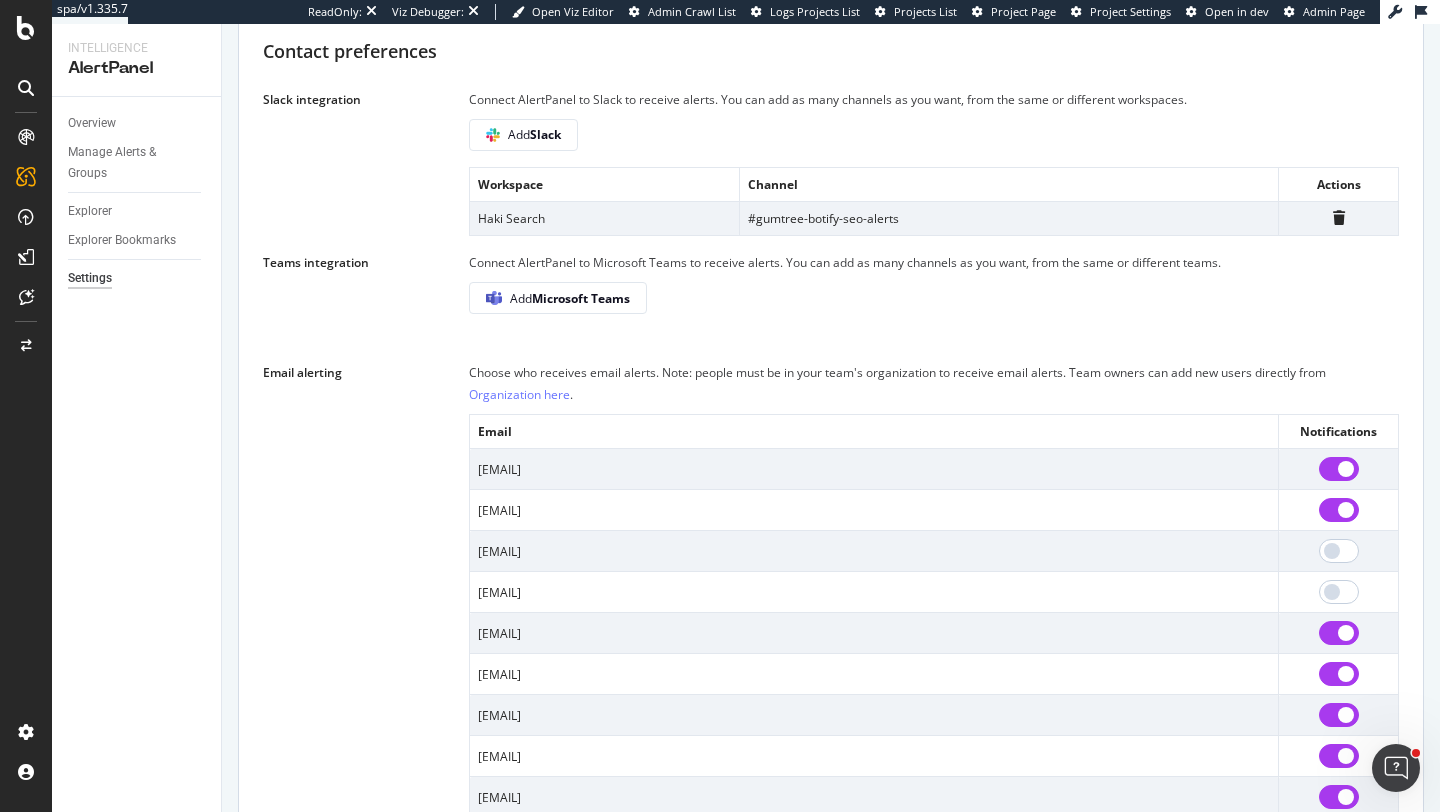 scroll, scrollTop: 1688, scrollLeft: 0, axis: vertical 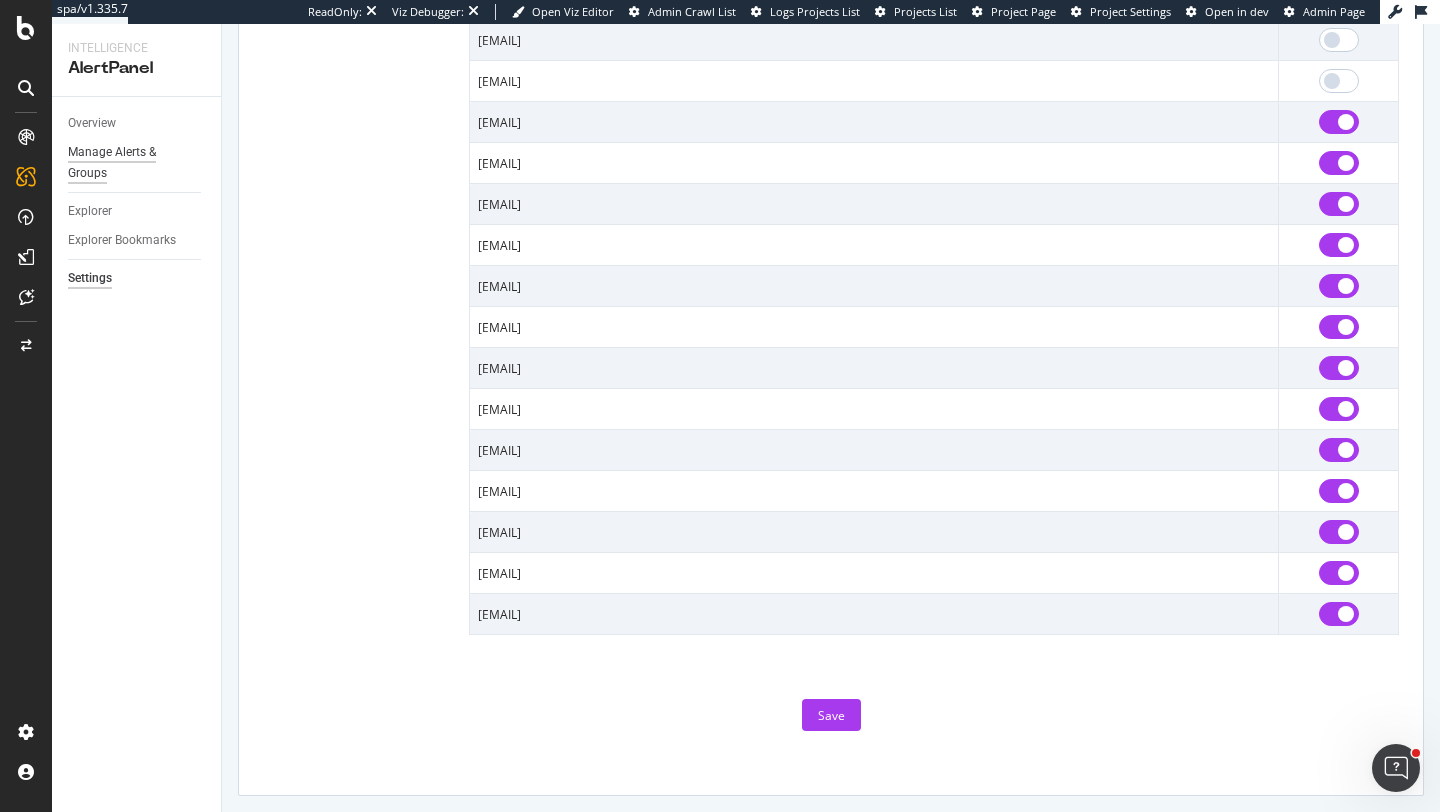 click on "Manage Alerts & Groups" at bounding box center [128, 163] 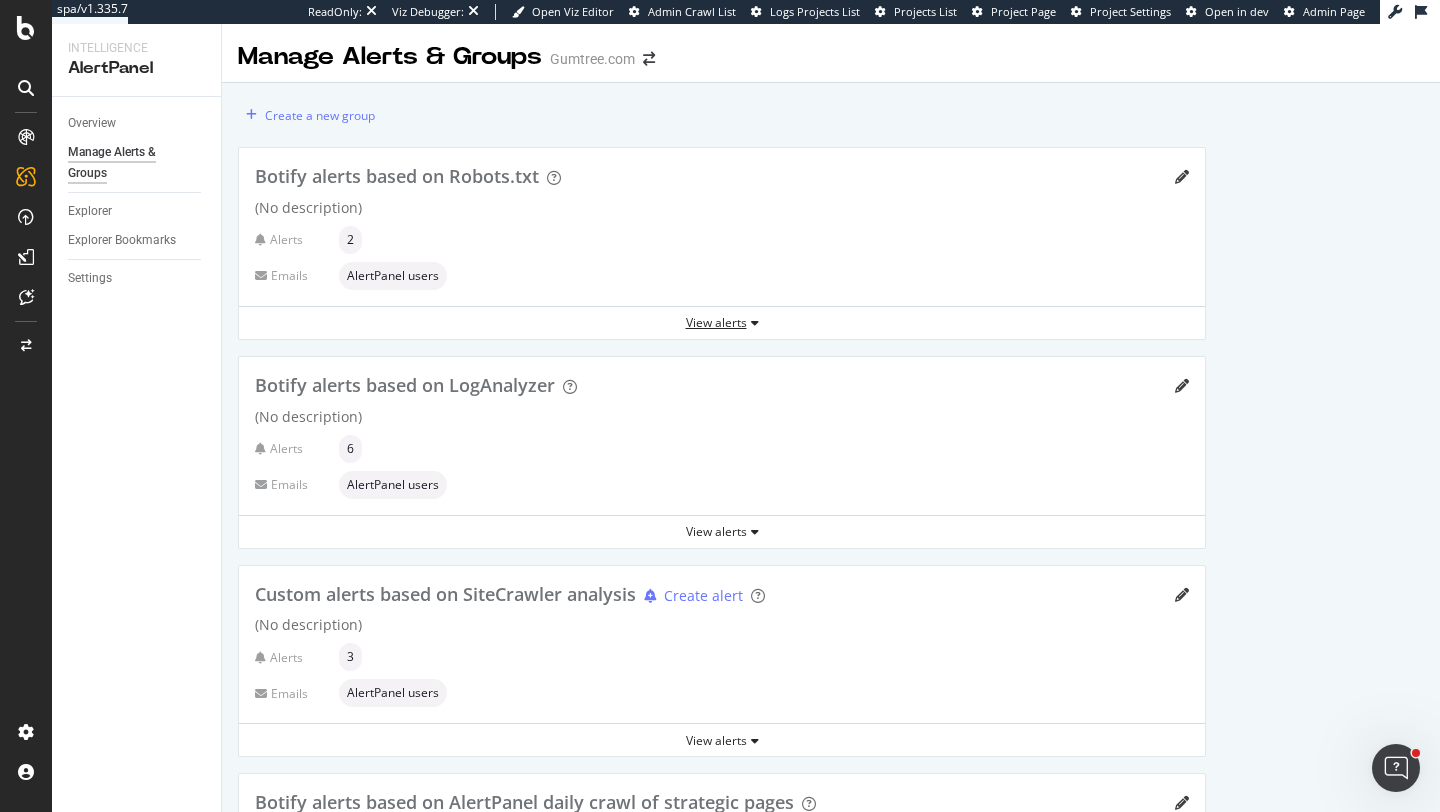 click on "View alerts" at bounding box center [722, 323] 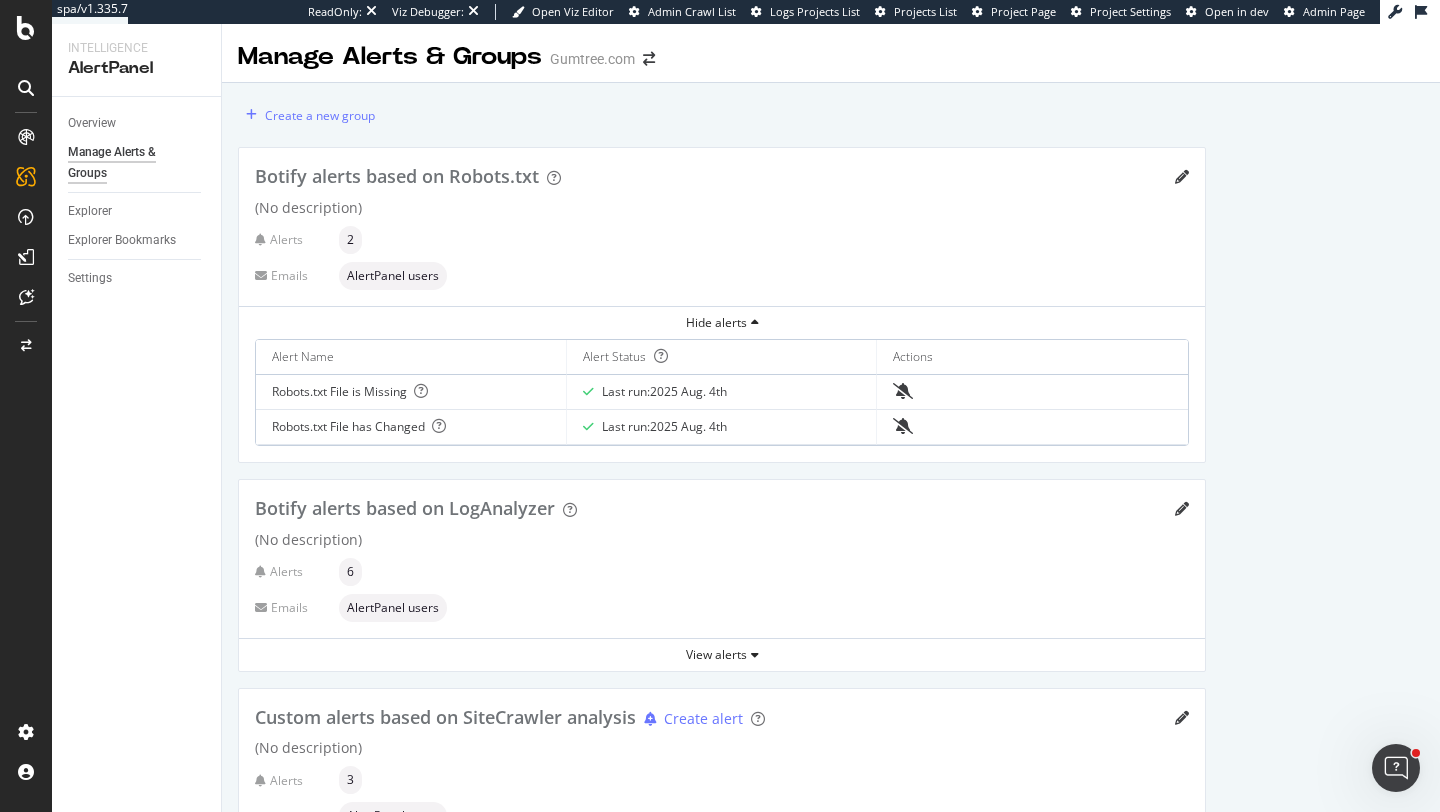 click on "Botify alerts based on Robots.txt" at bounding box center [722, 177] 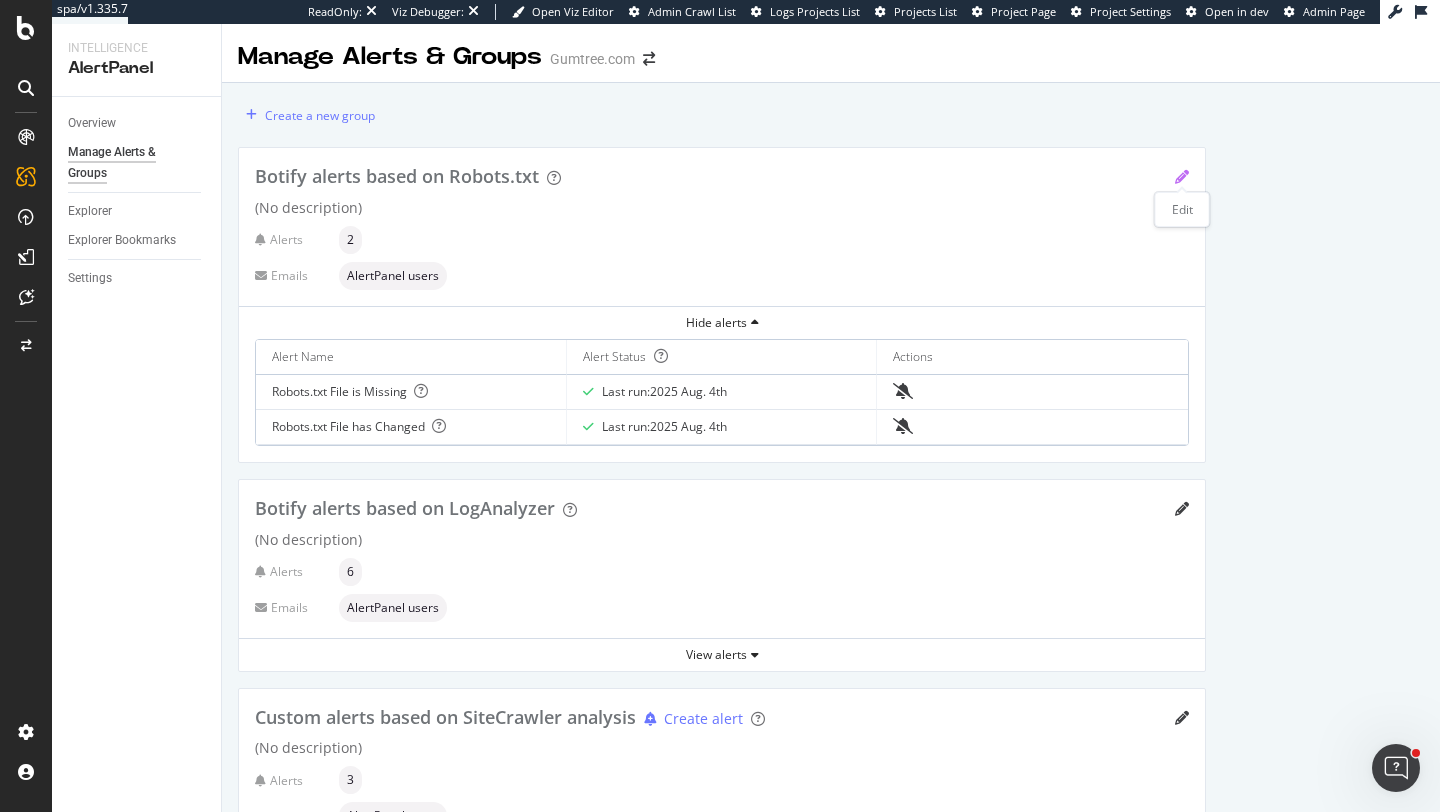 click at bounding box center [1182, 177] 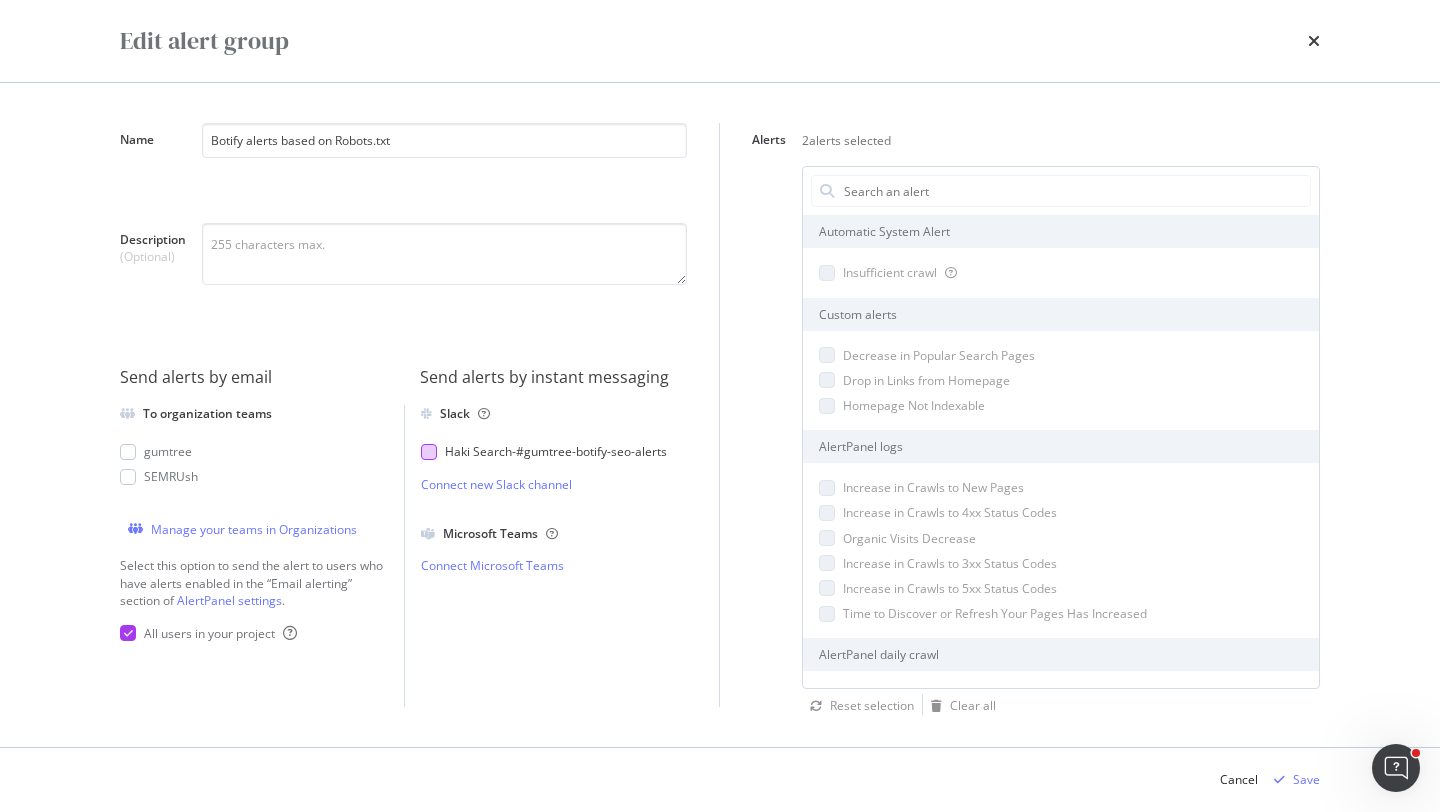 click at bounding box center (429, 452) 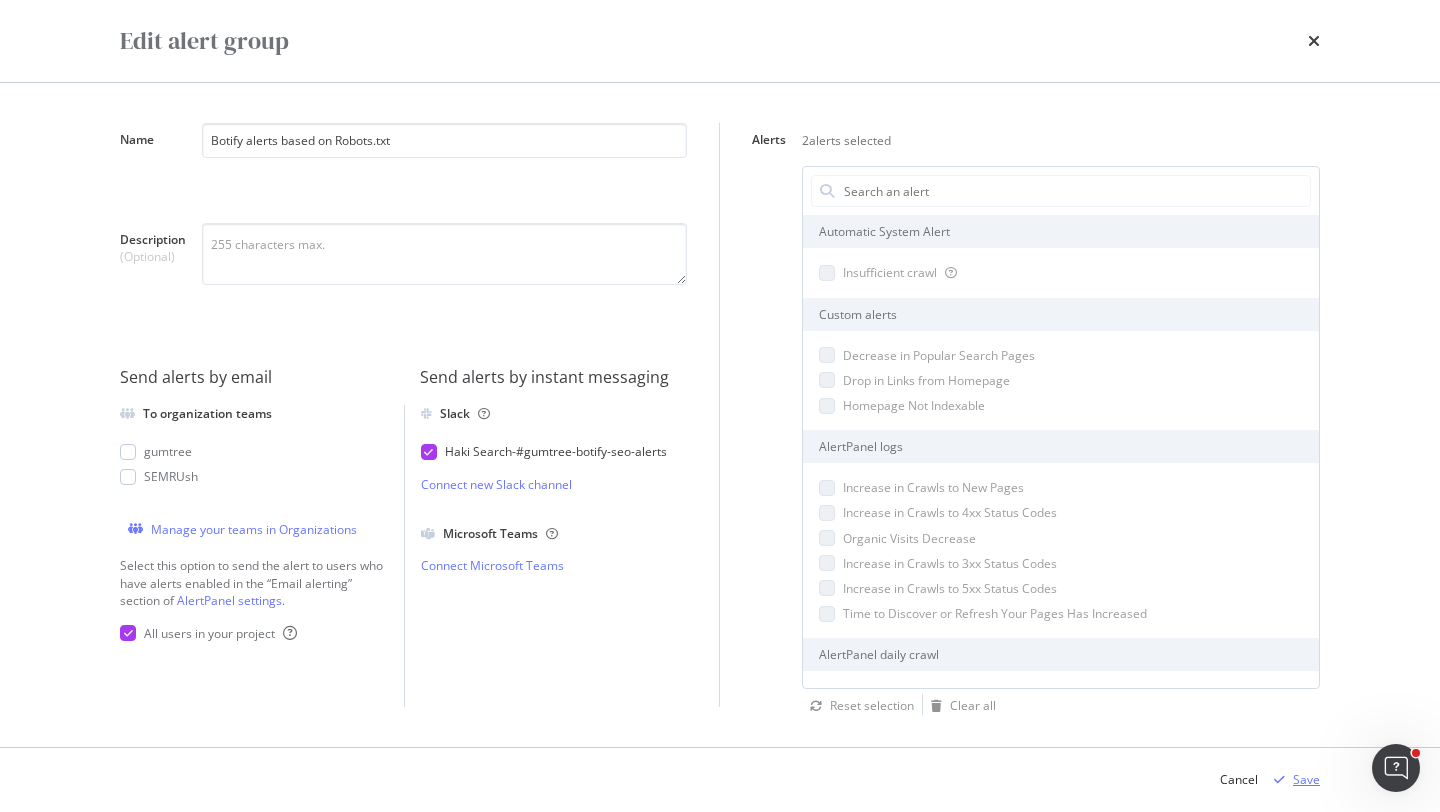 click on "Save" at bounding box center (1293, 780) 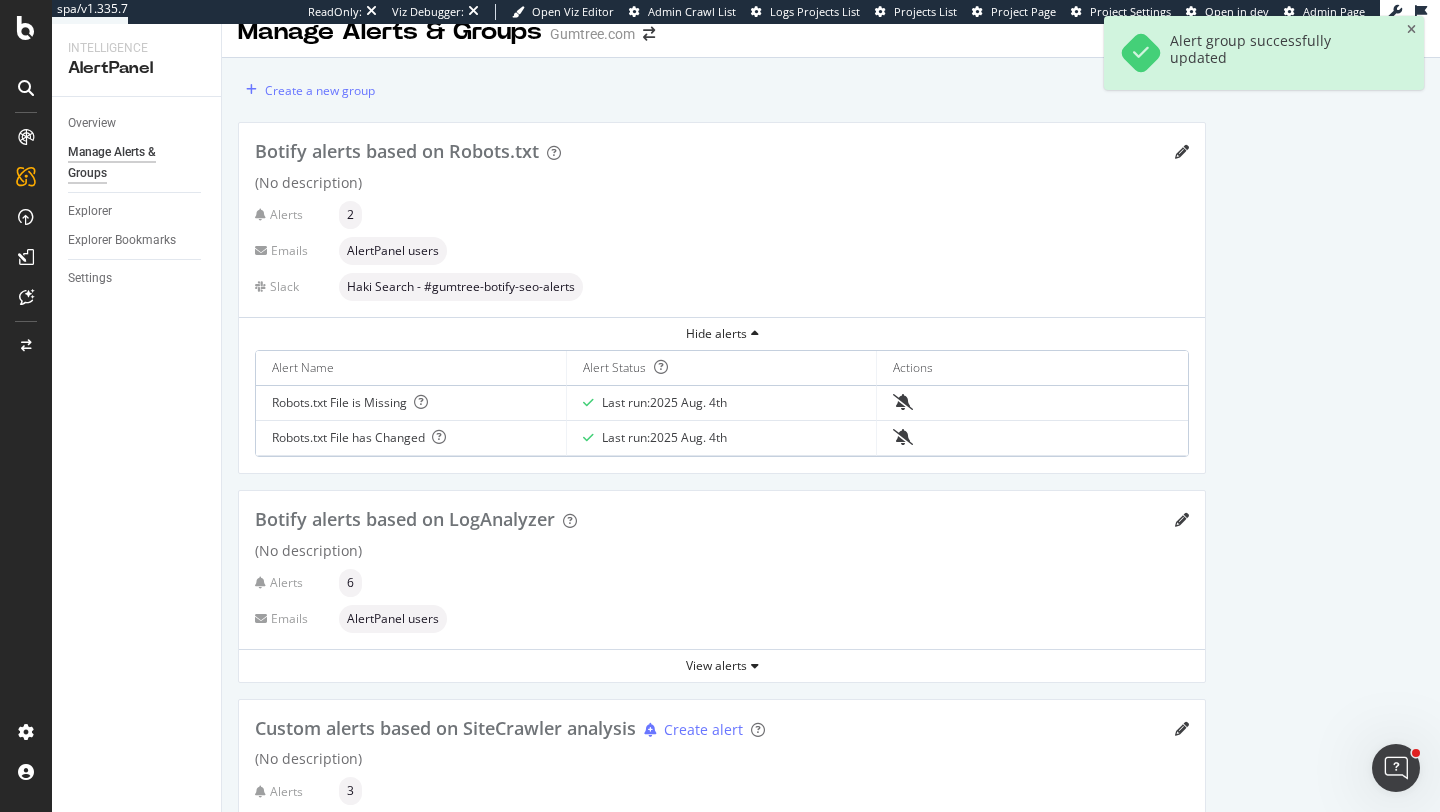 scroll, scrollTop: 30, scrollLeft: 0, axis: vertical 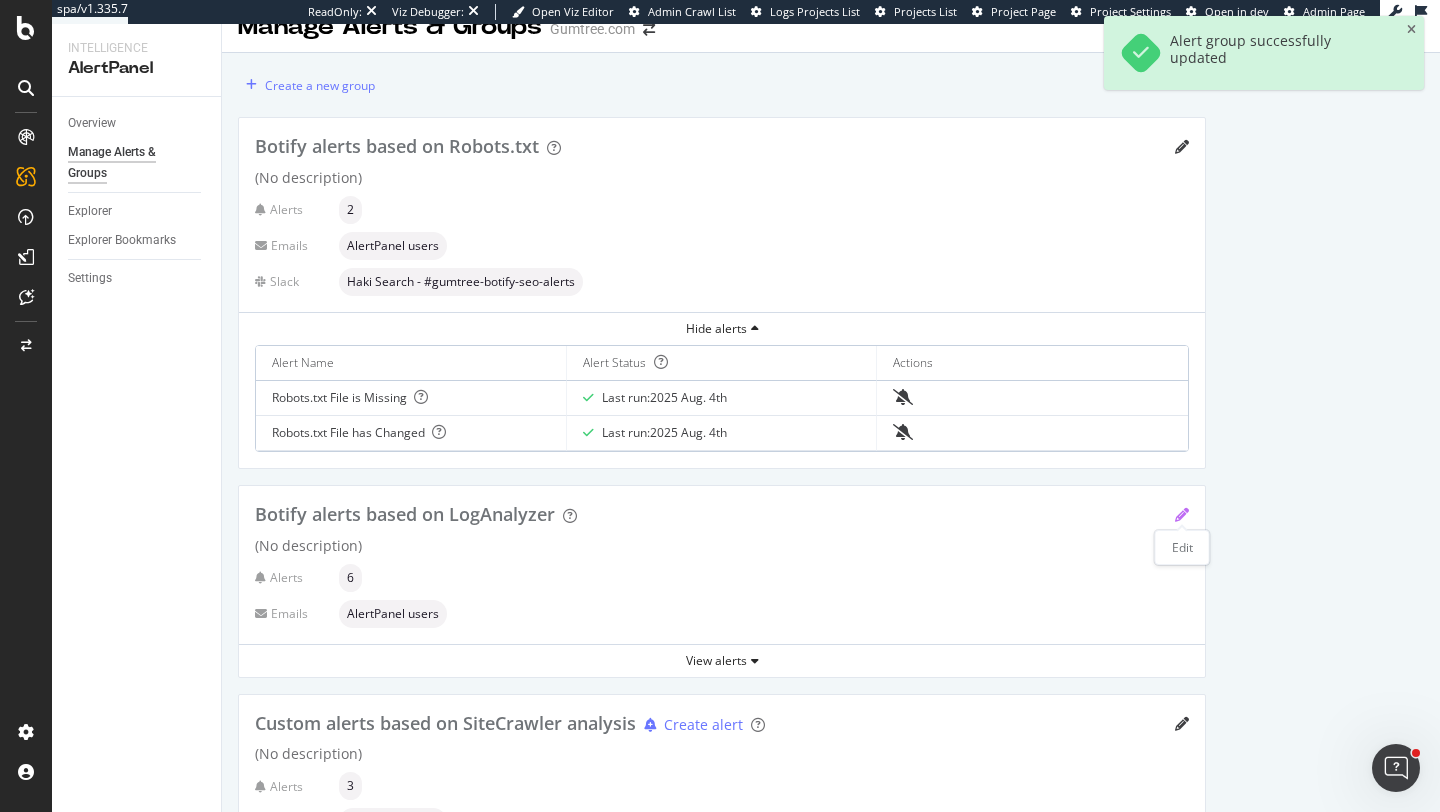 click at bounding box center [1182, 515] 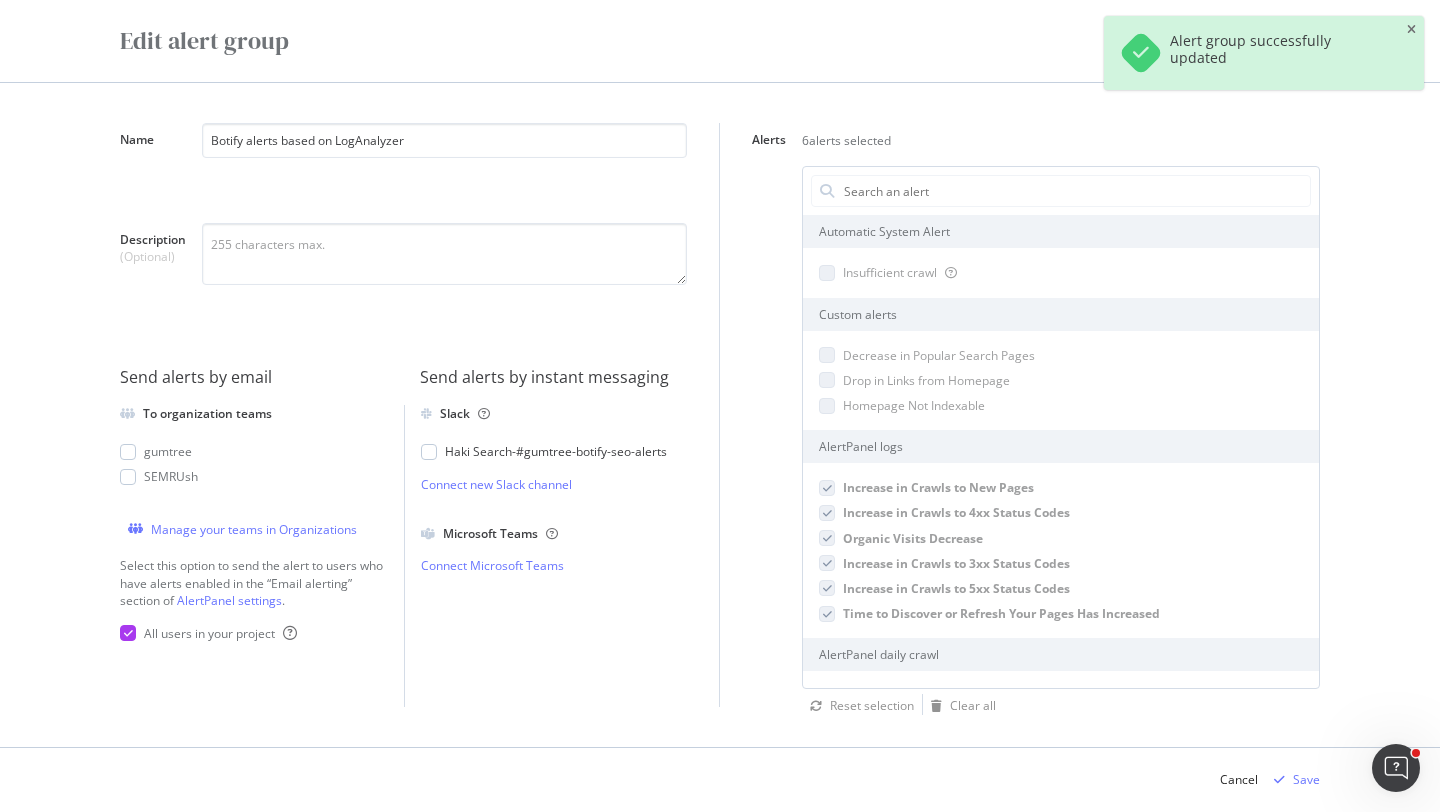 scroll, scrollTop: 18, scrollLeft: 0, axis: vertical 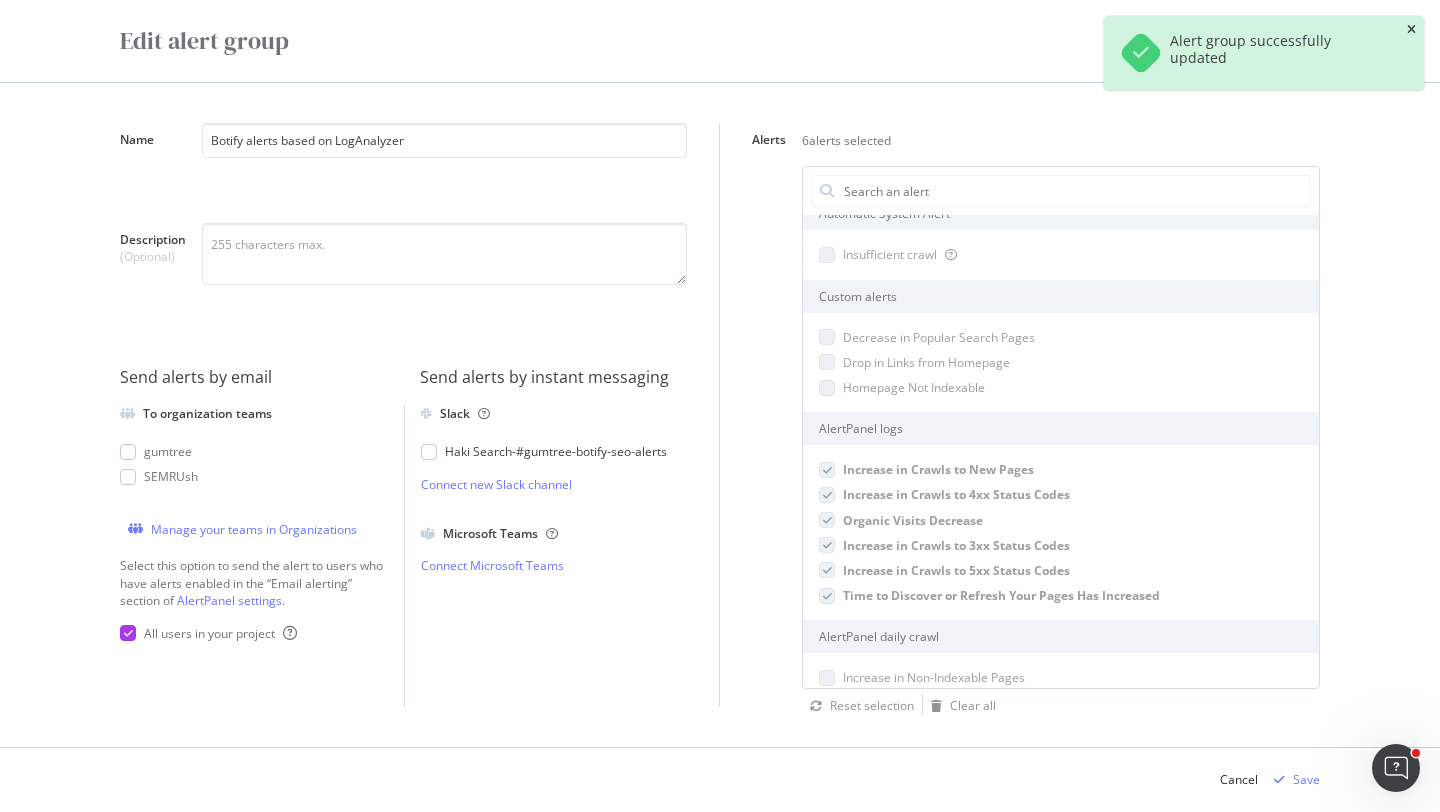 click at bounding box center (1411, 30) 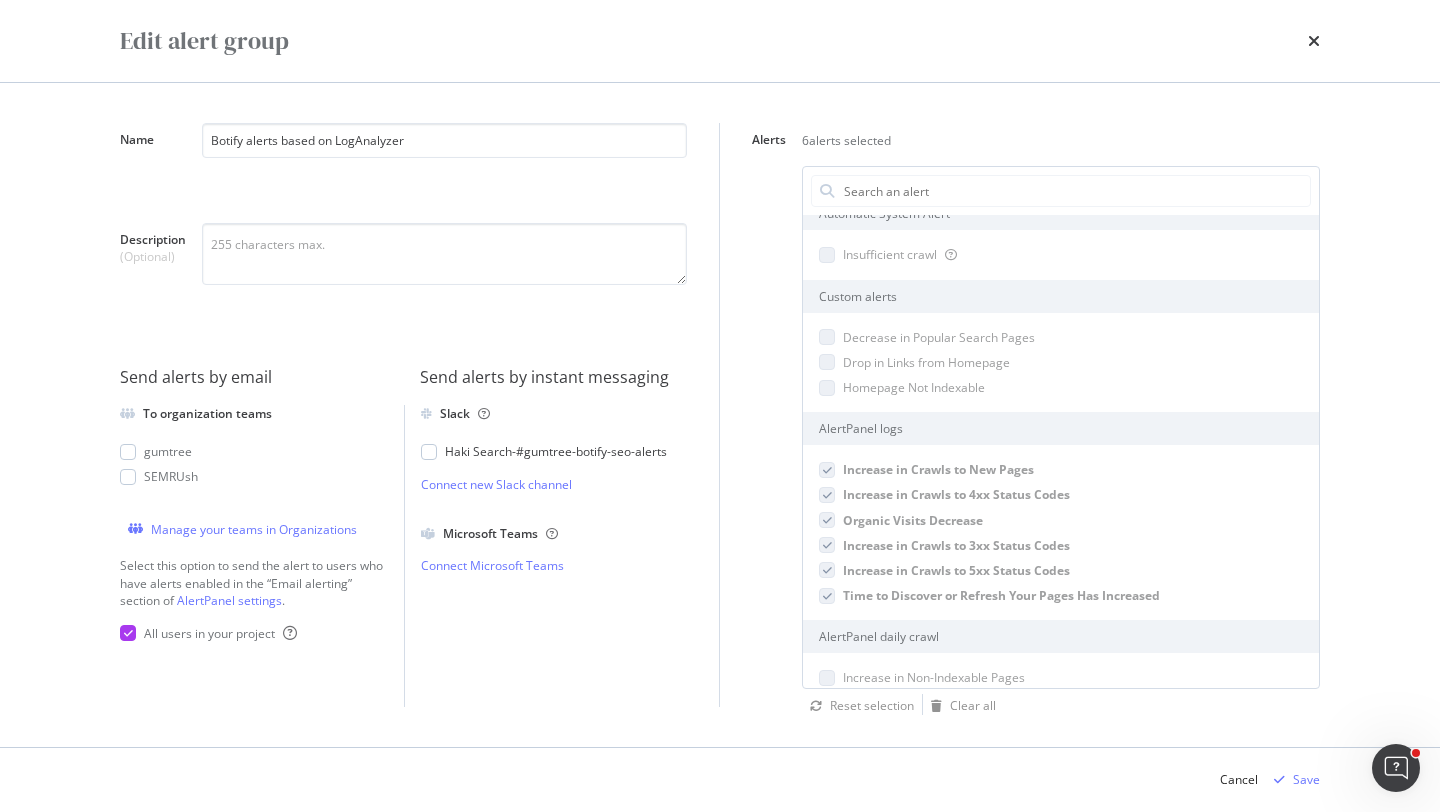 click on "Edit alert group" at bounding box center [720, 41] 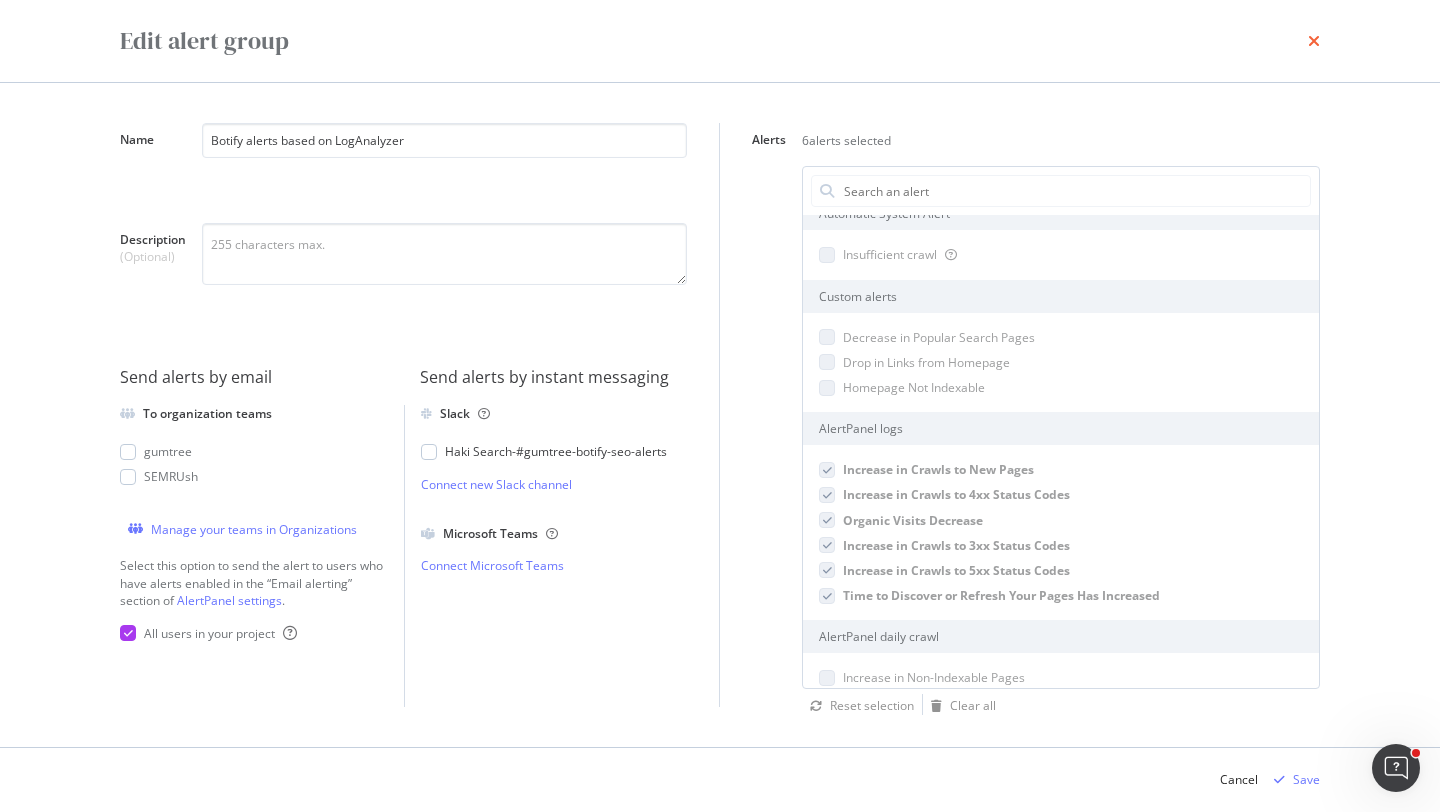 click at bounding box center [1314, 41] 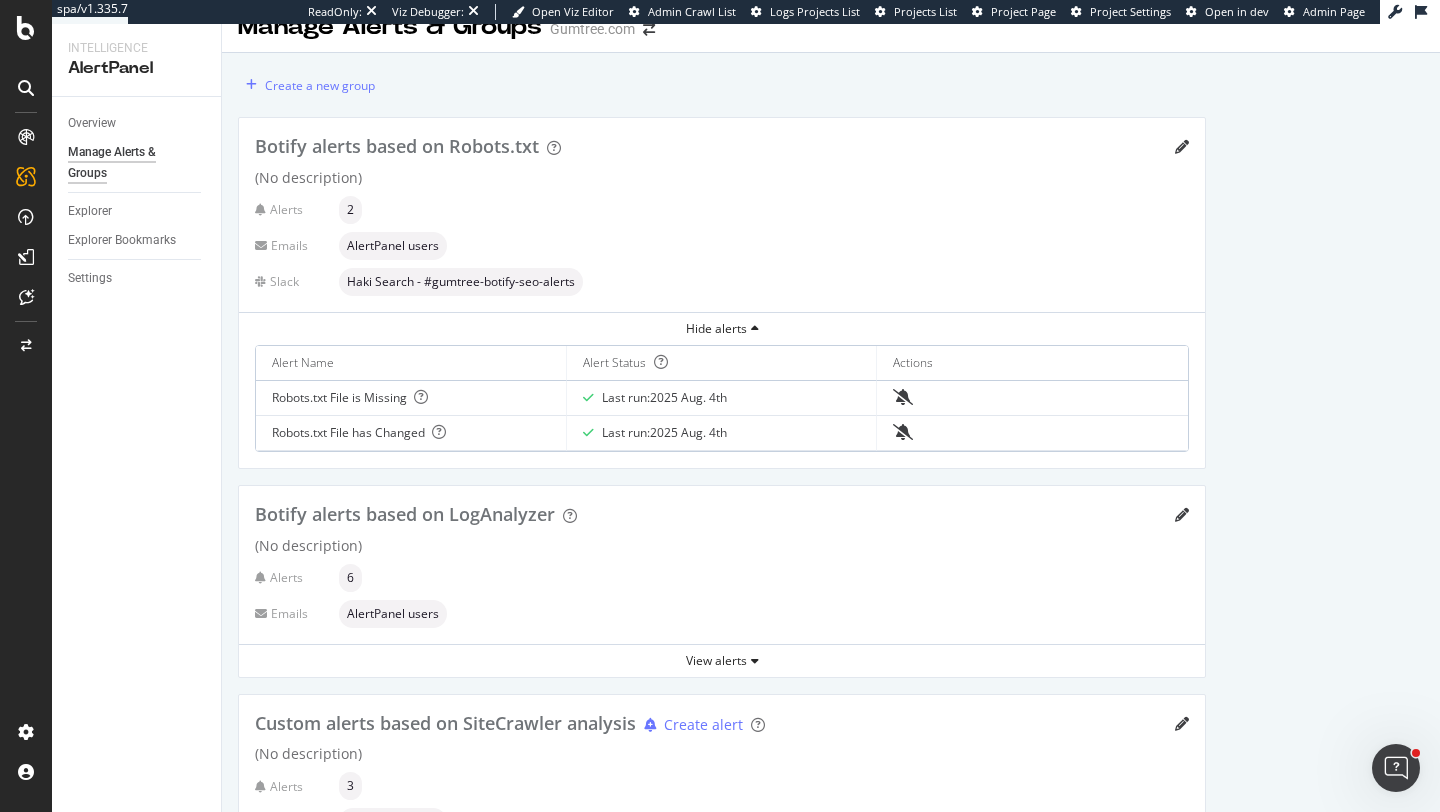 click on "Botify alerts based on Robots.txt" at bounding box center (722, 147) 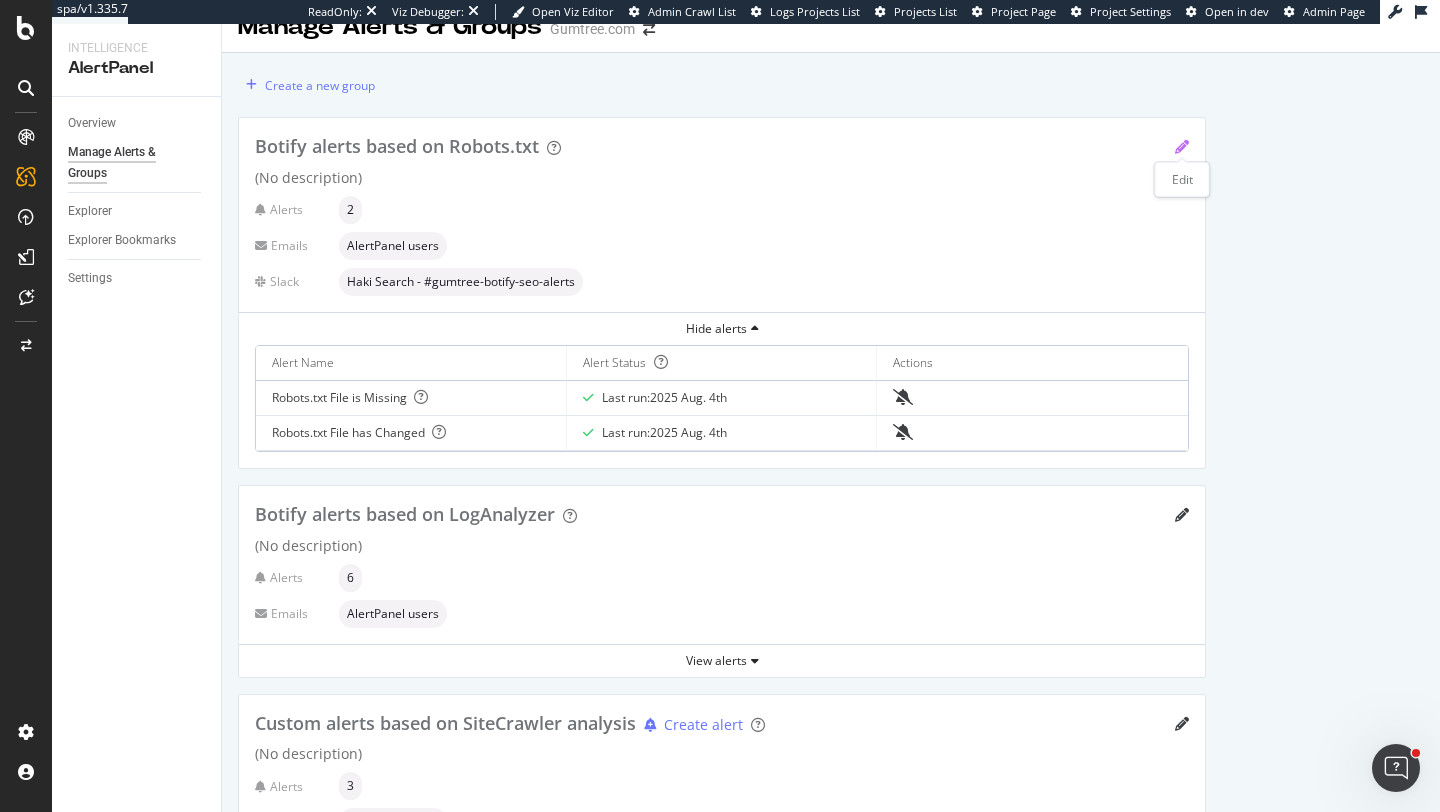 click at bounding box center (1182, 147) 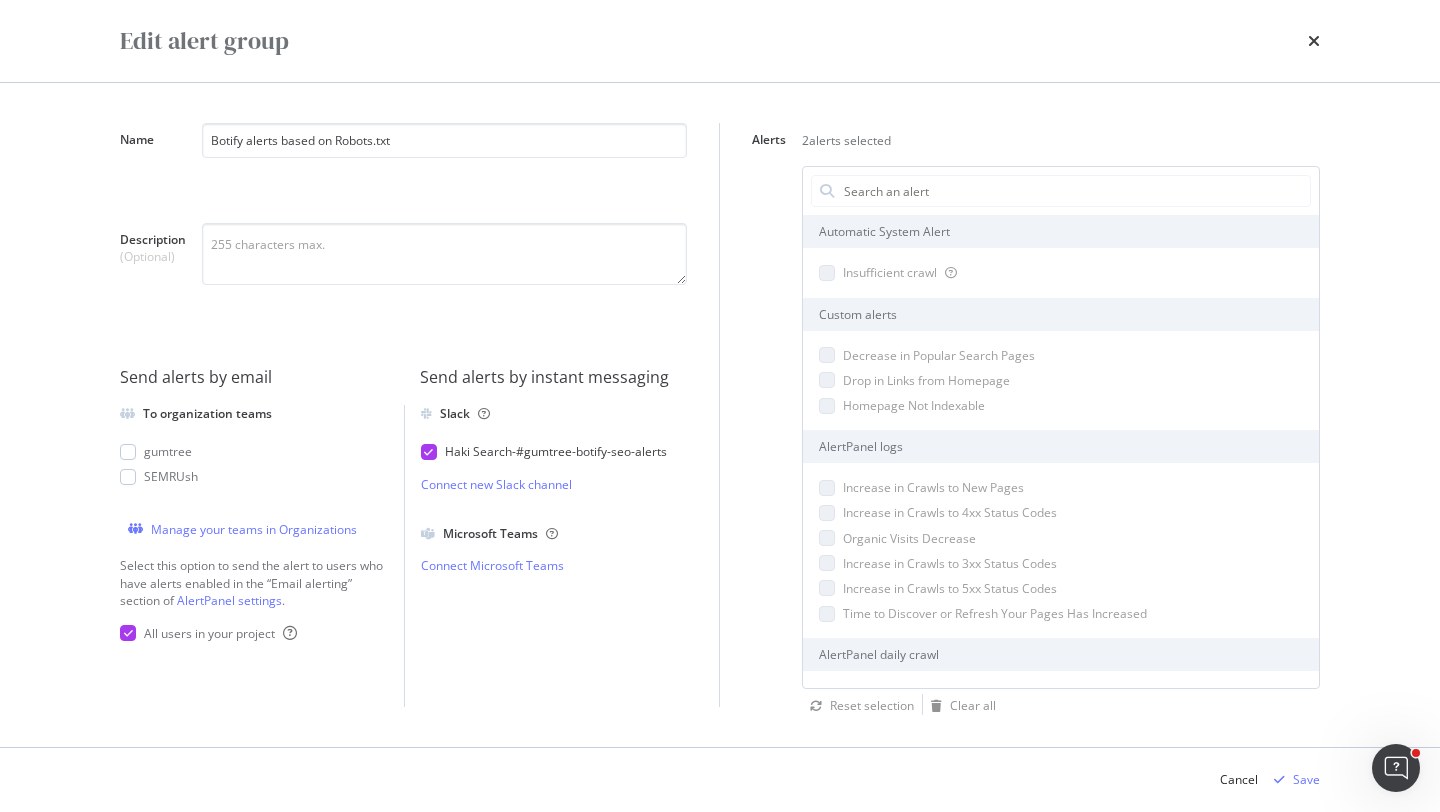 click on "Haki Search  -  #gumtree-botify-seo-alerts" at bounding box center (556, 451) 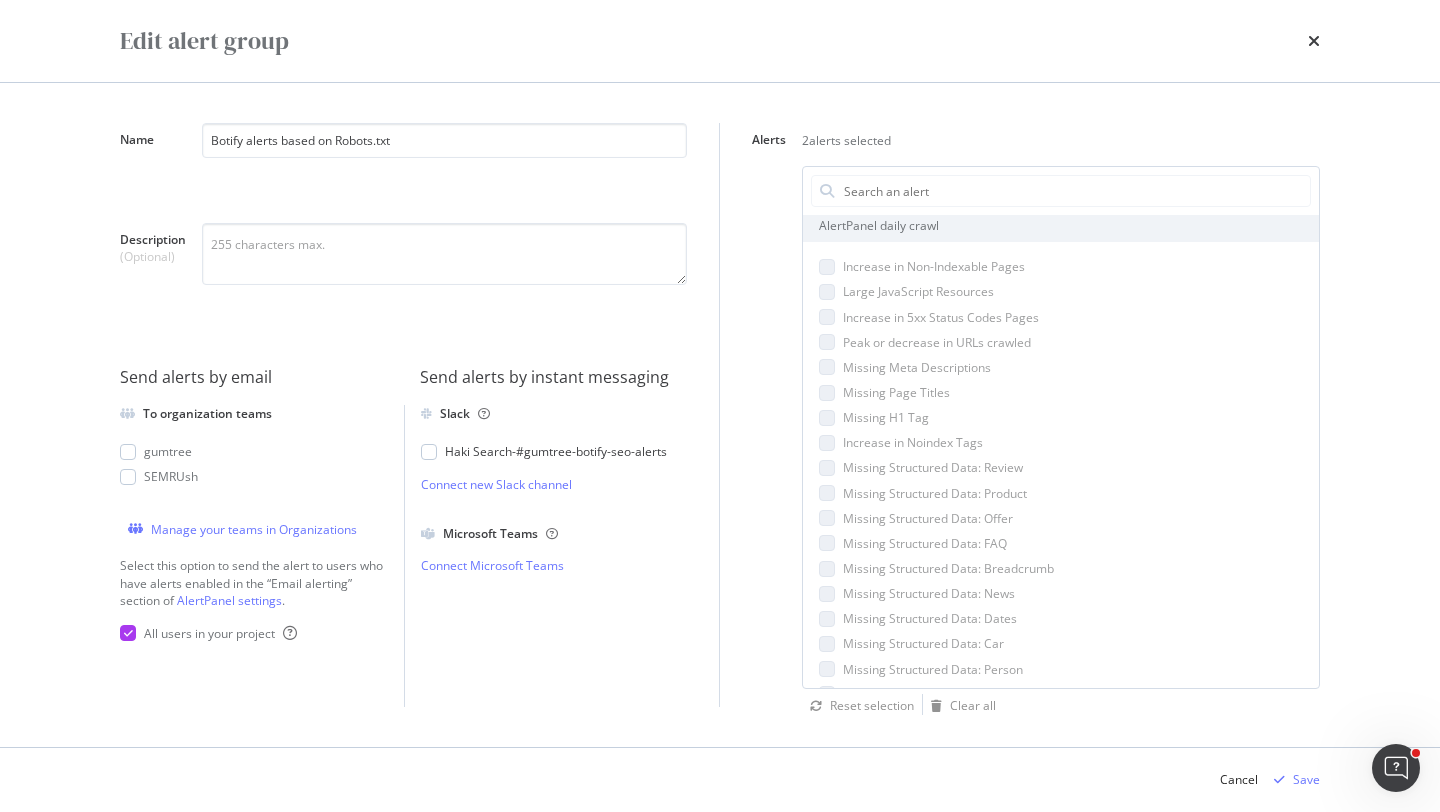 scroll, scrollTop: 869, scrollLeft: 0, axis: vertical 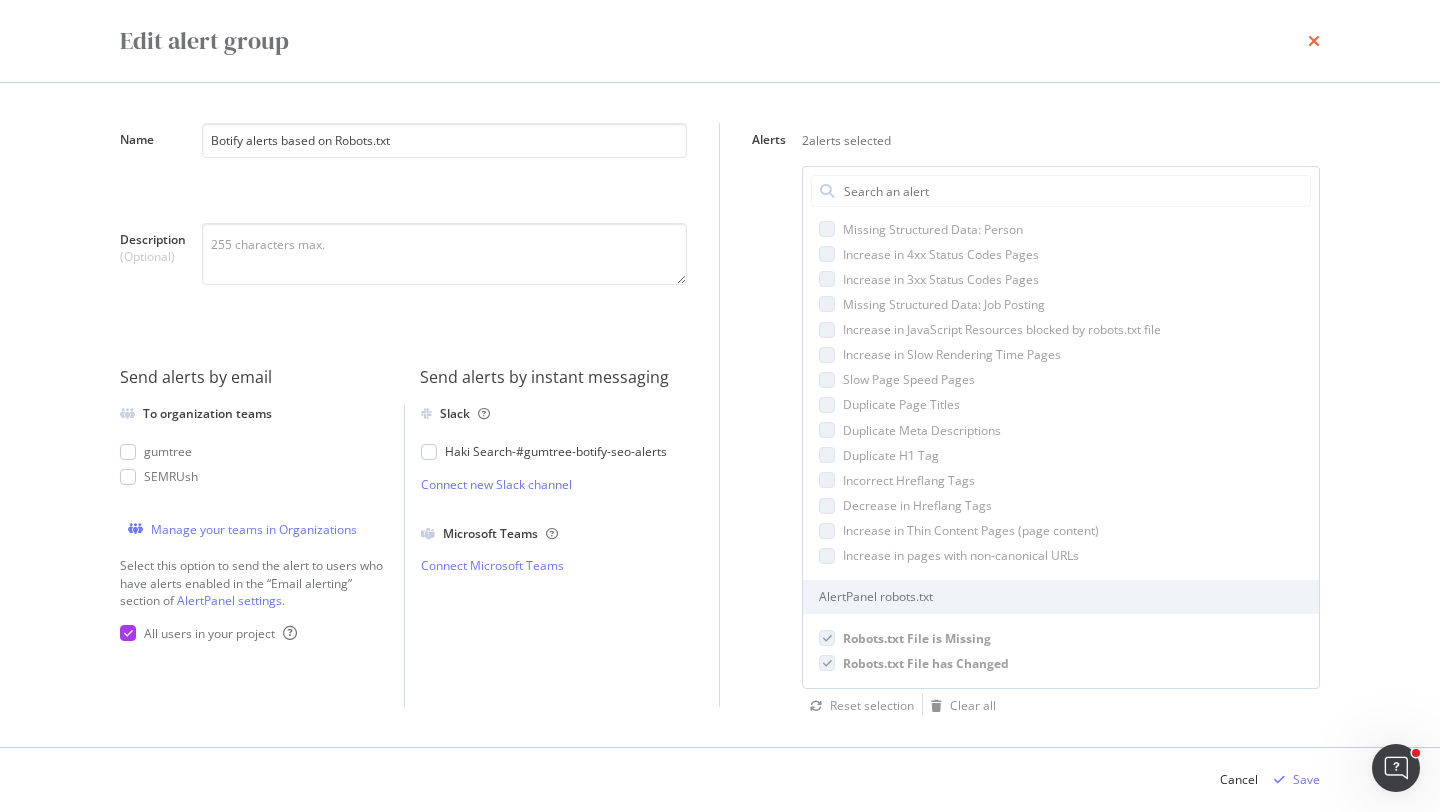 click at bounding box center [1314, 41] 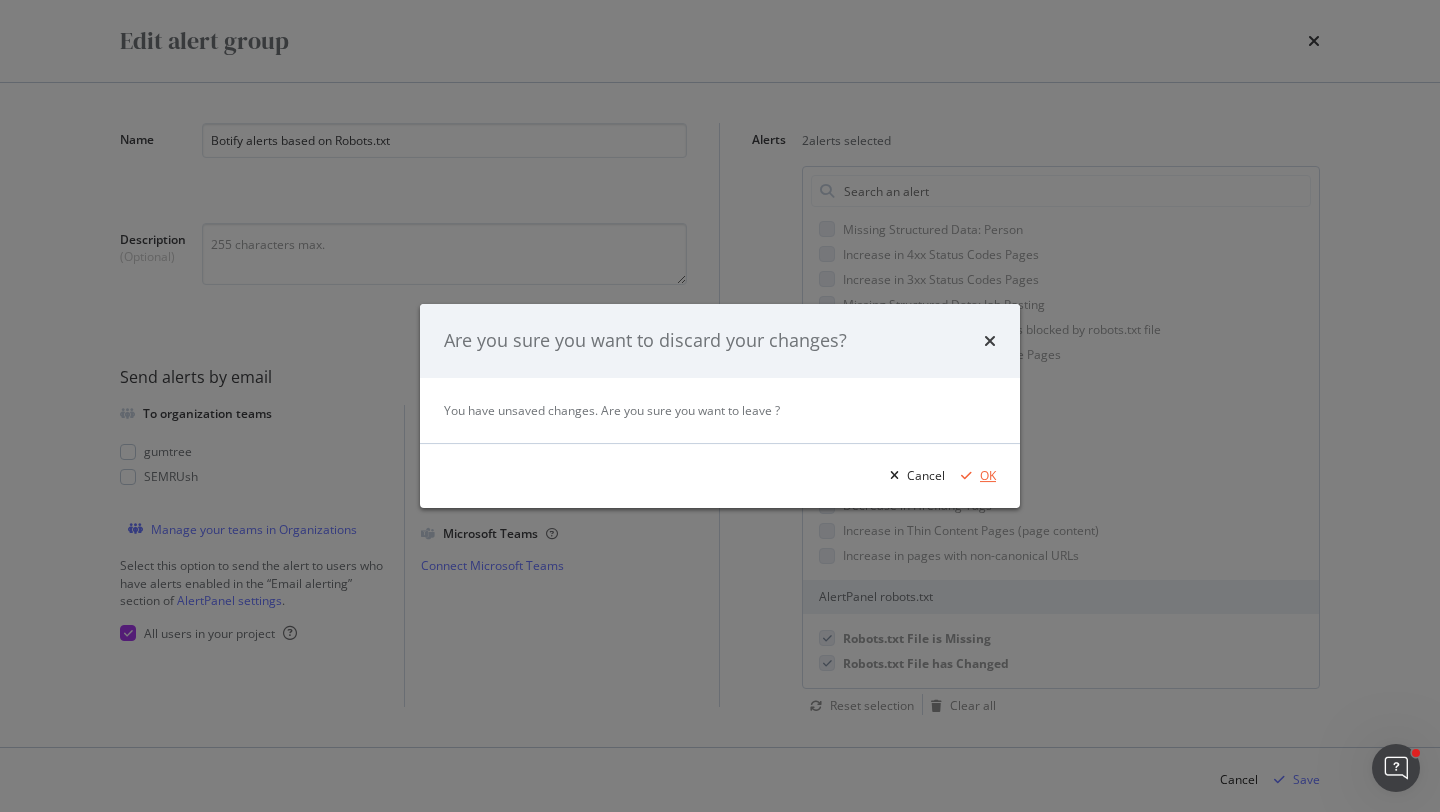 click on "OK" at bounding box center (988, 475) 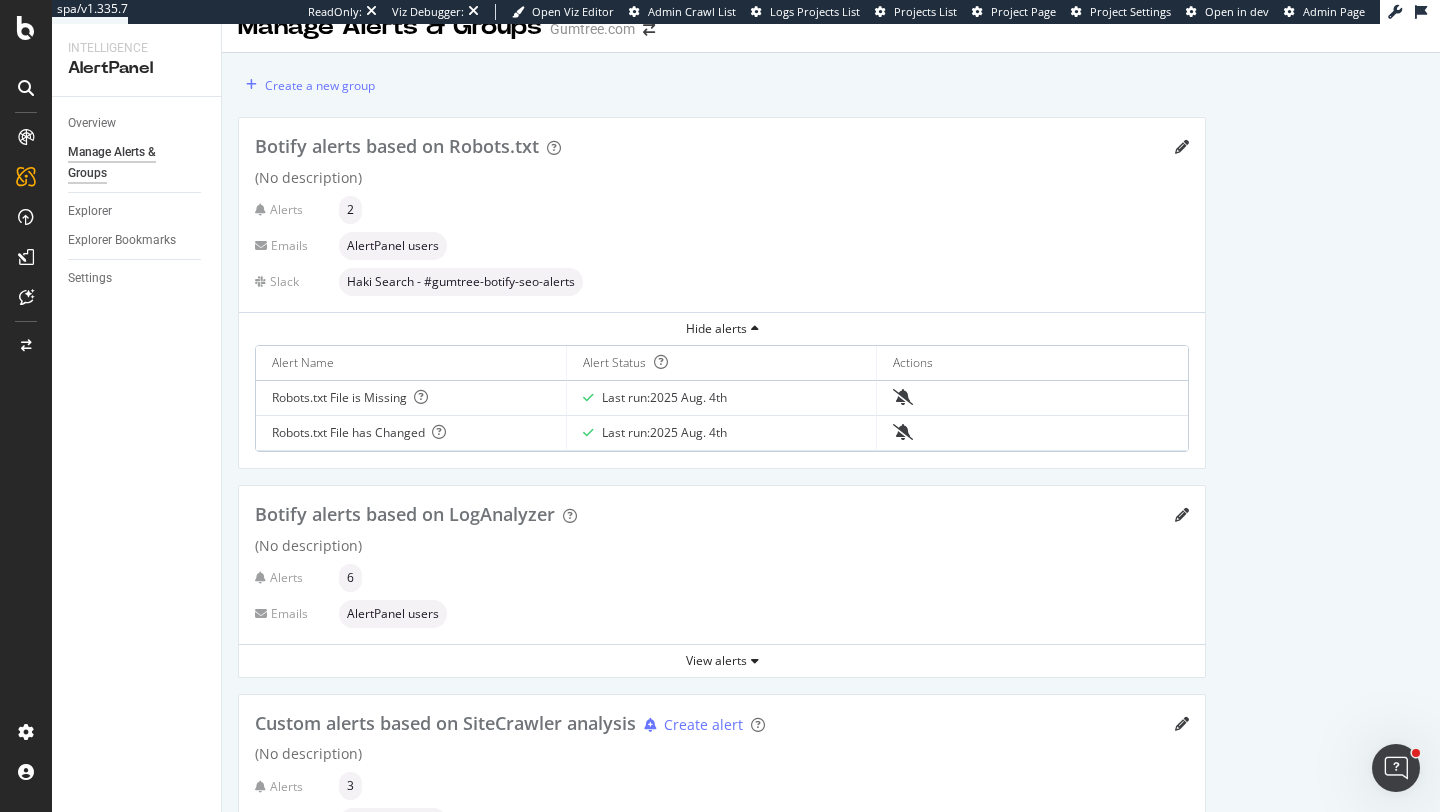 click on "Botify alerts based on Robots.txt" at bounding box center (722, 147) 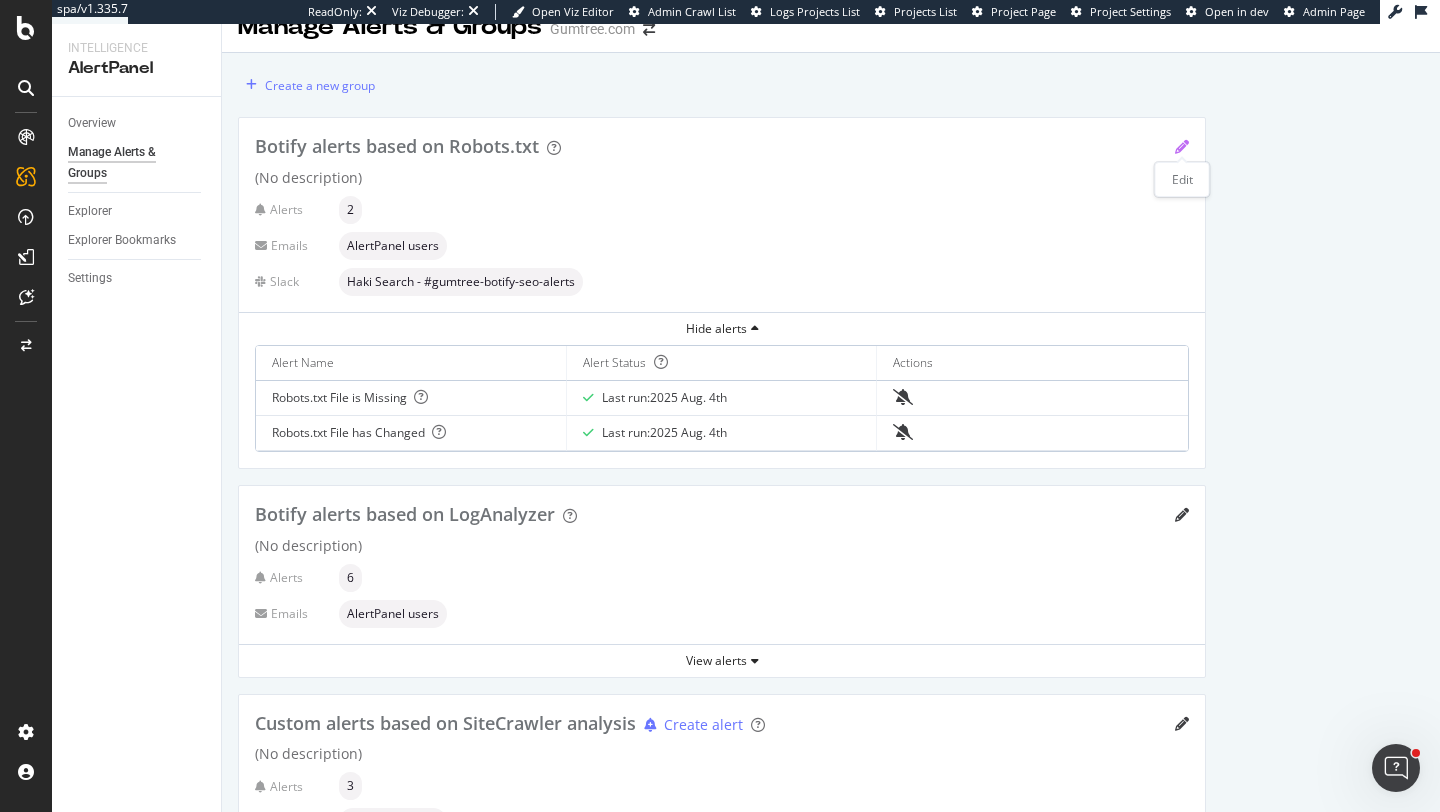 click at bounding box center [1182, 147] 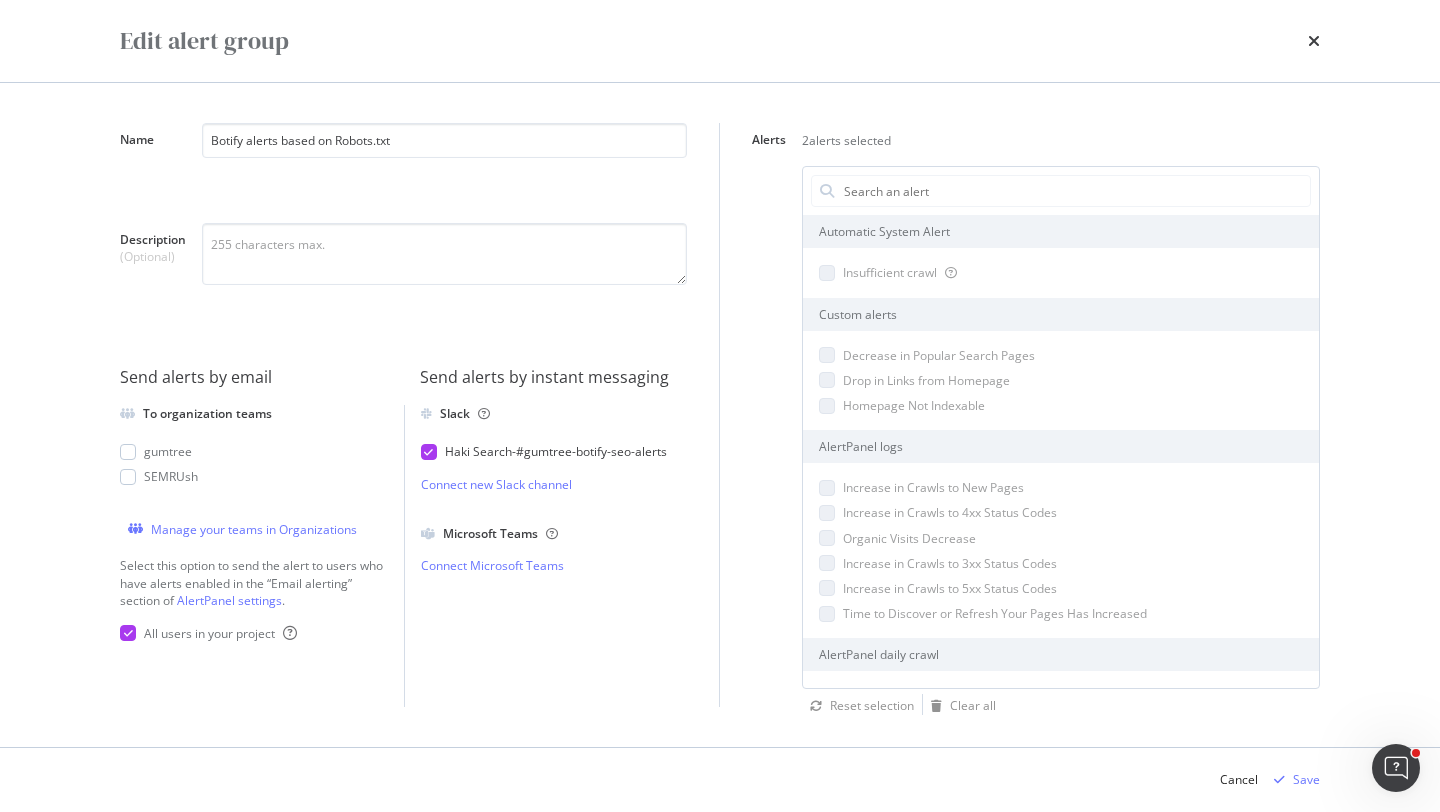 click on "Haki Search  -  #gumtree-botify-seo-alerts" at bounding box center [556, 451] 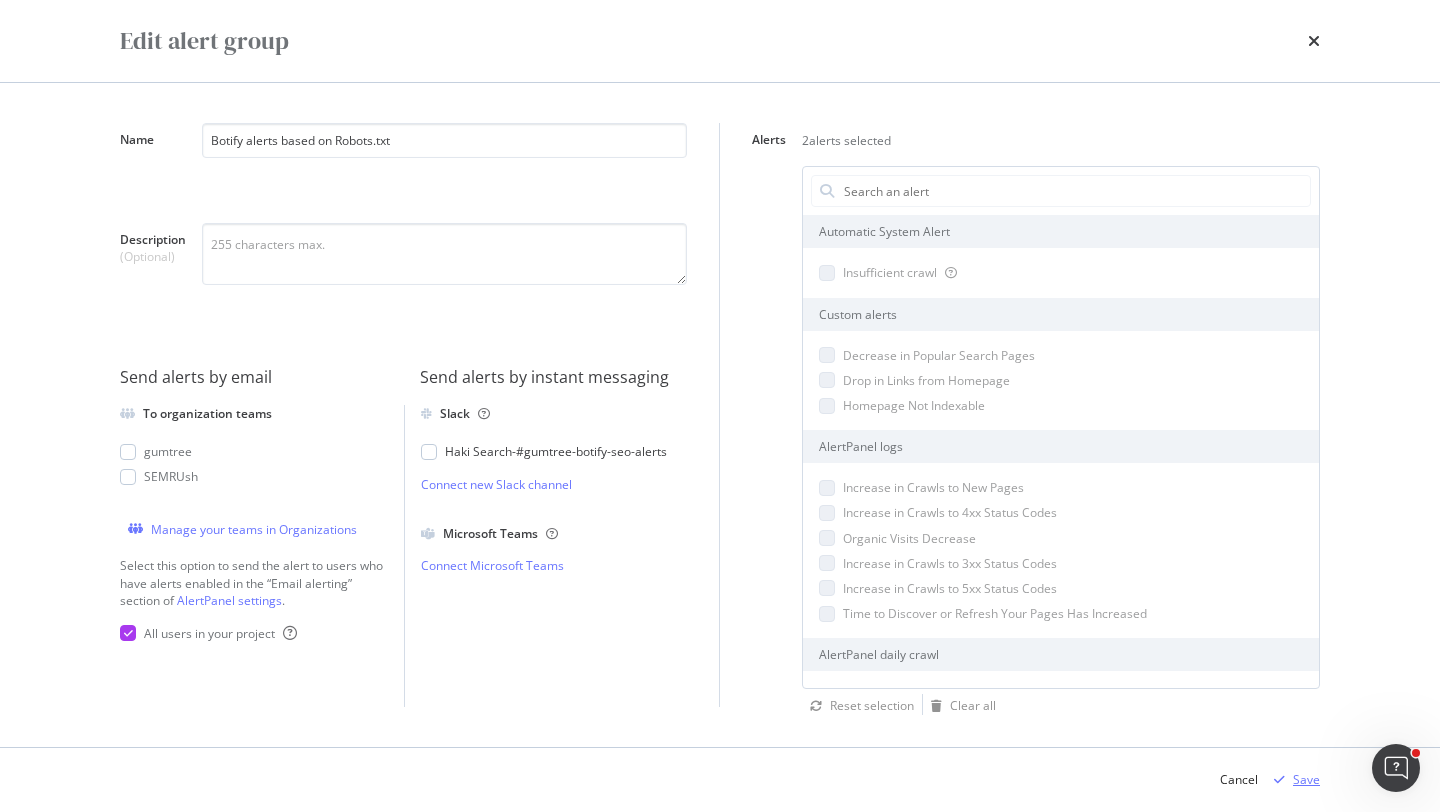 click on "Save" at bounding box center (1306, 779) 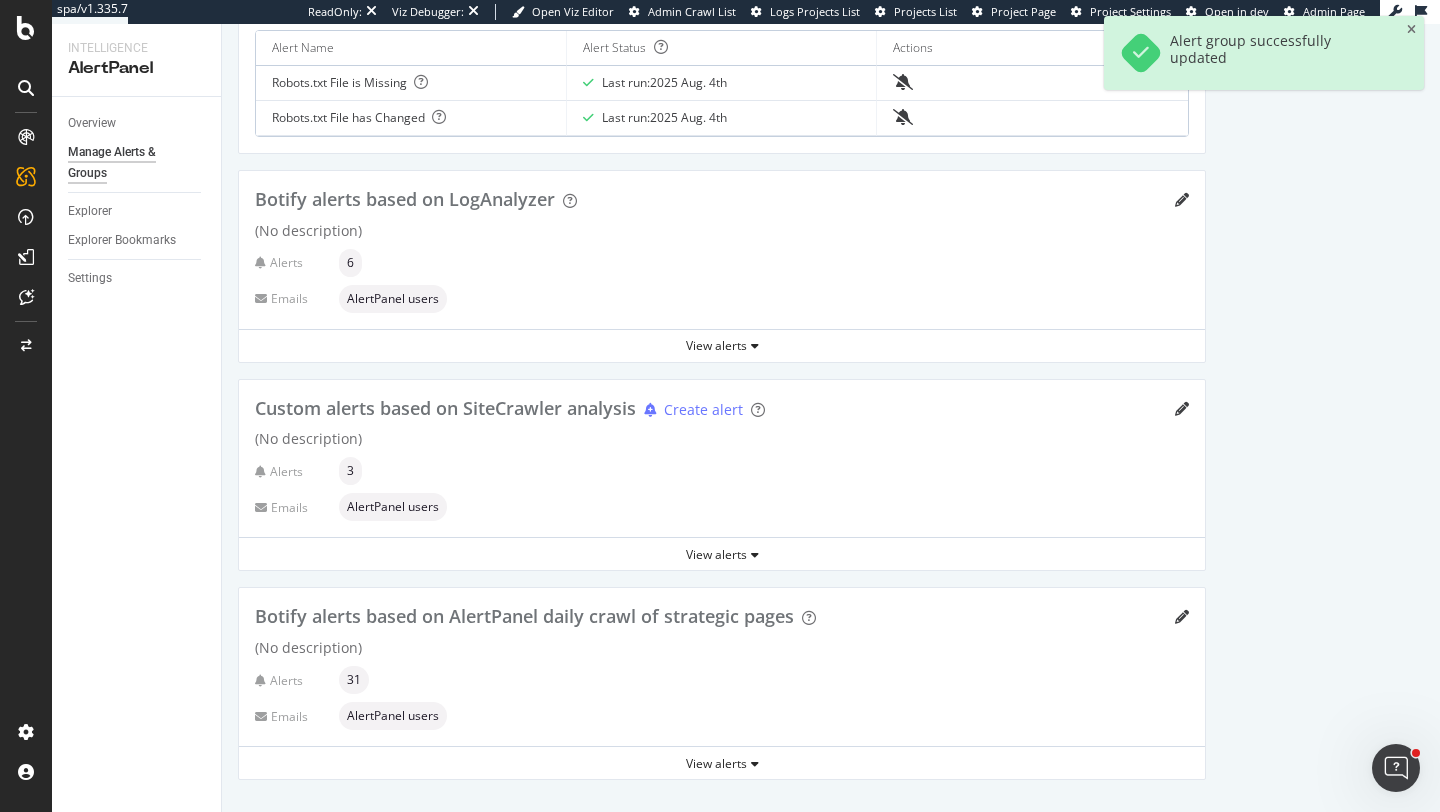 scroll, scrollTop: 0, scrollLeft: 0, axis: both 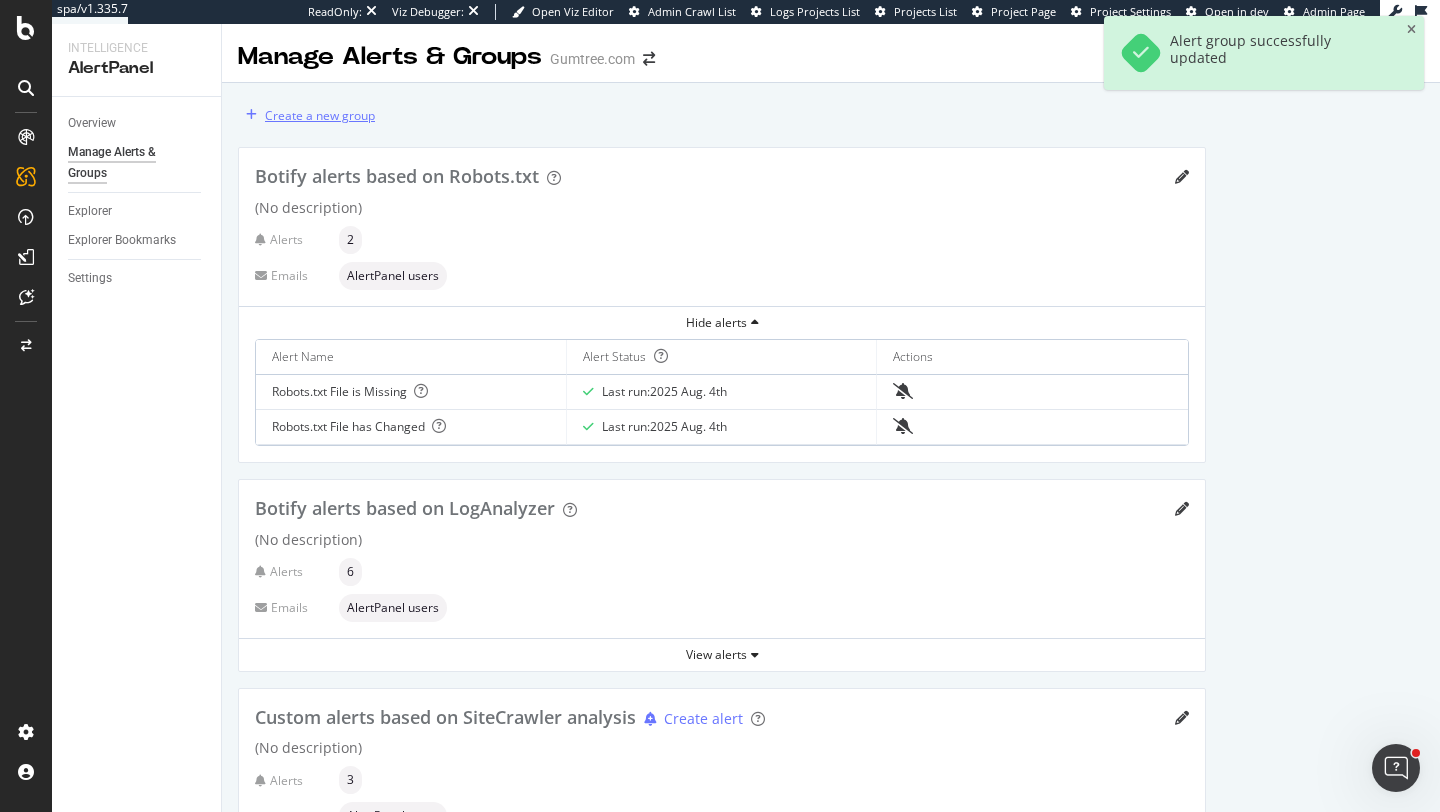 click on "Create a new group" at bounding box center [306, 115] 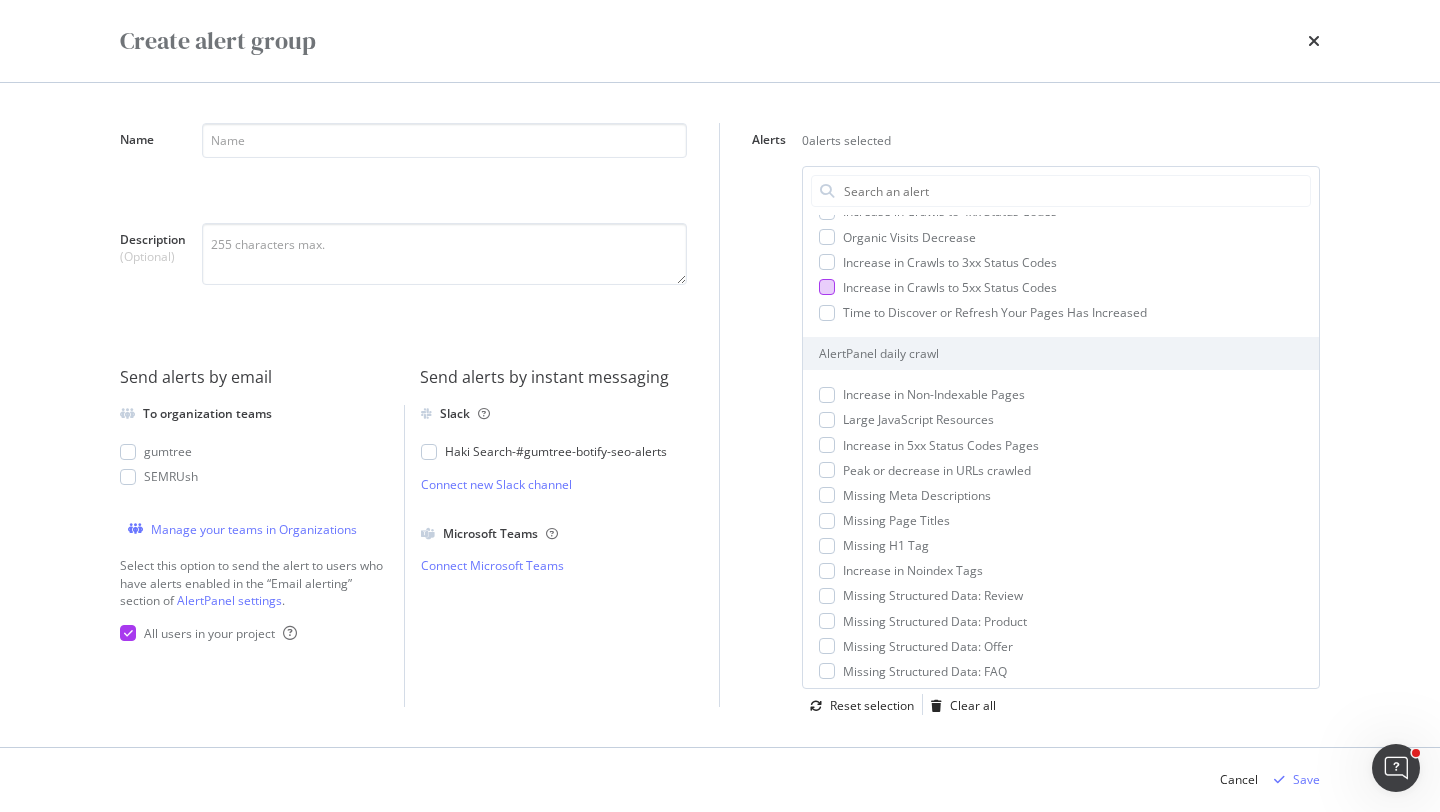 scroll, scrollTop: 0, scrollLeft: 0, axis: both 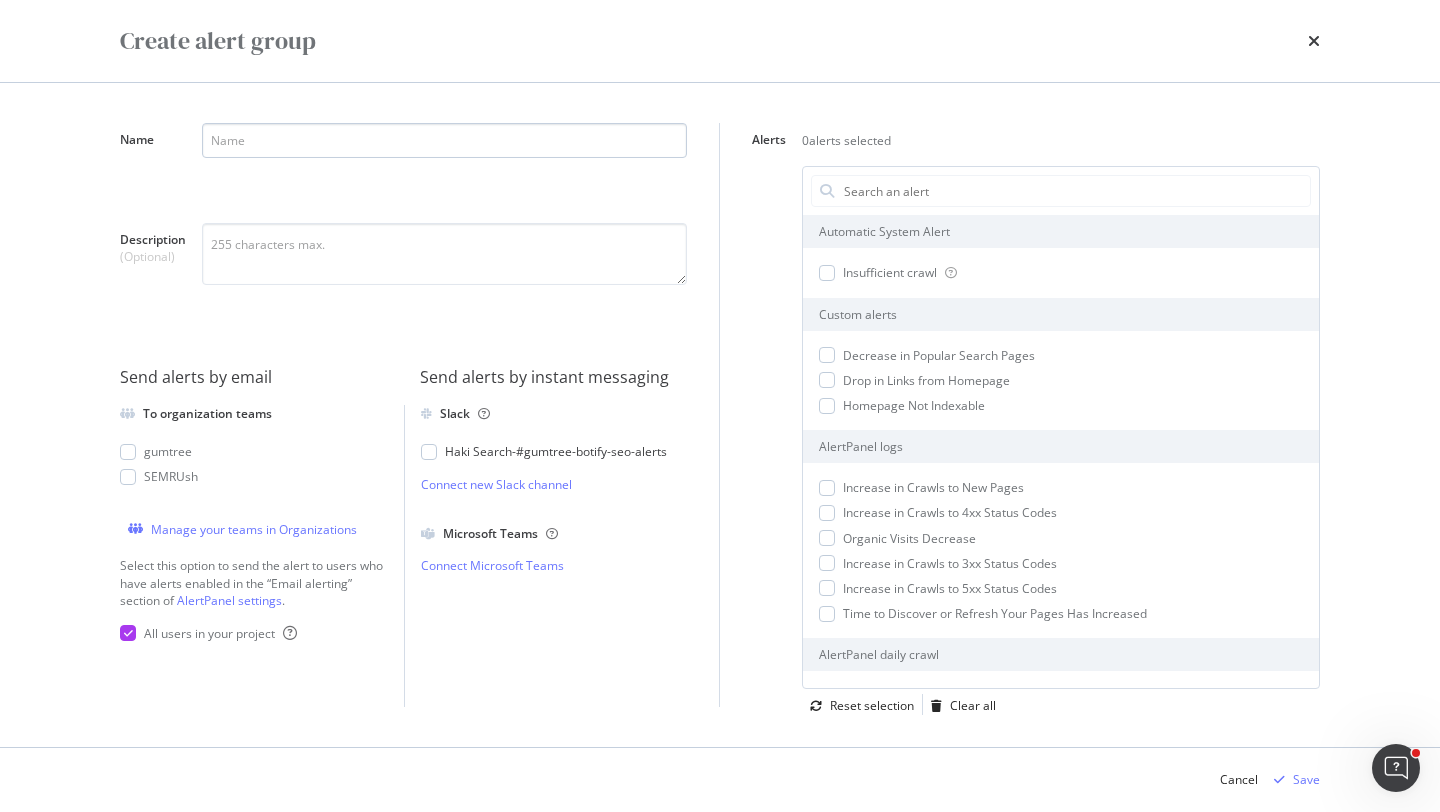 click on "Name" at bounding box center [444, 140] 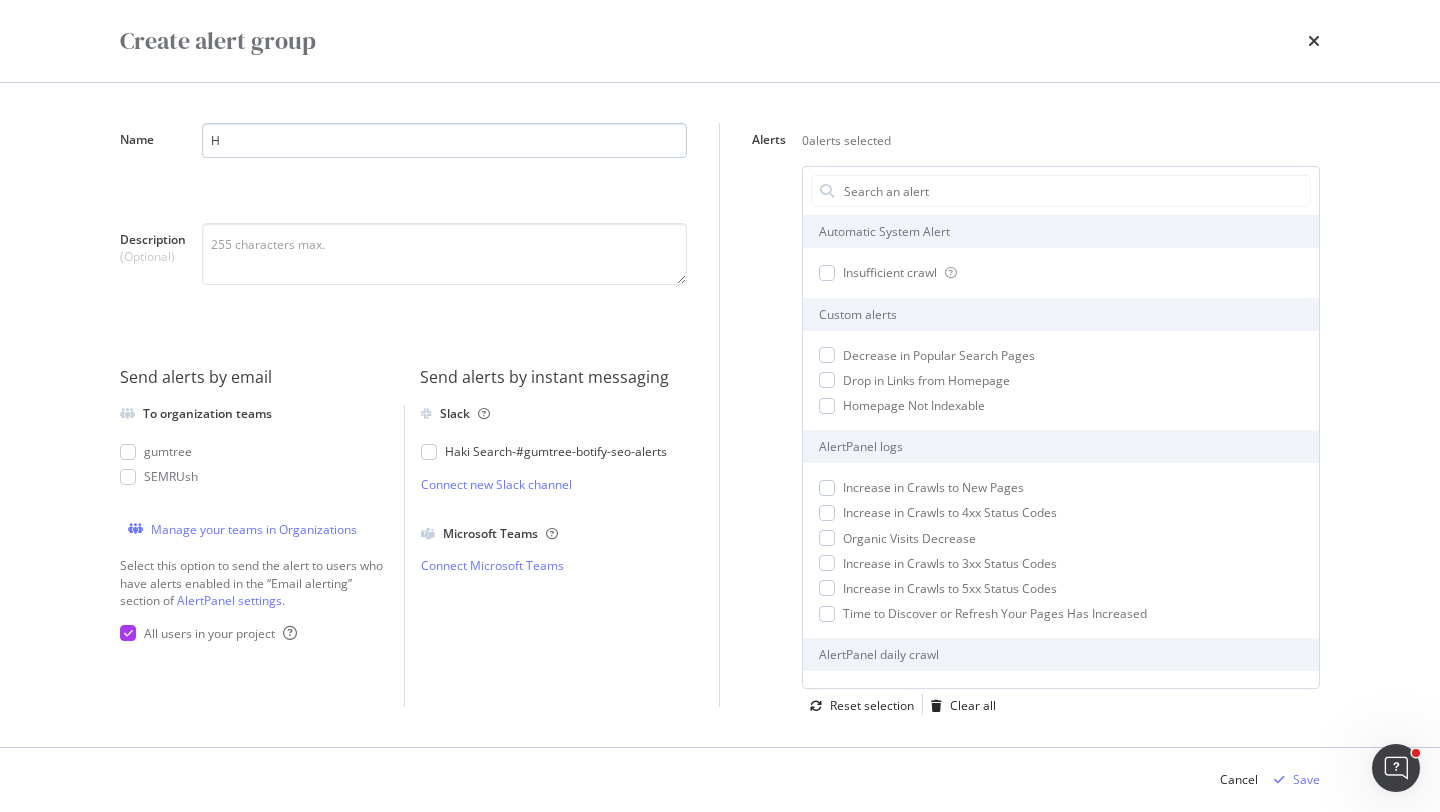 type on "H" 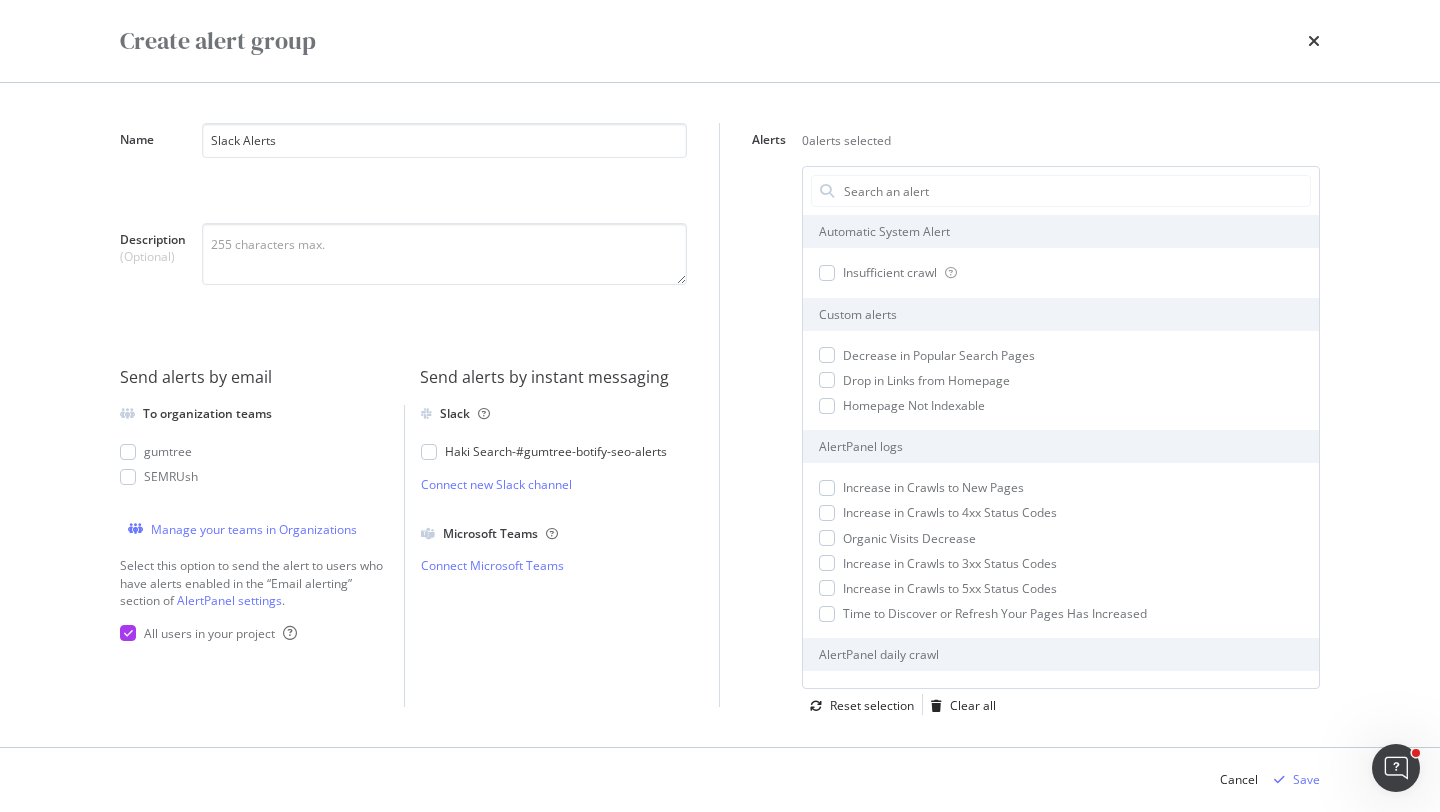 type on "Slack Alerts" 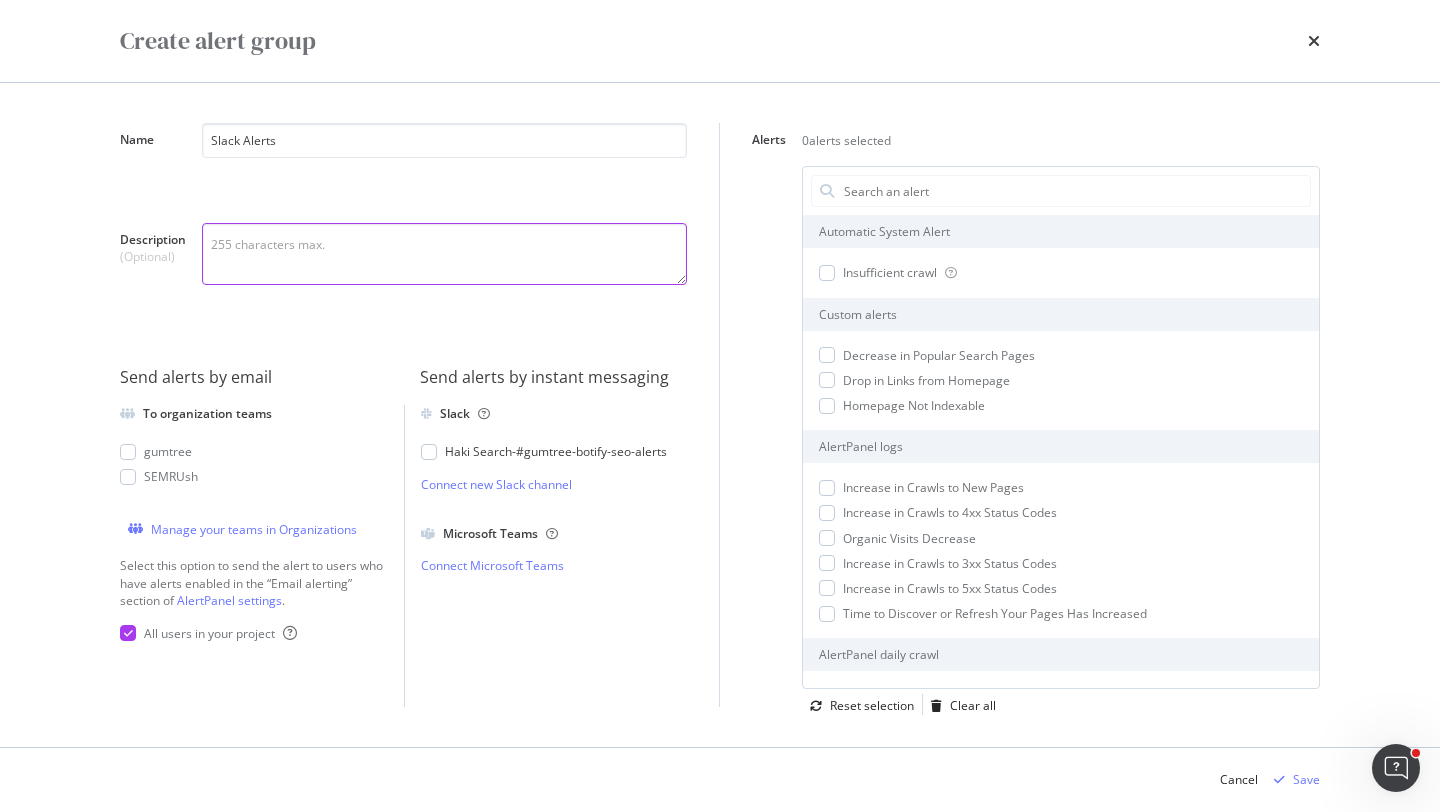 click on "Description (Optional)" at bounding box center [444, 254] 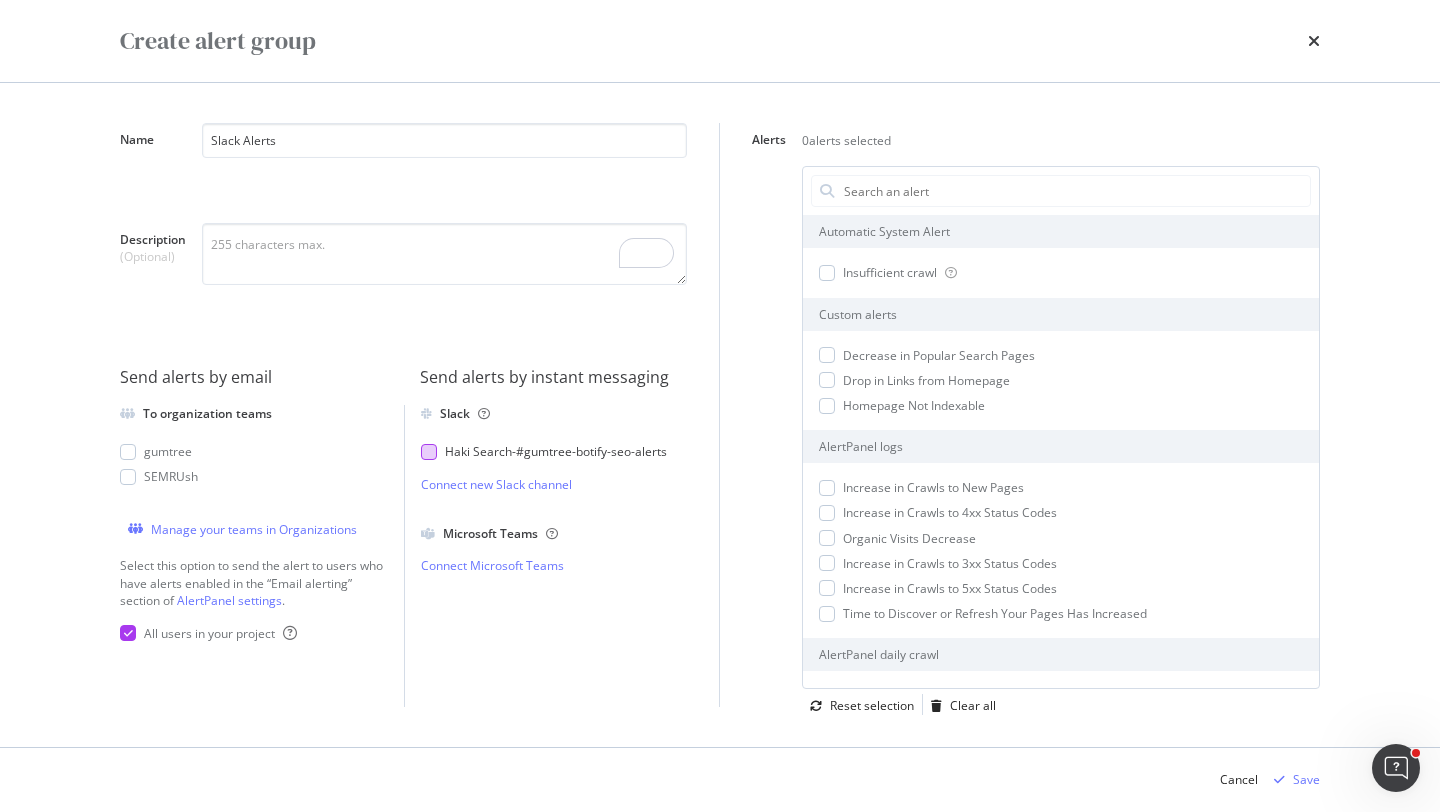 click on "Haki Search  -  #gumtree-botify-seo-alerts" at bounding box center [556, 451] 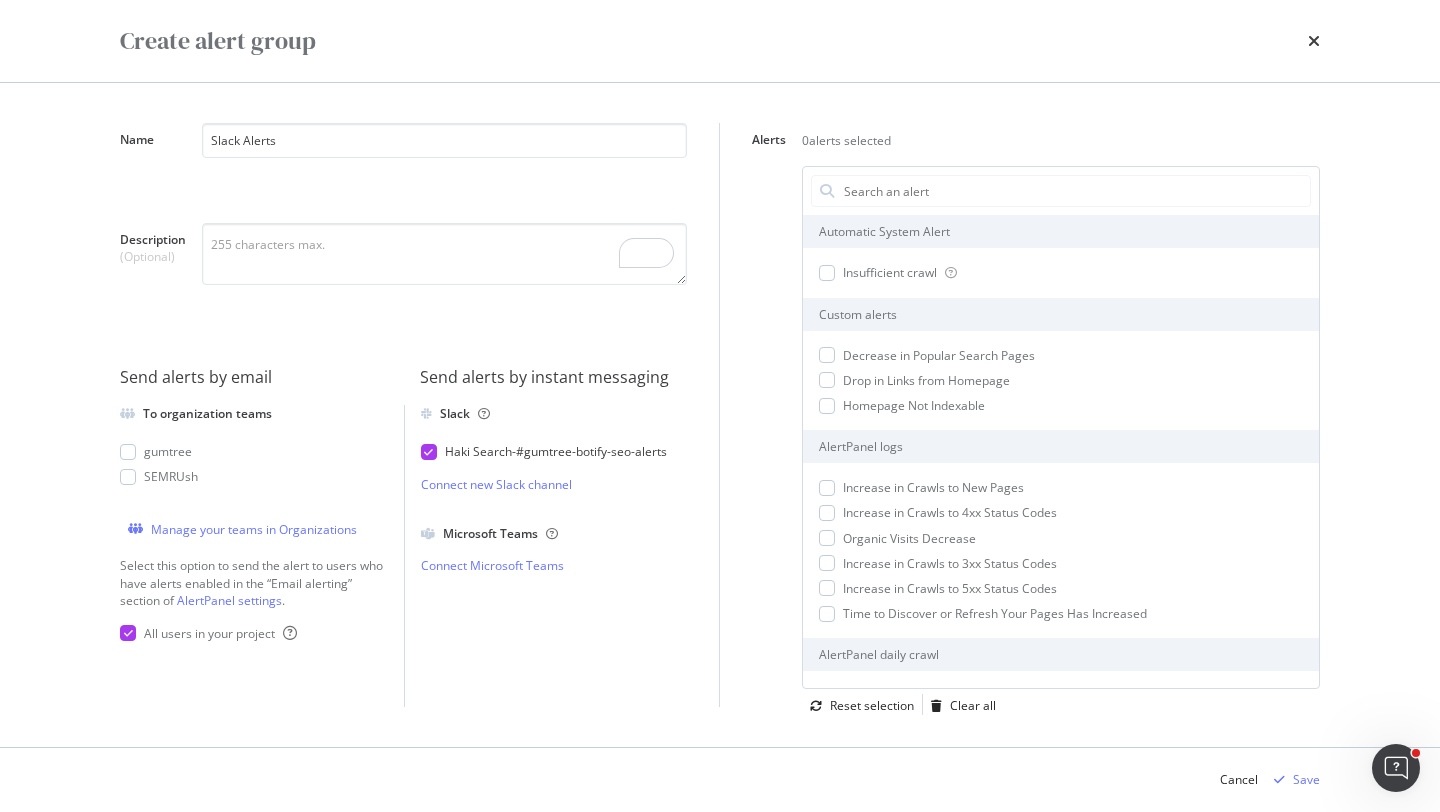 click at bounding box center (128, 633) 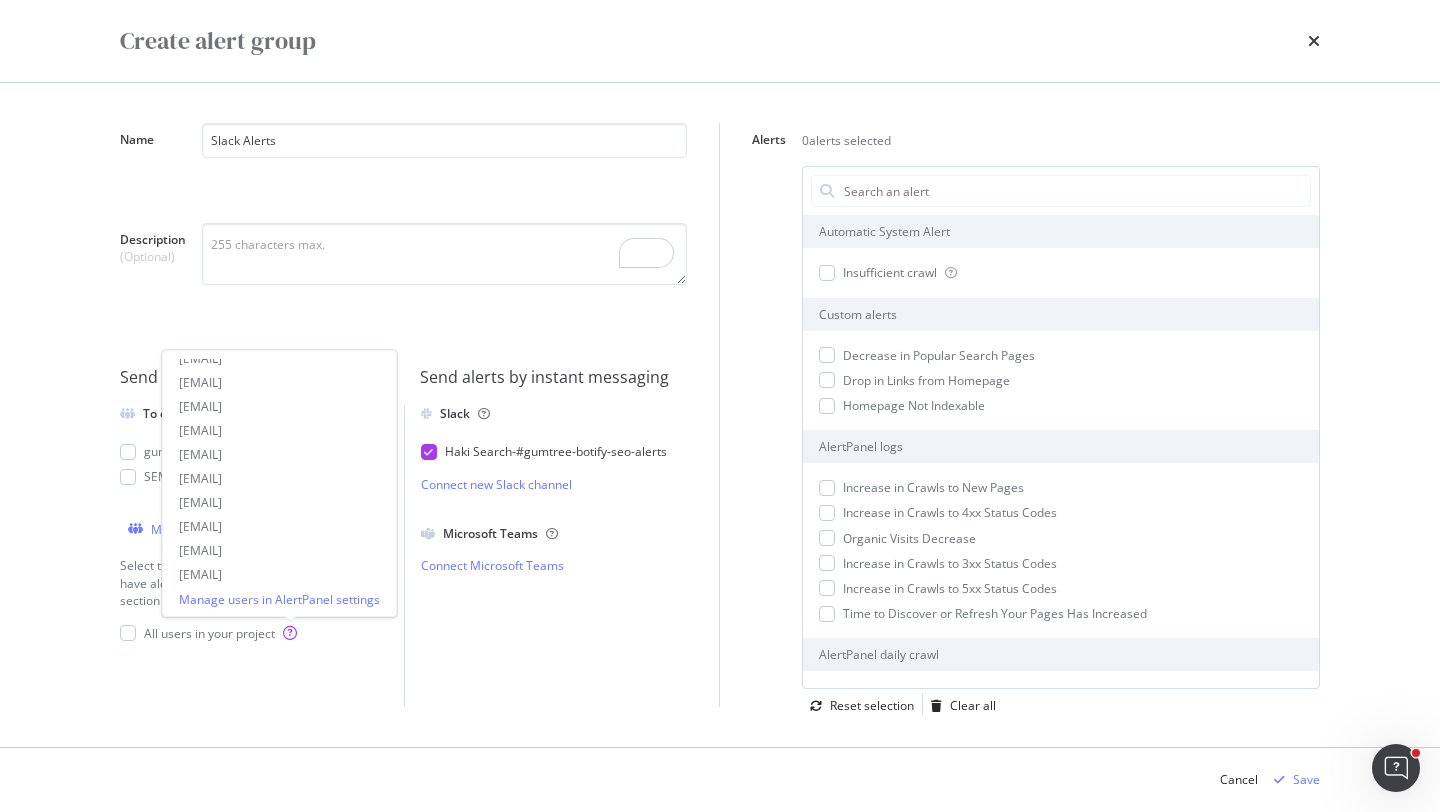 scroll, scrollTop: 0, scrollLeft: 0, axis: both 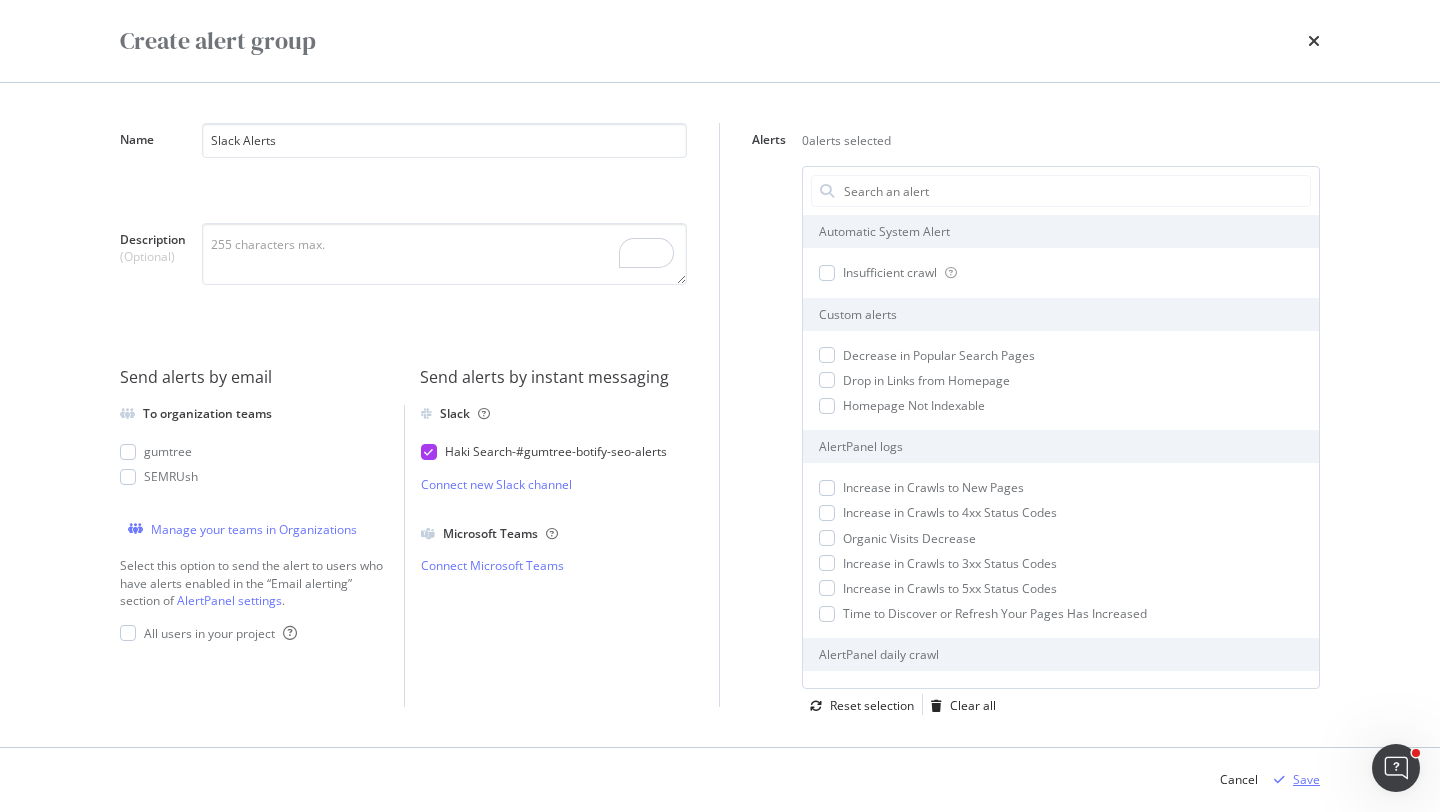 click at bounding box center (1279, 780) 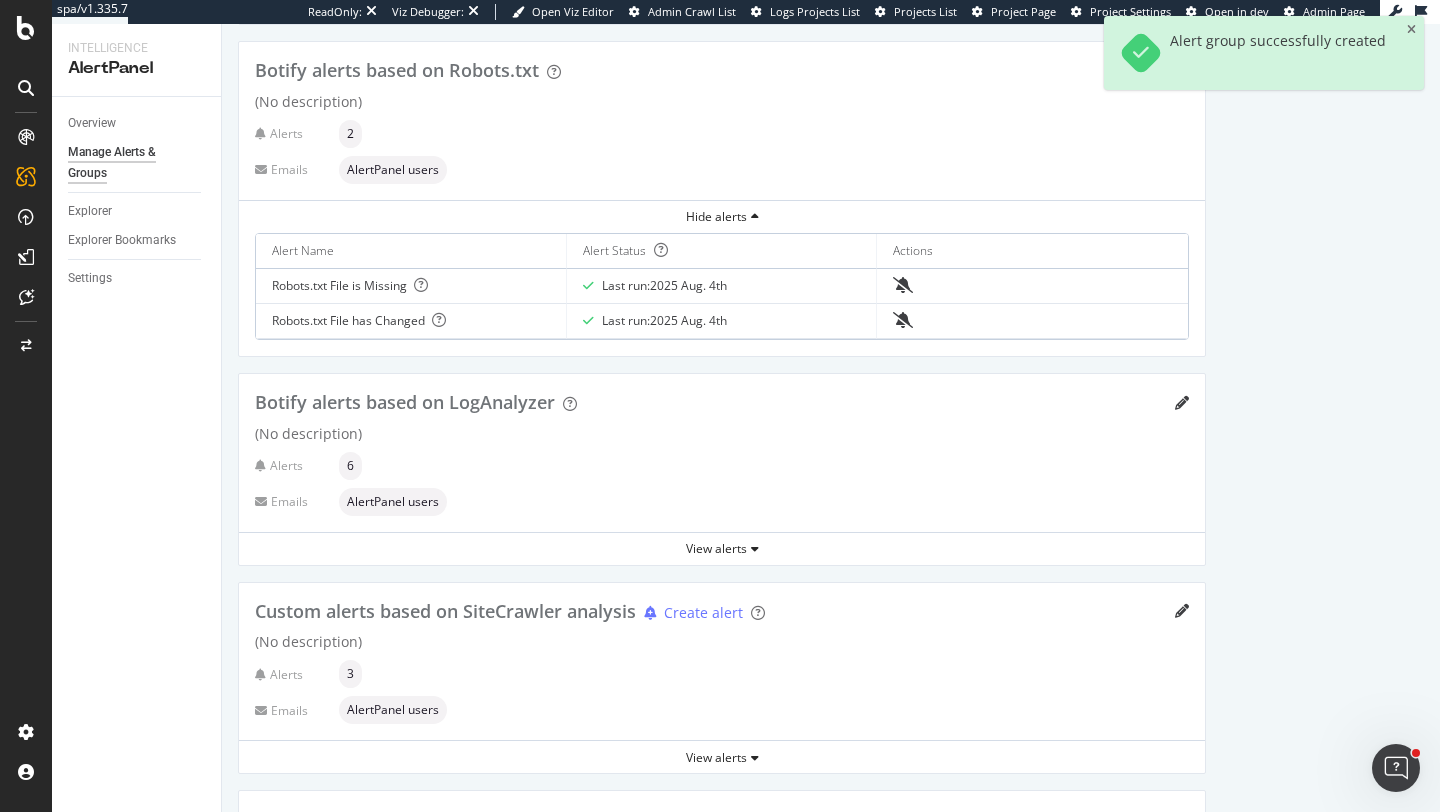 scroll, scrollTop: 372, scrollLeft: 0, axis: vertical 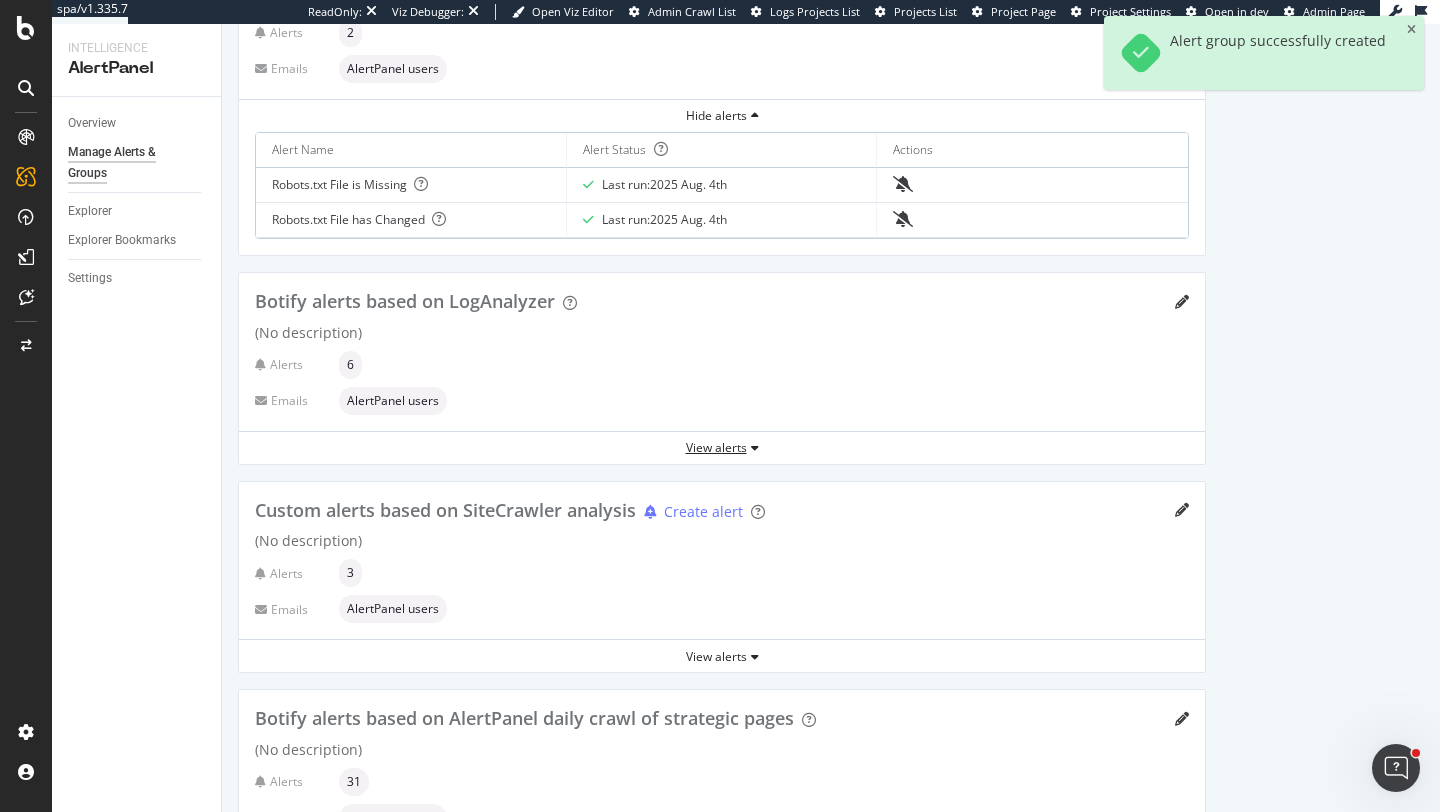 click on "View alerts" at bounding box center [722, 448] 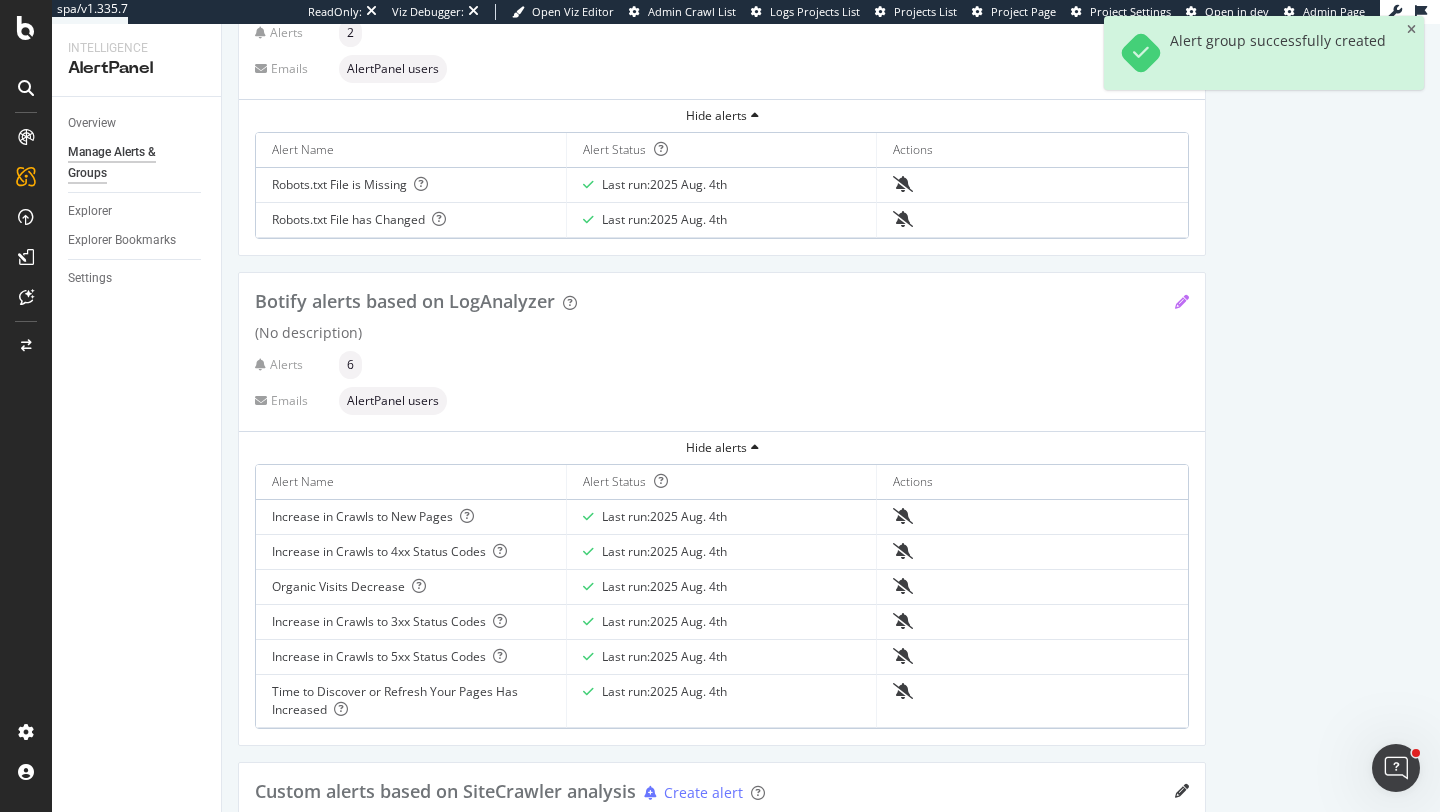 click at bounding box center [1182, 302] 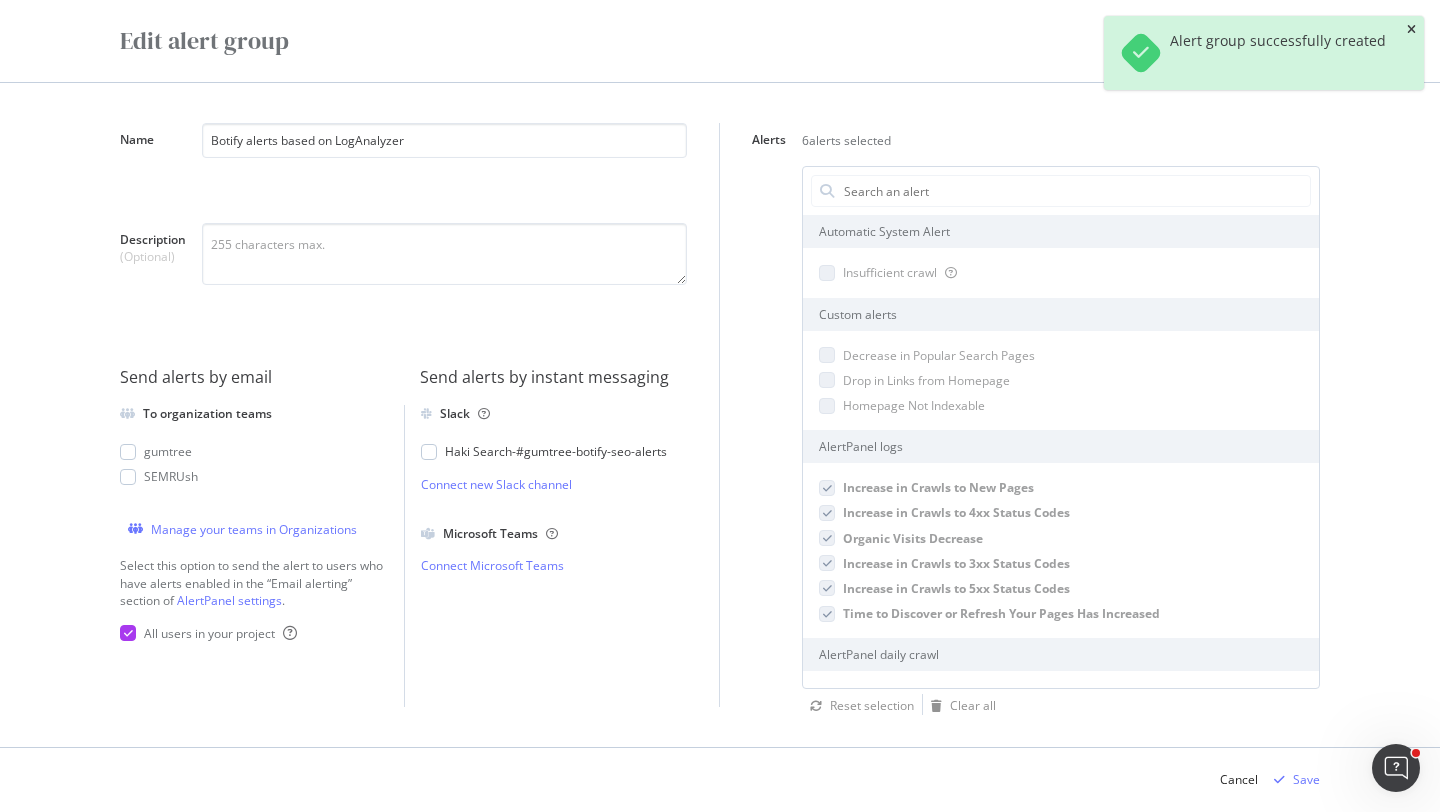 click at bounding box center (1411, 30) 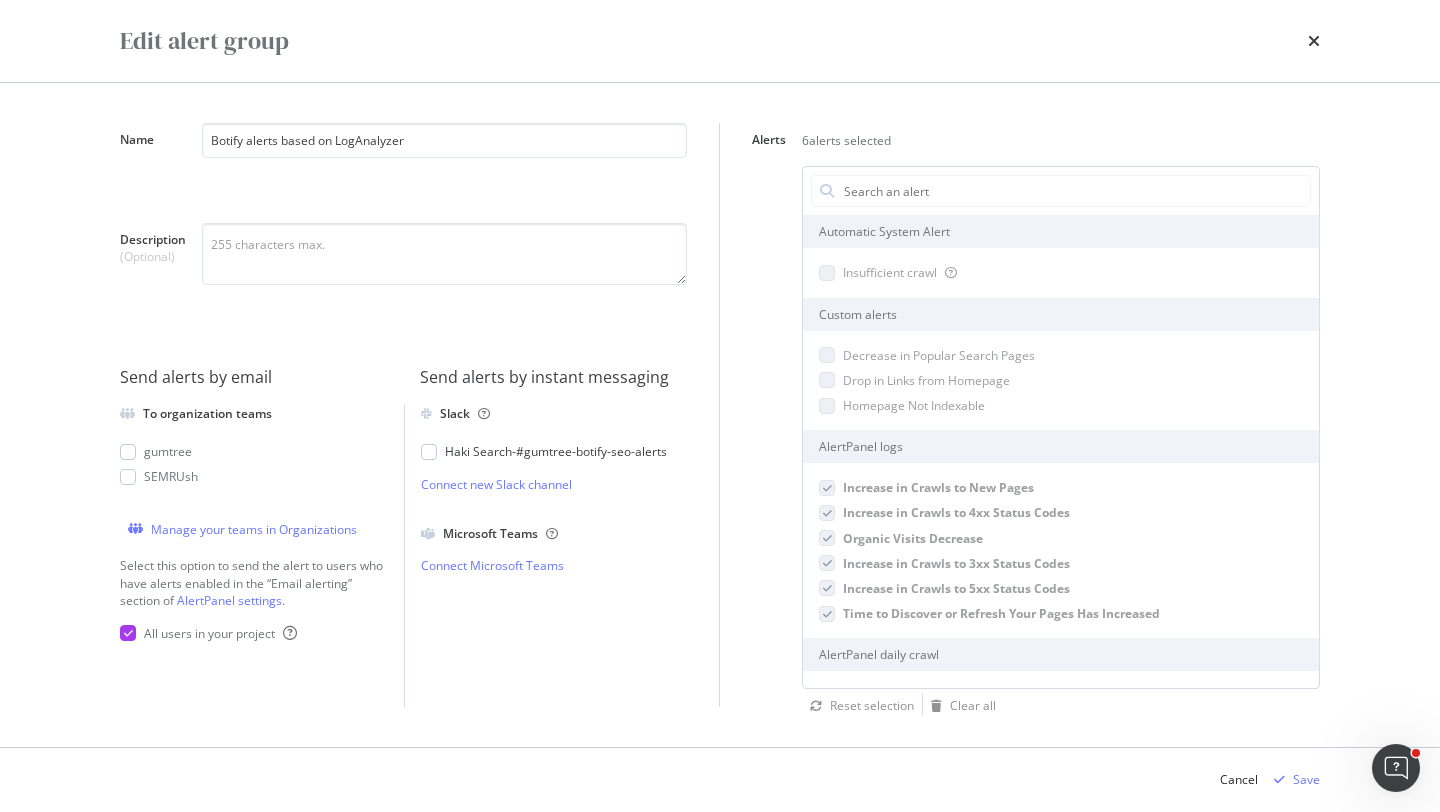 click on "Edit alert group Name Botify alerts based on LogAnalyzer Description (Optional) Send alerts by email Send alerts by instant messaging To organization teams gumtree SEMRUsh Manage your teams in Organizations Select this option to send the alert to users who have alerts enabled in the “Email alerting” section of   AlertPanel settings . All users in your project Slack Haki Search  -  #gumtree-botify-seo-alerts Connect new Slack channel Microsoft Teams Connect Microsoft Teams Alerts 6  alerts selected Automatic System Alert Insufficient crawl Custom alerts Decrease in Popular Search Pages Drop in Links from Homepage Homepage Not Indexable AlertPanel logs Increase in Crawls to New Pages Increase in Crawls to 4xx Status Codes Organic Visits Decrease Increase in Crawls to 3xx Status Codes Increase in Crawls to 5xx Status Codes Time to Discover or Refresh Your Pages Has Increased AlertPanel daily crawl Increase in Non-Indexable Pages Large JavaScript Resources Increase in 5xx Status Codes Pages Missing H1 Tag" at bounding box center [720, 406] 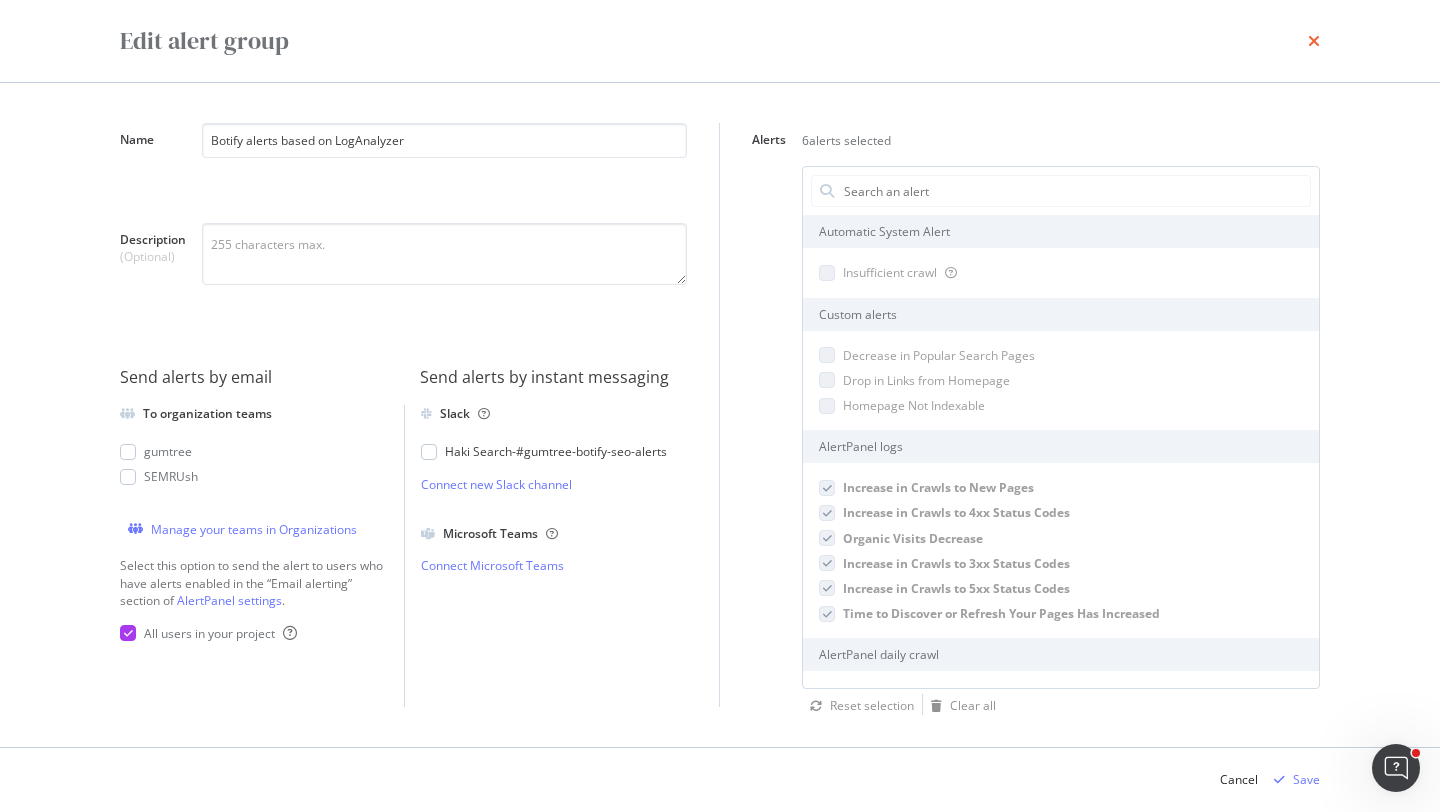 click at bounding box center (1314, 41) 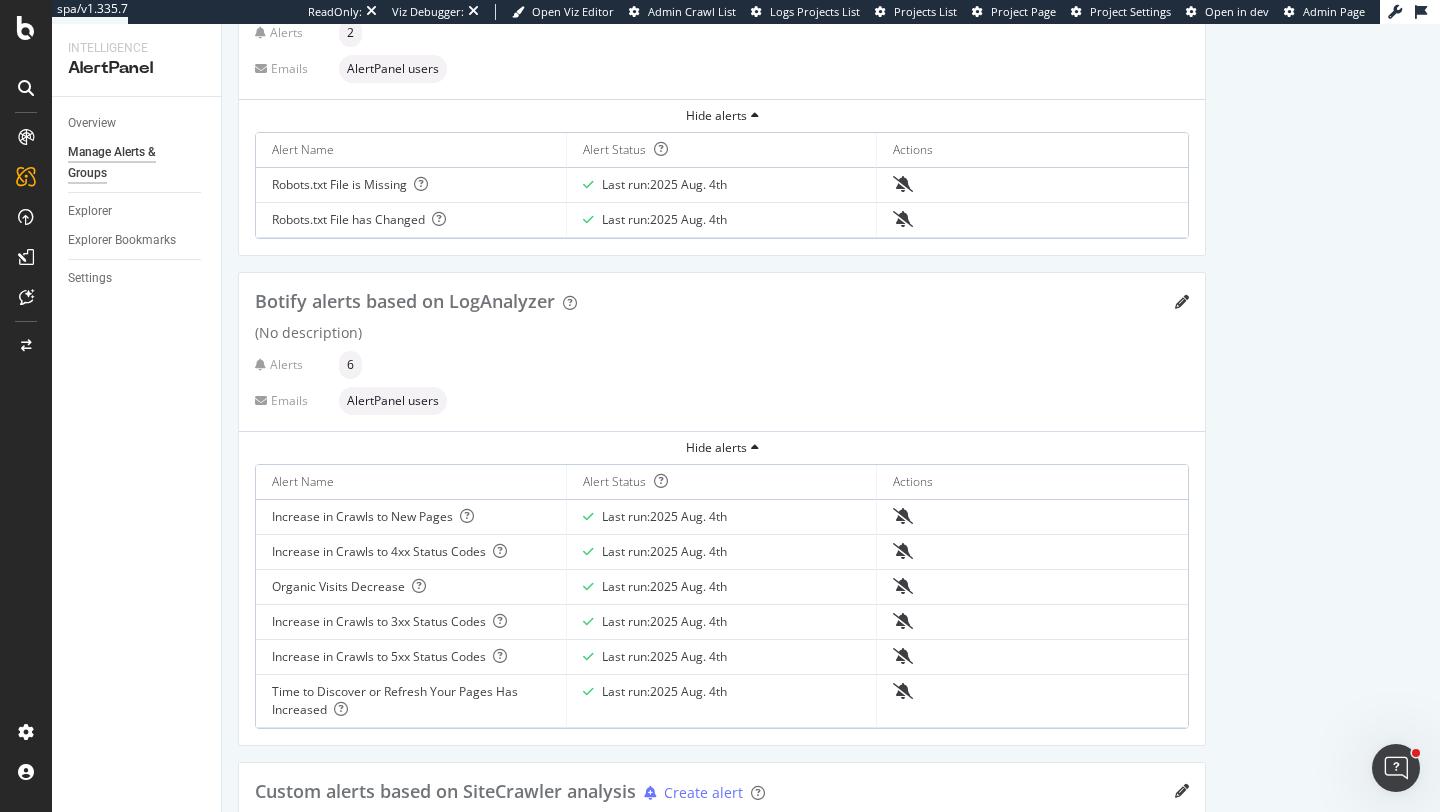 scroll, scrollTop: 0, scrollLeft: 0, axis: both 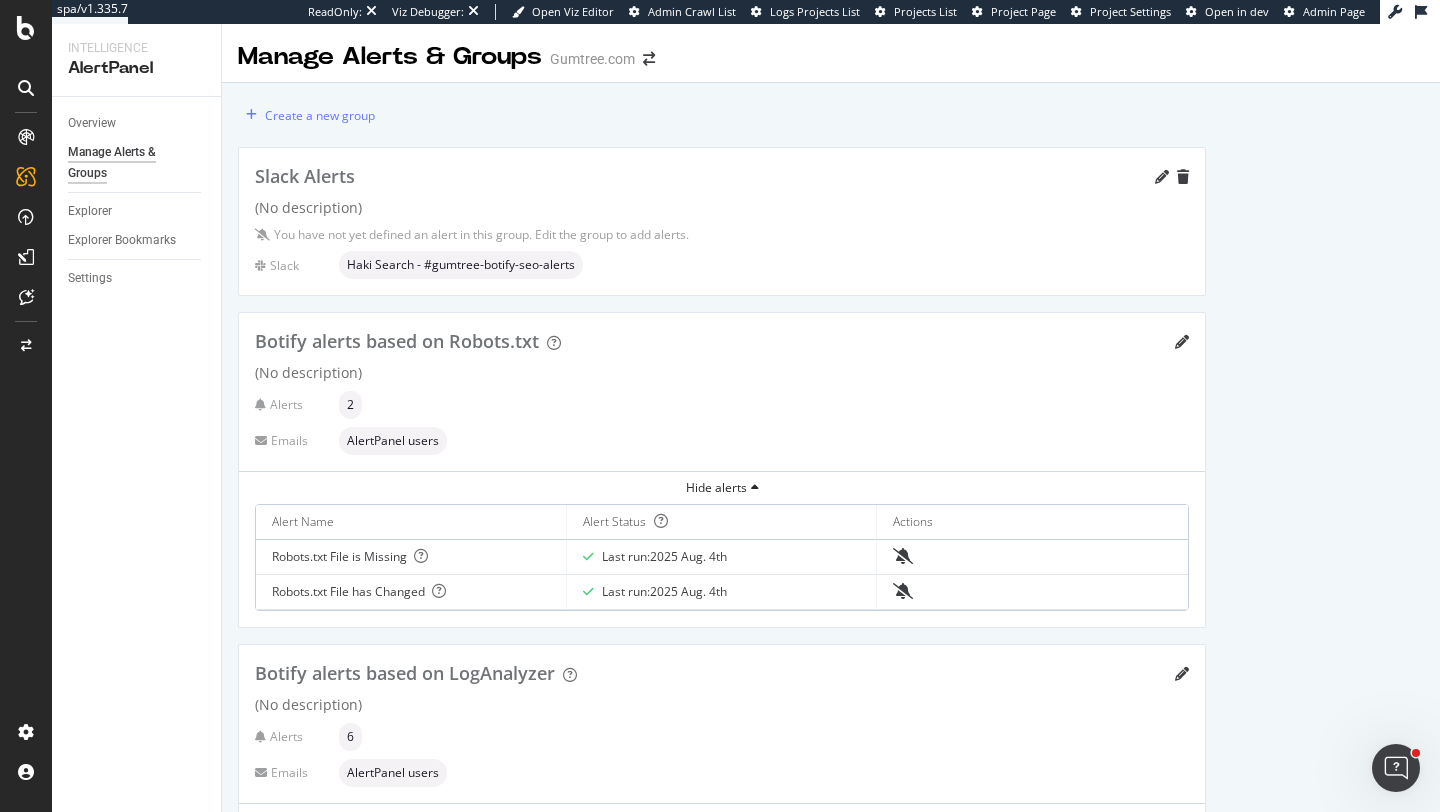 click on "Slack Alerts" at bounding box center (722, 177) 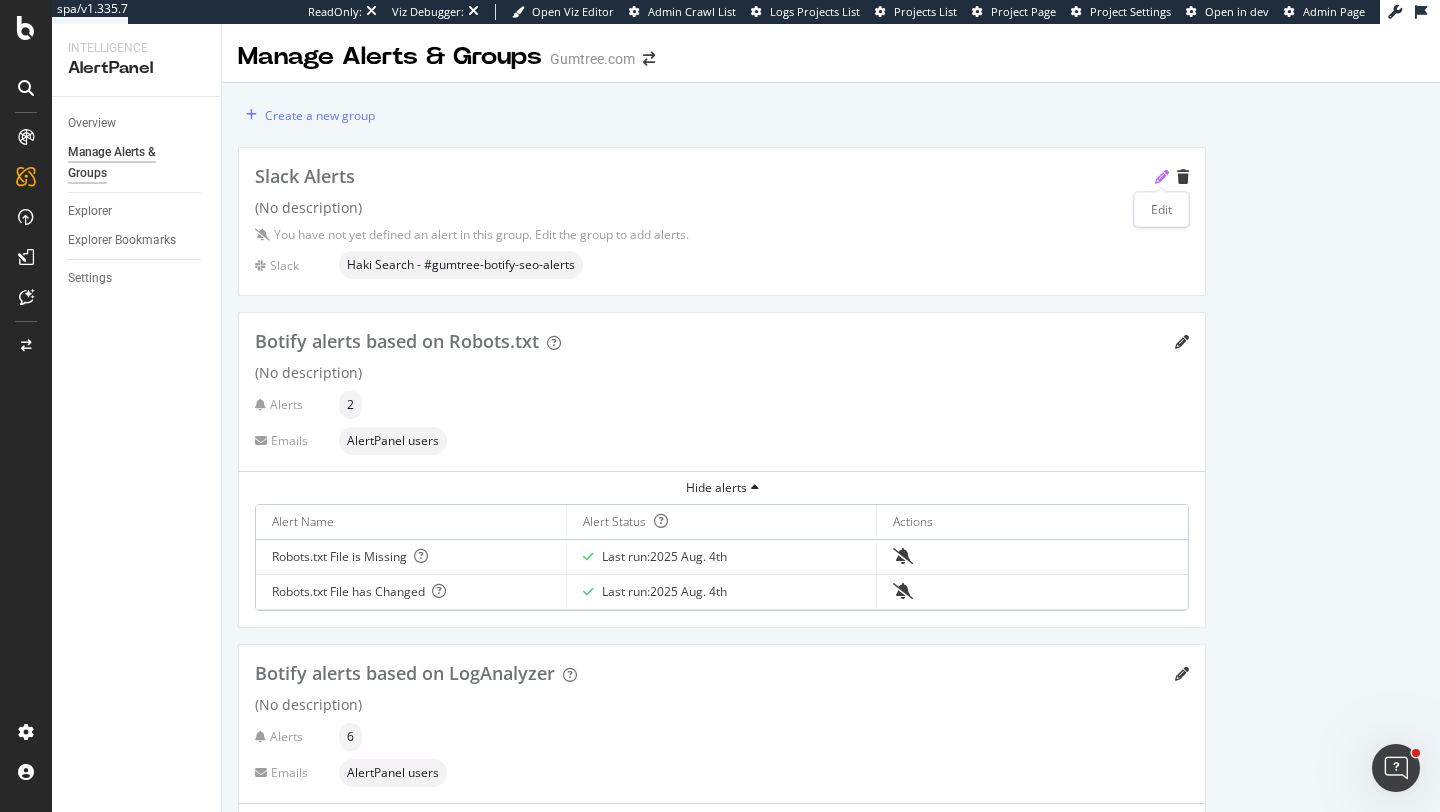 click at bounding box center [1162, 177] 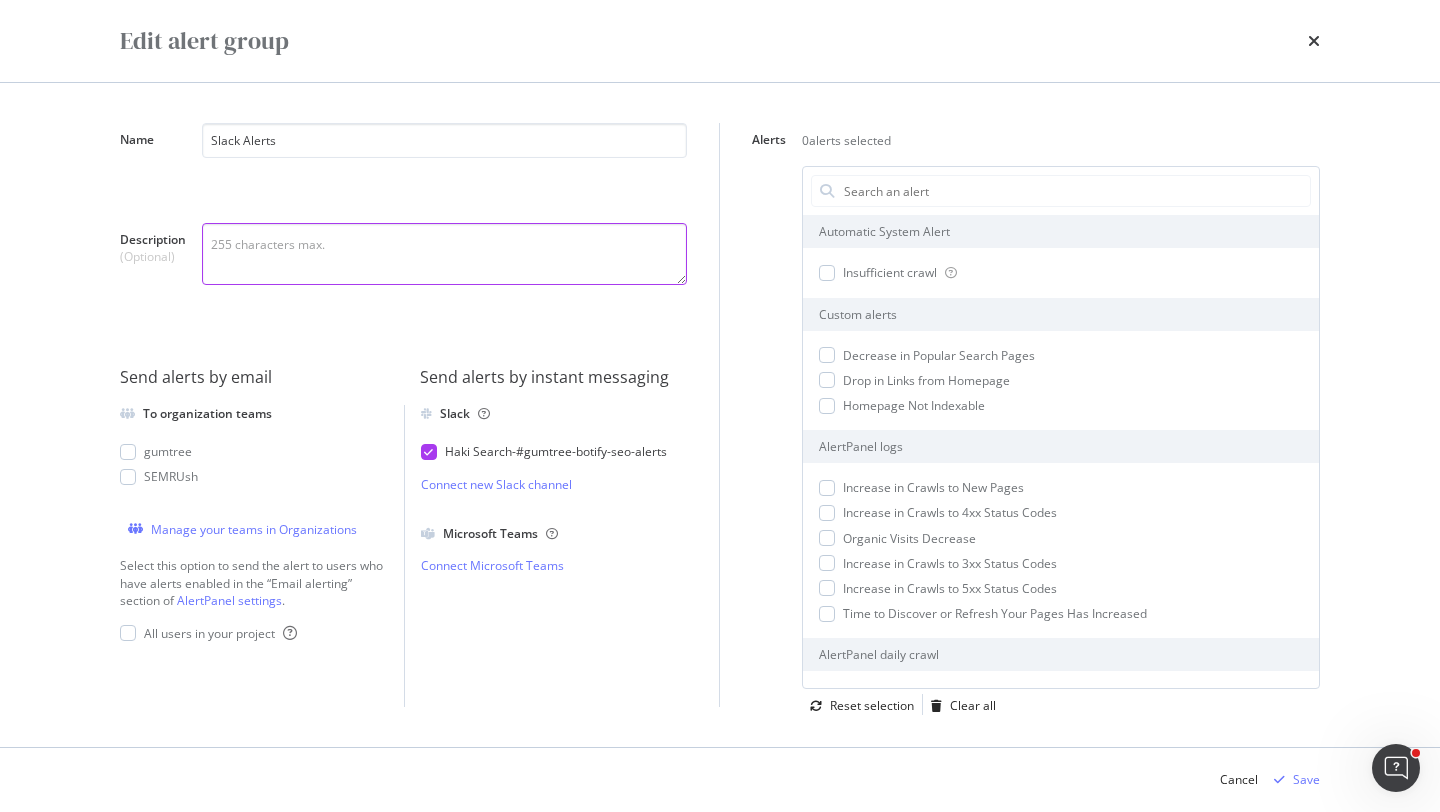 click on "Description (Optional)" at bounding box center [444, 254] 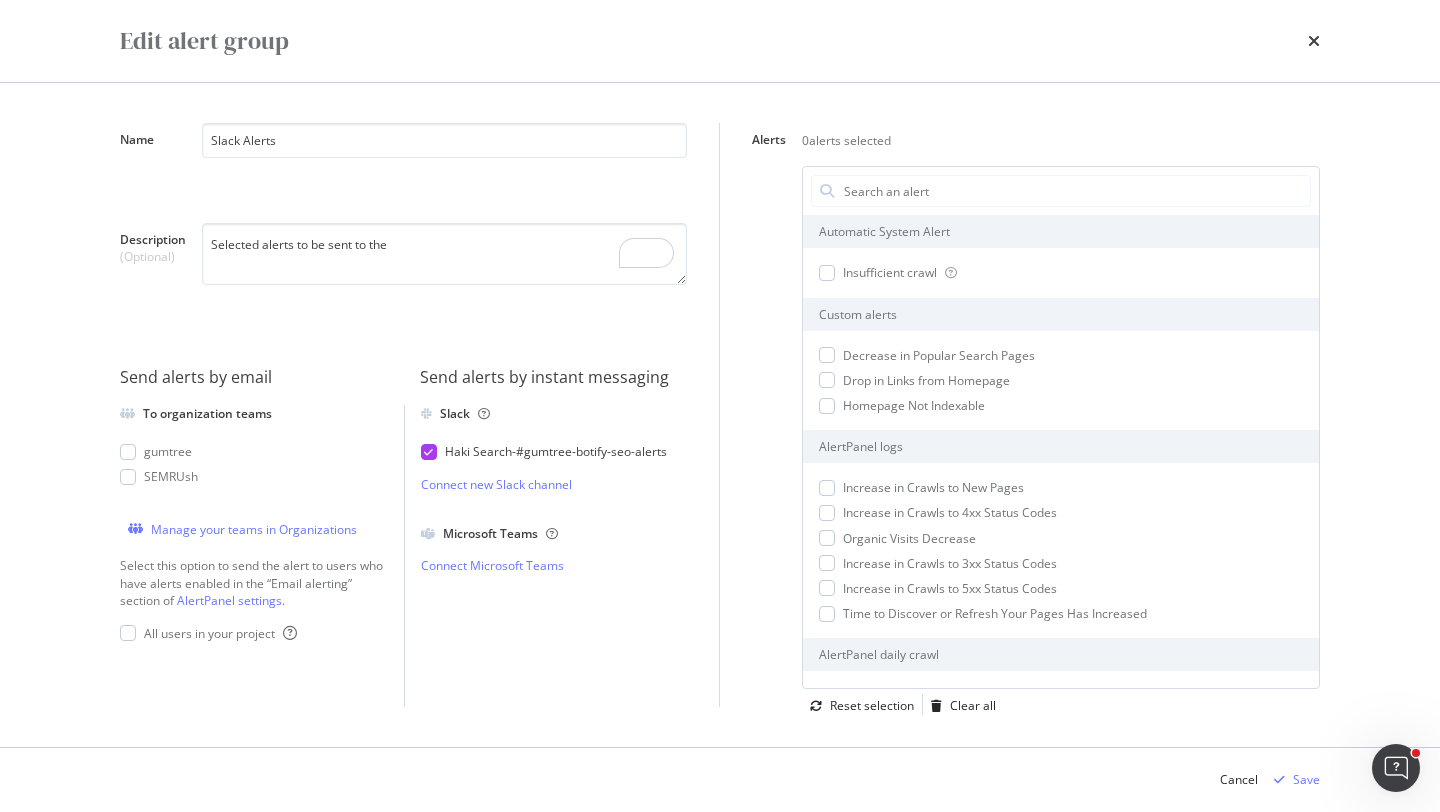 click on "Haki Search  -  #gumtree-botify-seo-alerts" at bounding box center [554, 451] 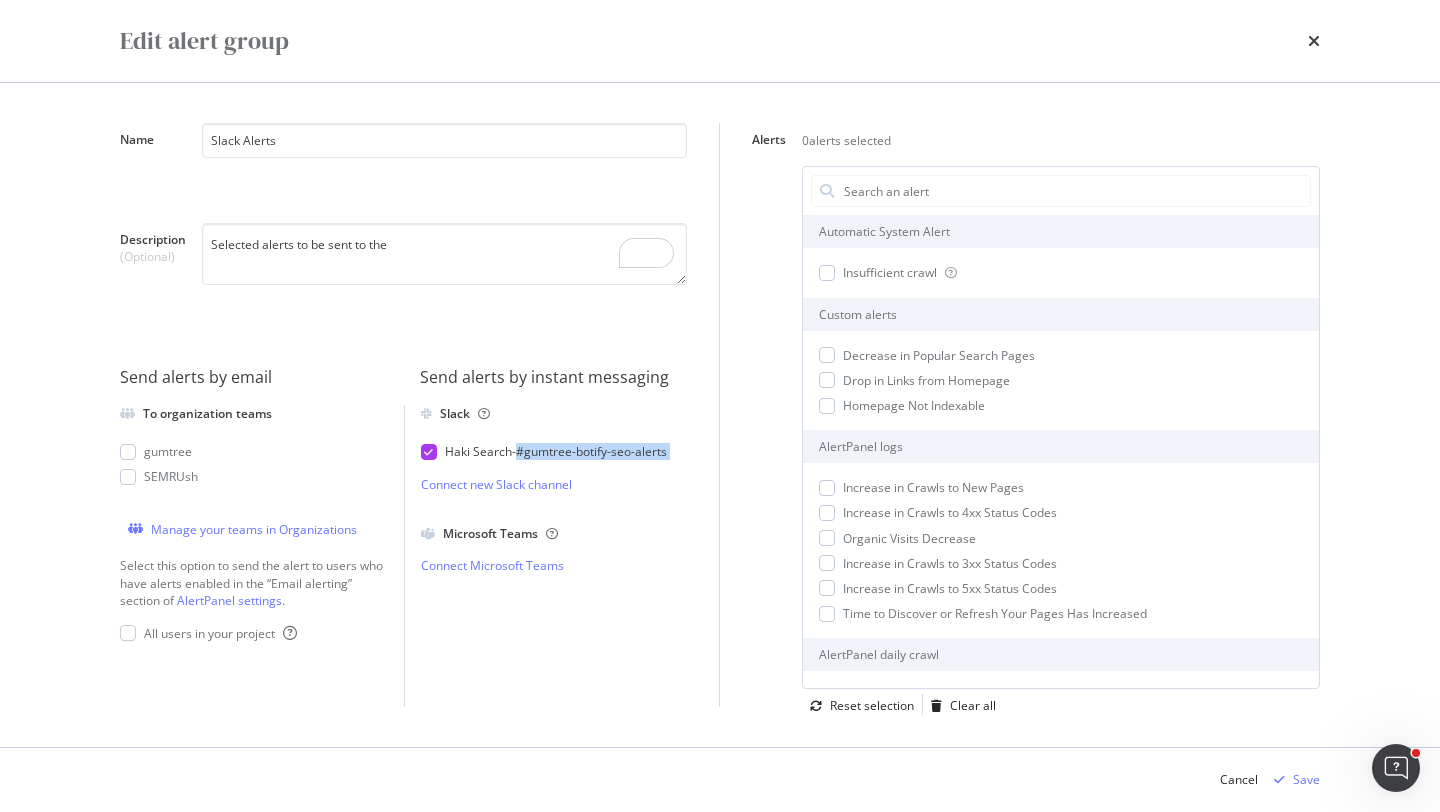 drag, startPoint x: 566, startPoint y: 485, endPoint x: 522, endPoint y: 448, distance: 57.48913 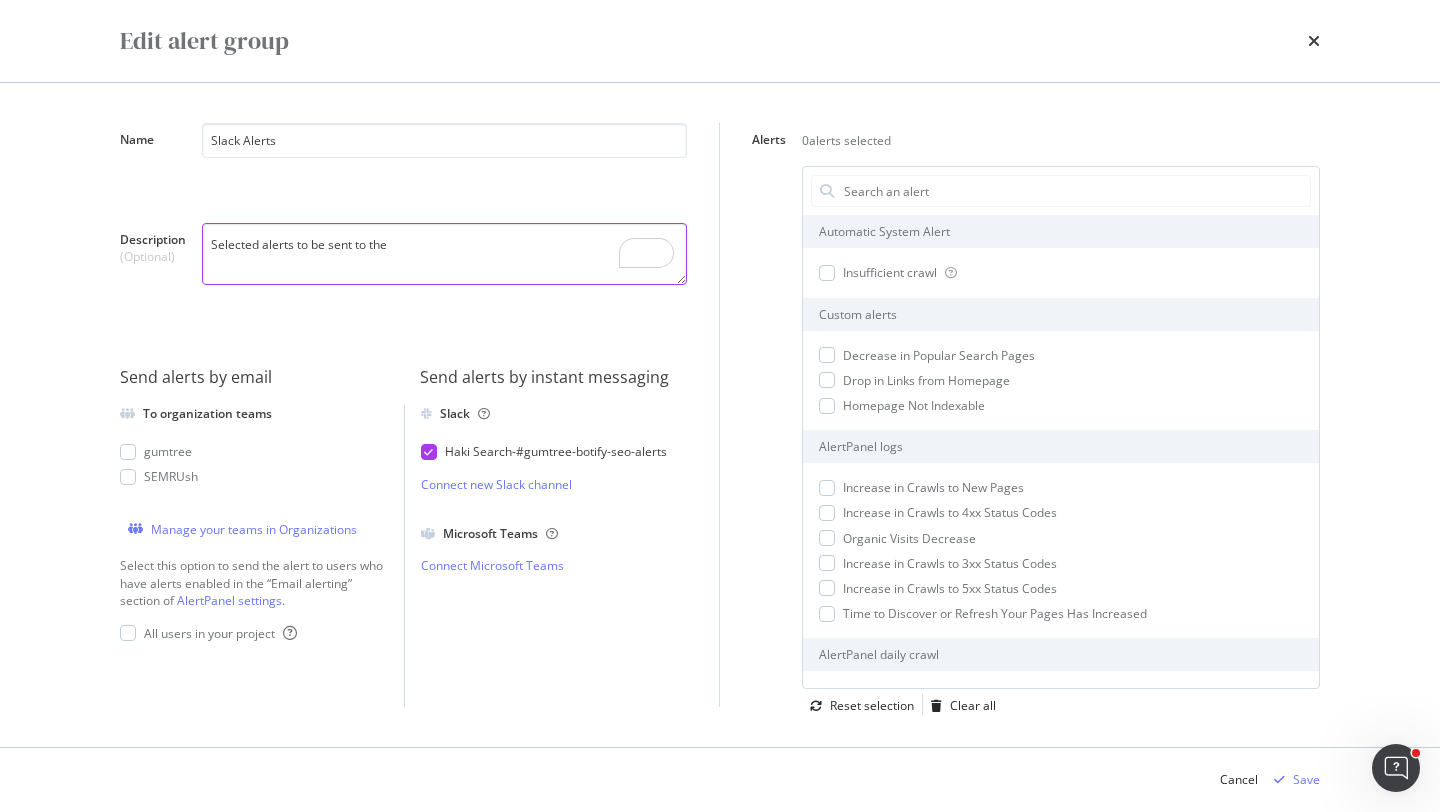click on "Selected alerts to be sent to the" at bounding box center [444, 254] 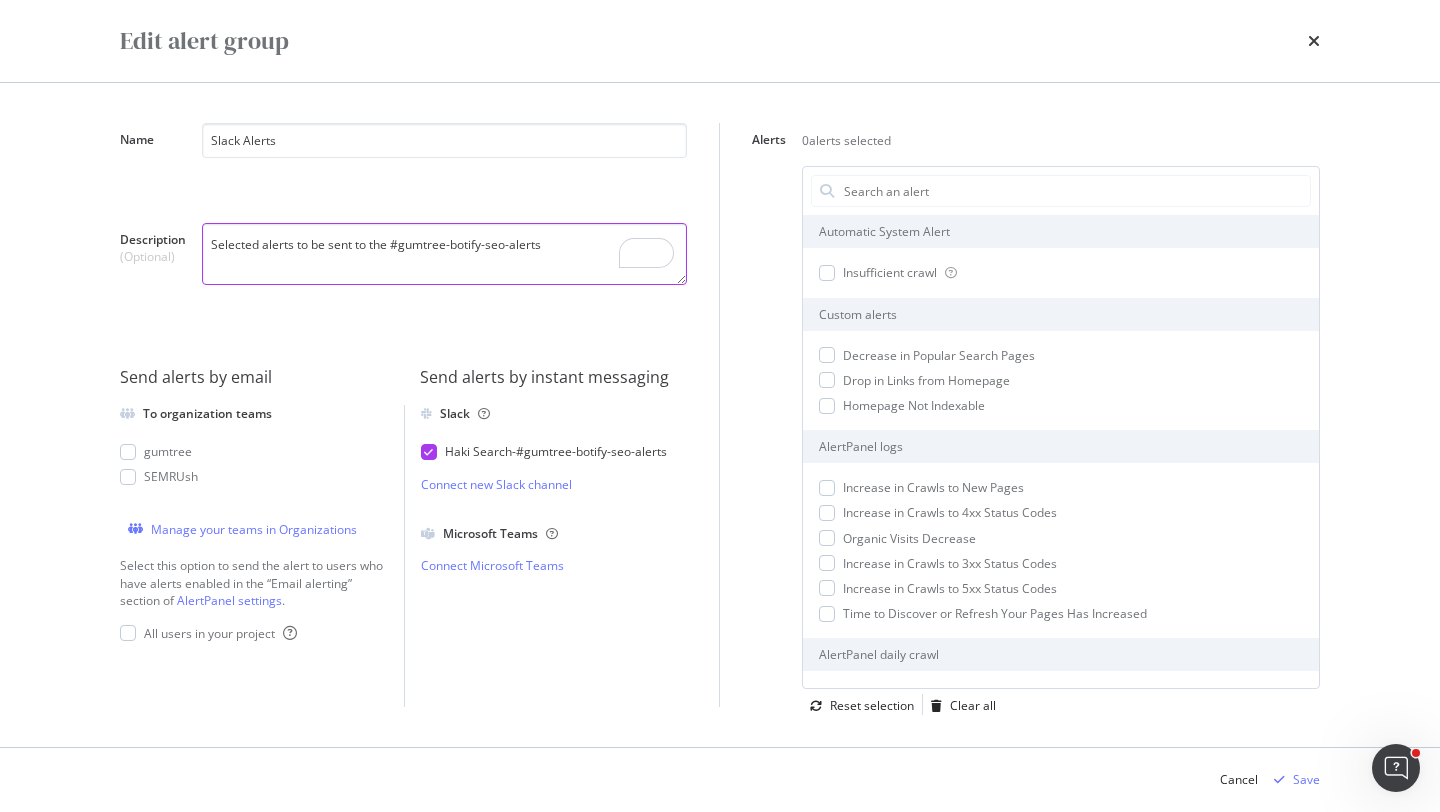 click on "Selected alerts to be sent to the #gumtree-botify-seo-alerts" at bounding box center (444, 254) 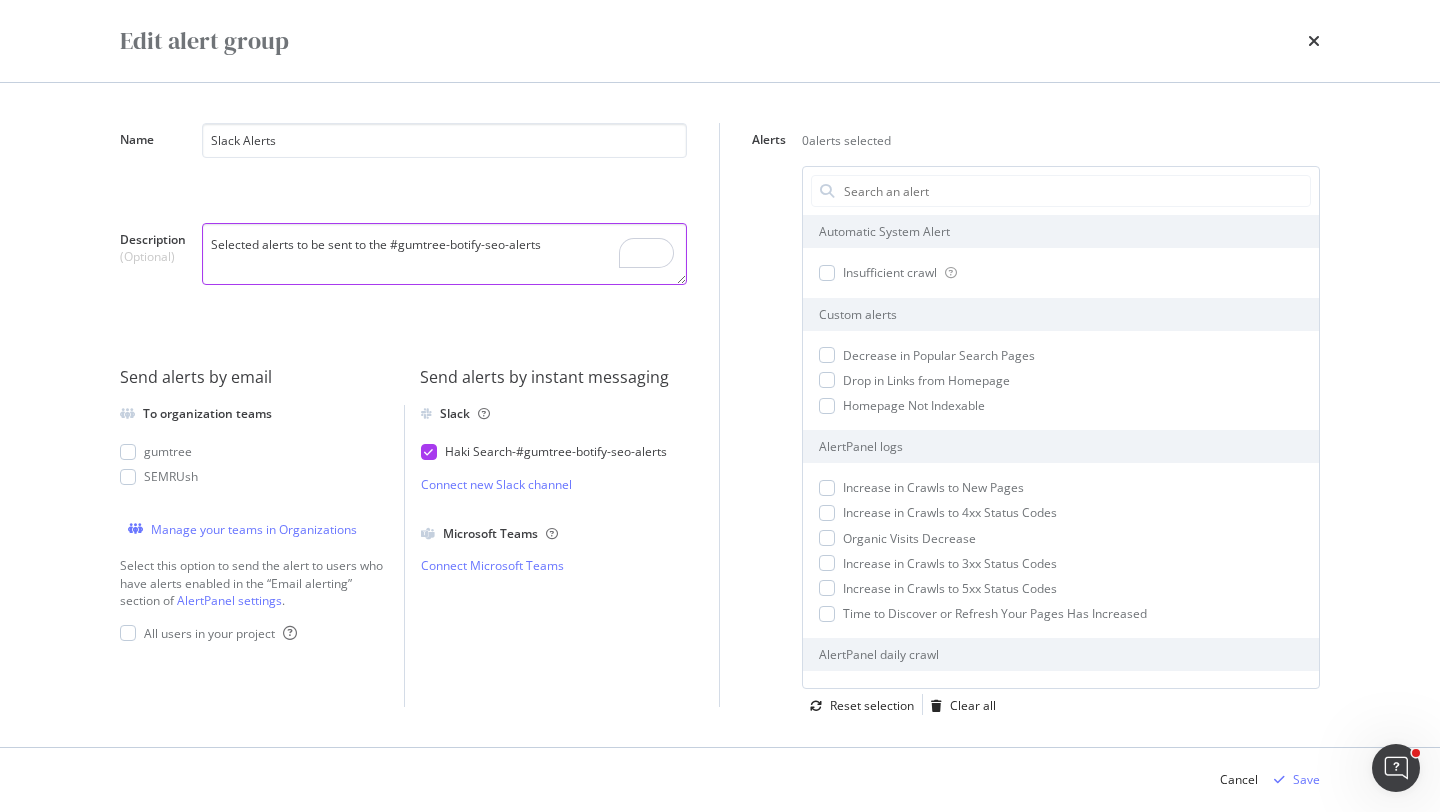 click on "Selected alerts to be sent to the #gumtree-botify-seo-alerts" at bounding box center [444, 254] 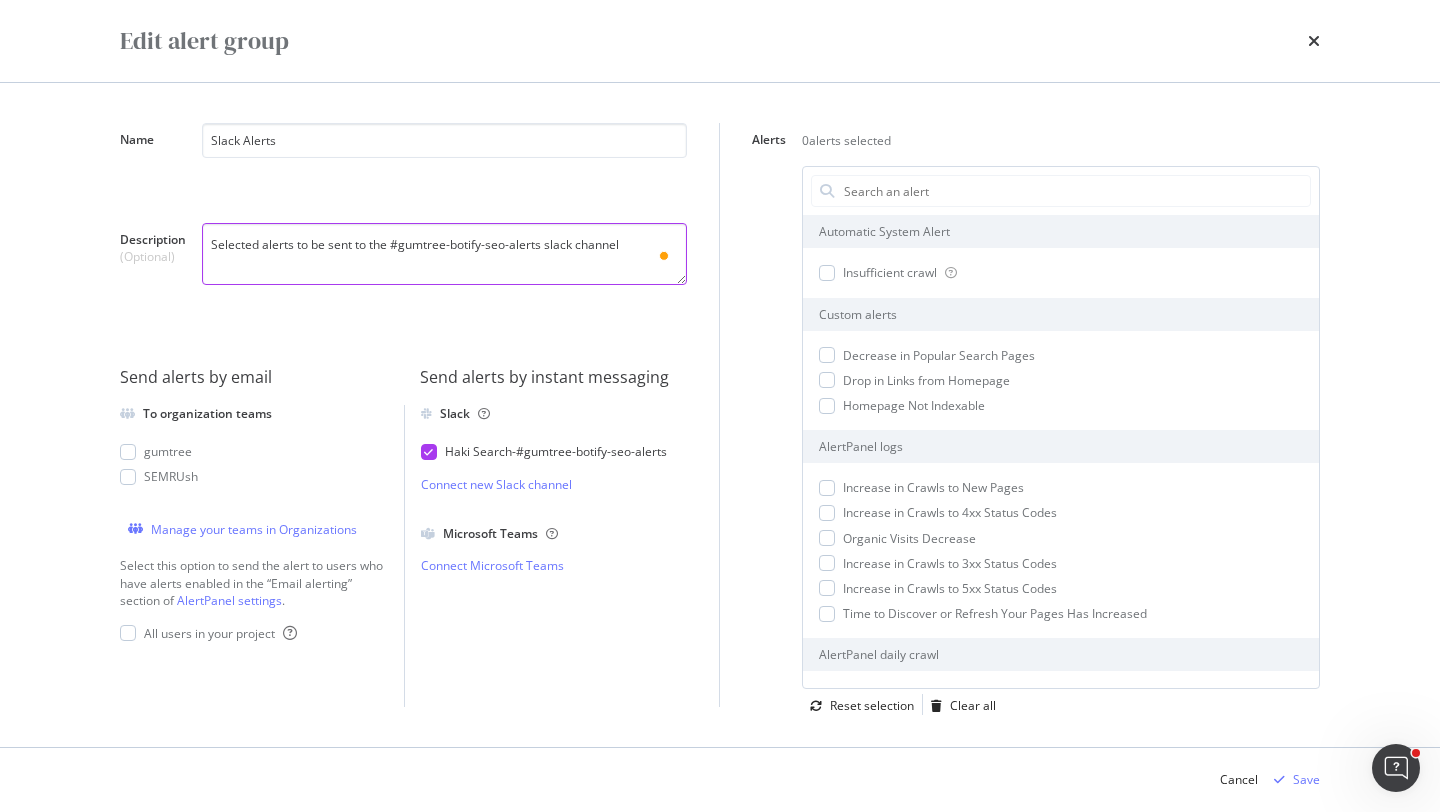 click on "Selected alerts to be sent to the #gumtree-botify-seo-alerts slack channel" at bounding box center [444, 254] 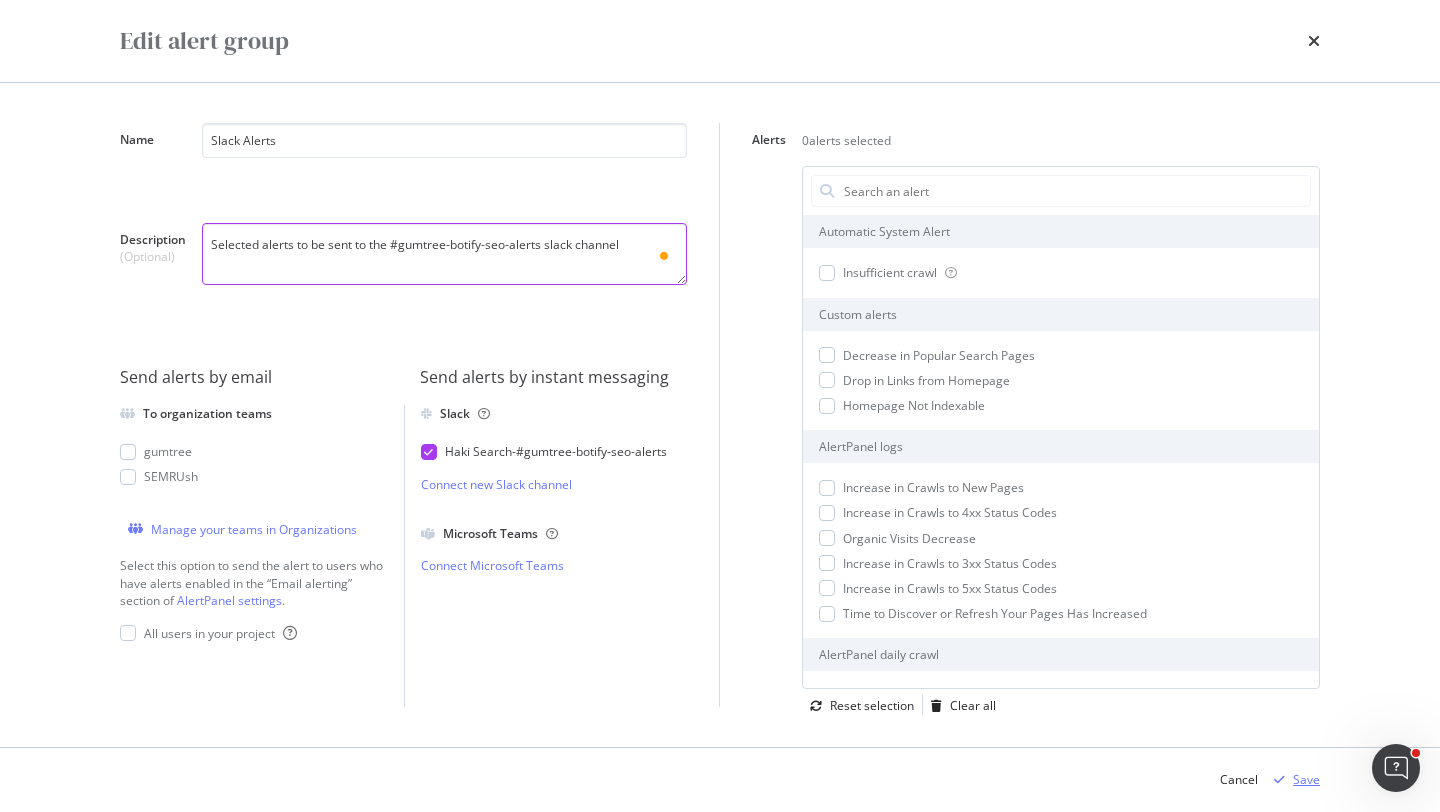 type on "Selected alerts to be sent to the #gumtree-botify-seo-alerts slack channel" 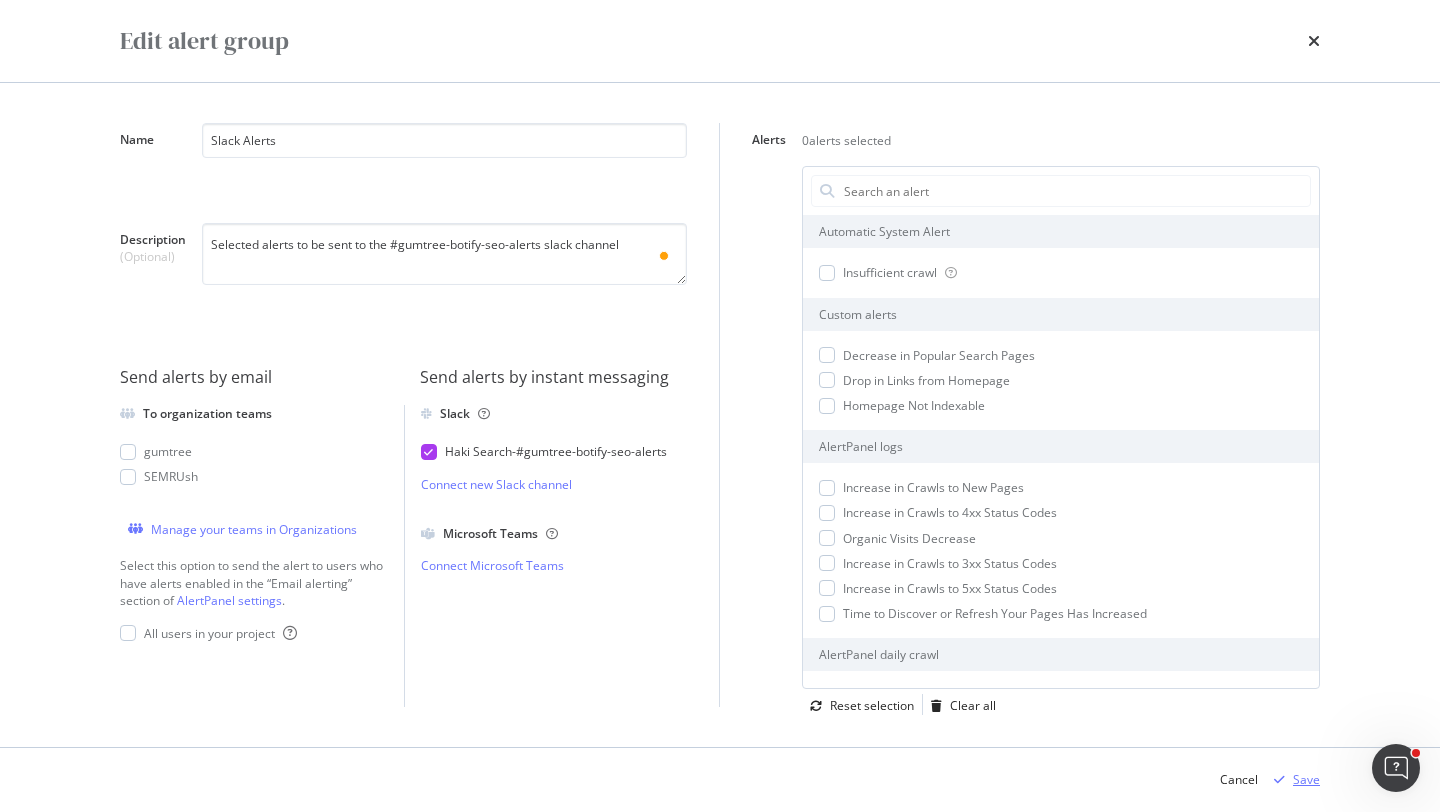 click at bounding box center (1279, 780) 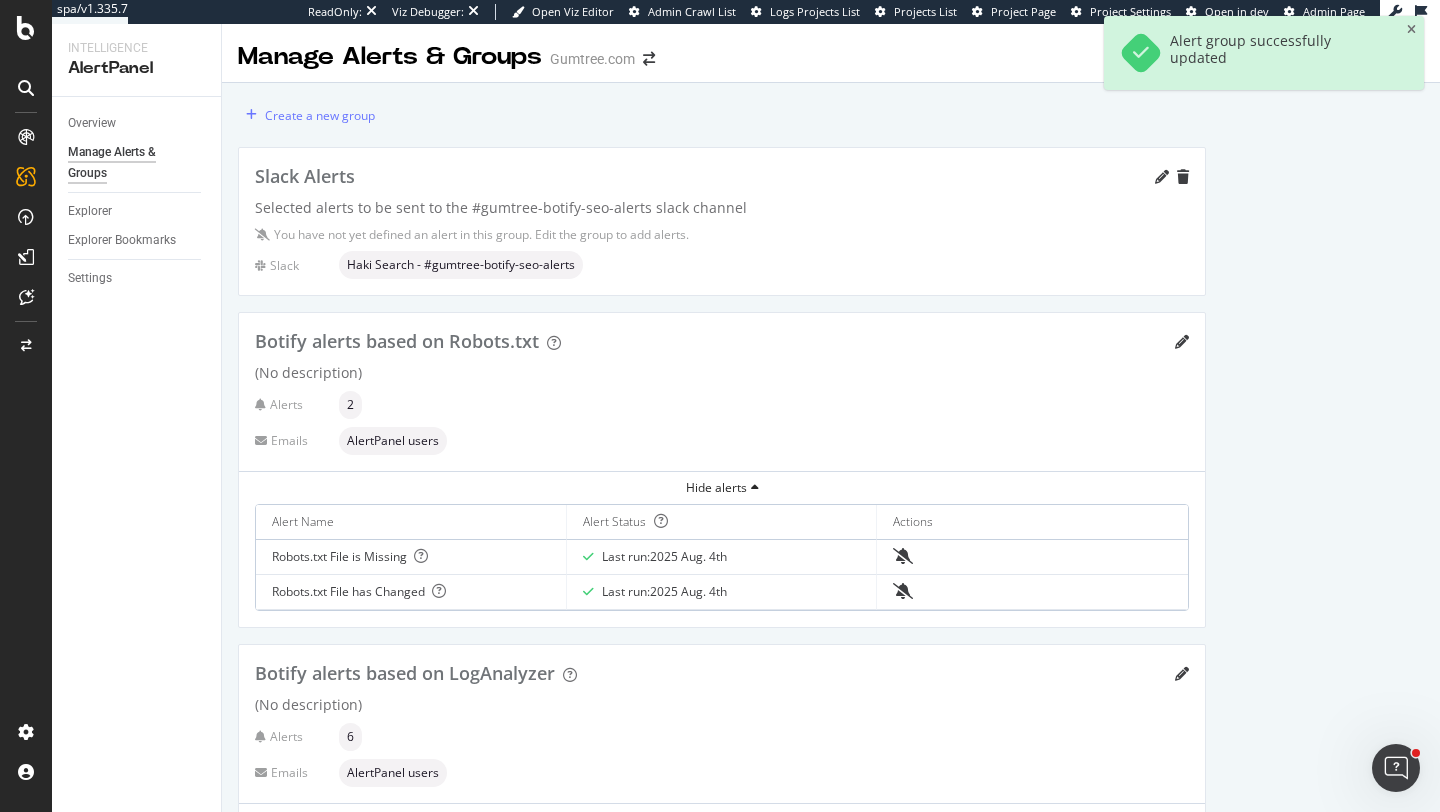 click on "You have not yet defined an alert in this group.   Edit the group to add alerts." at bounding box center (481, 234) 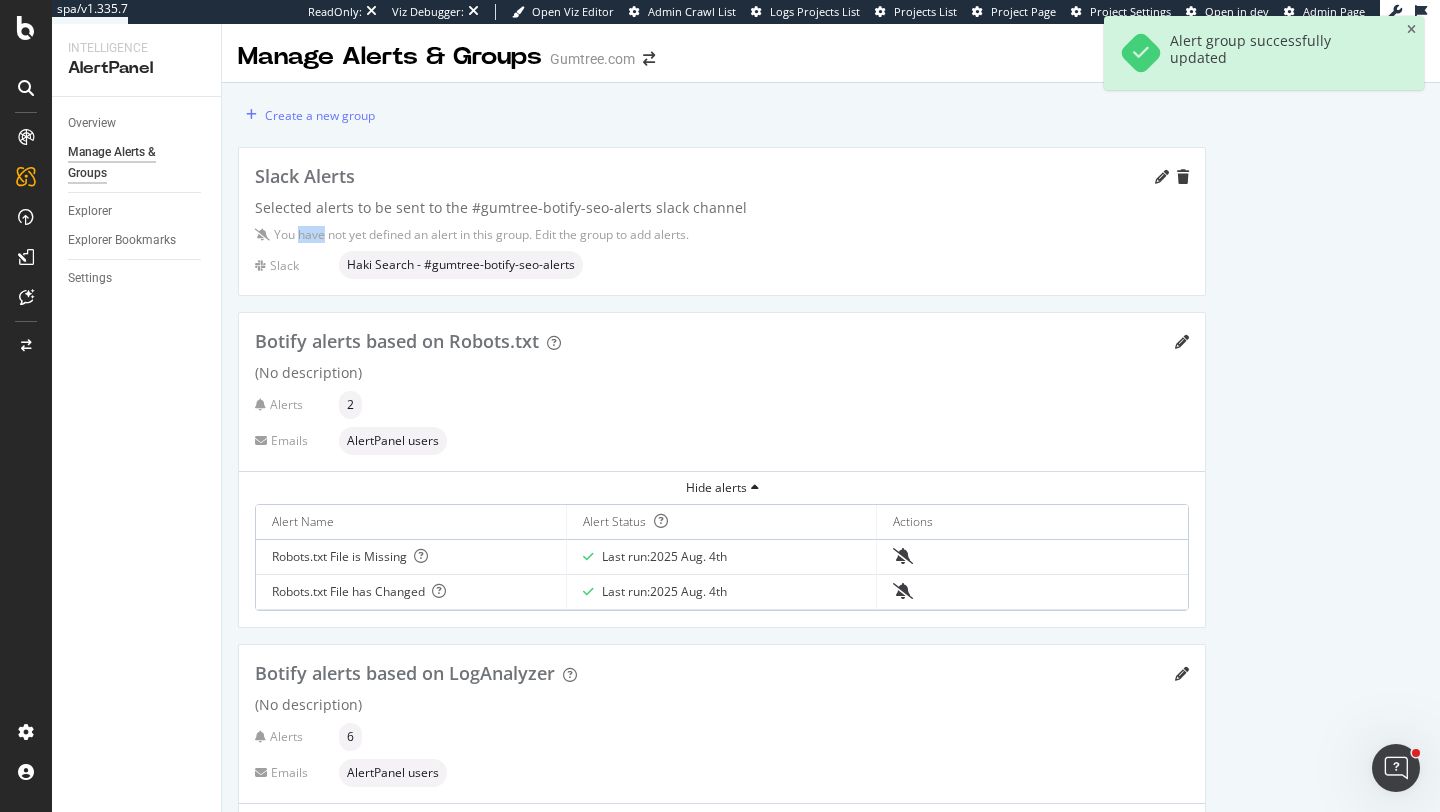 click on "You have not yet defined an alert in this group.   Edit the group to add alerts." at bounding box center [481, 234] 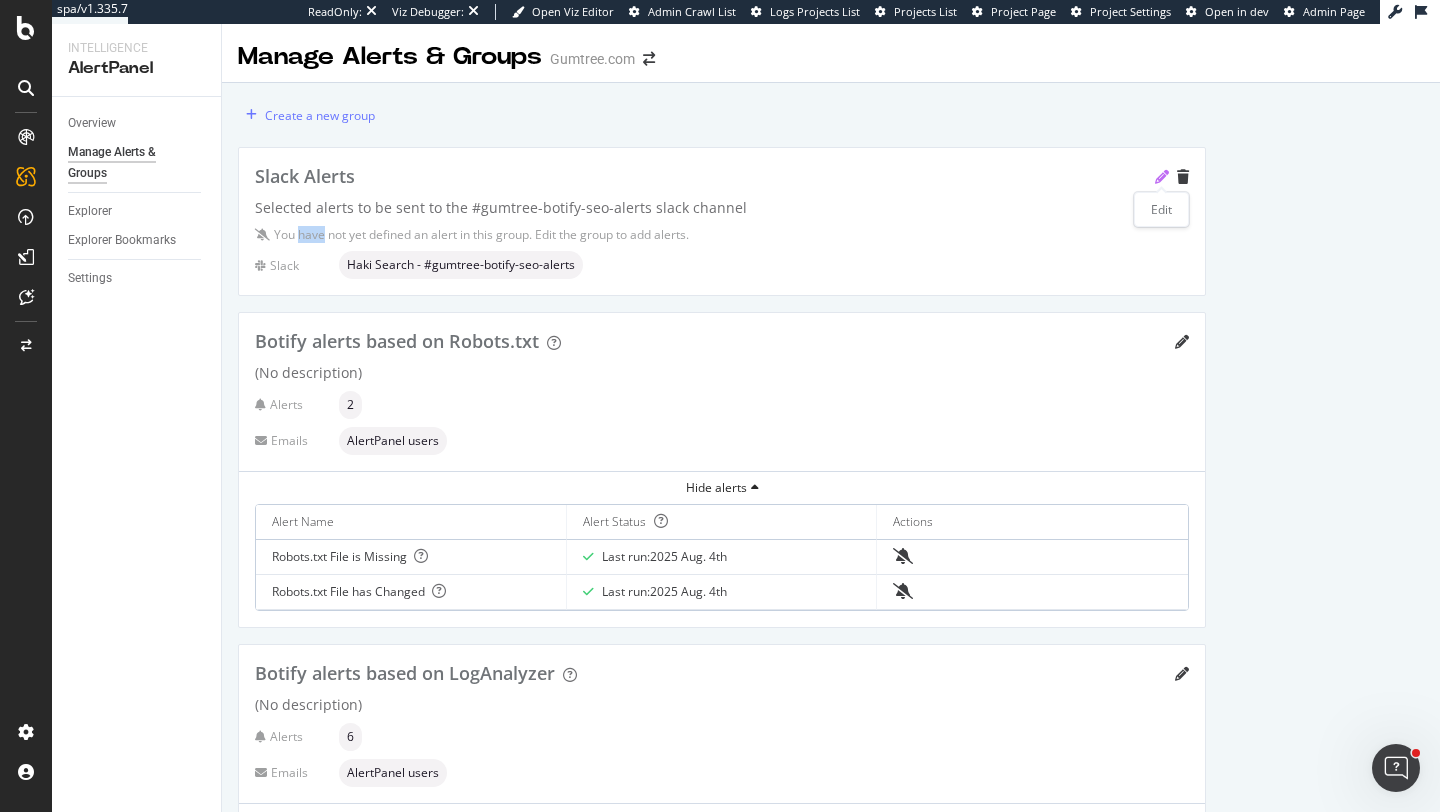 click at bounding box center (1162, 177) 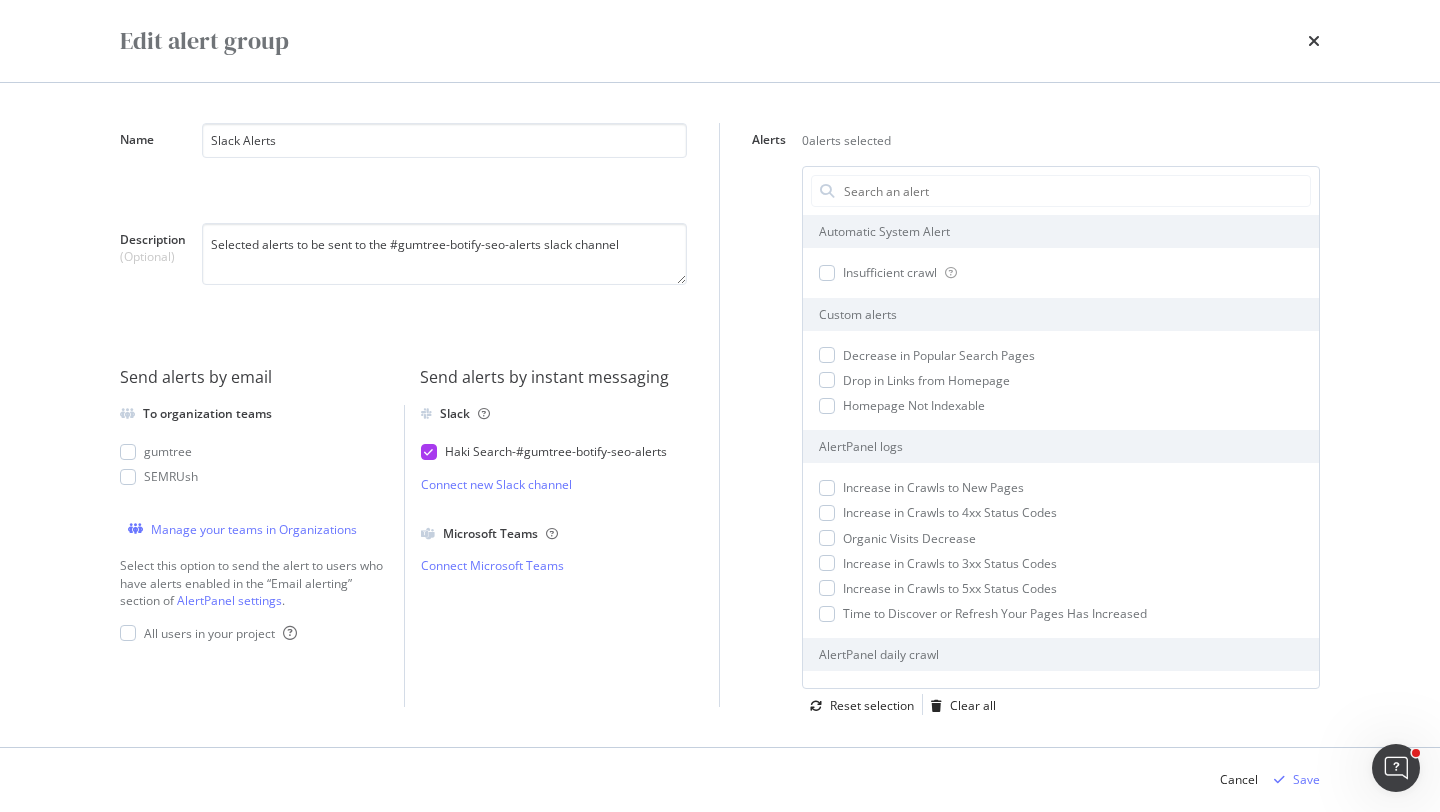 click on "Edit alert group" at bounding box center (720, 41) 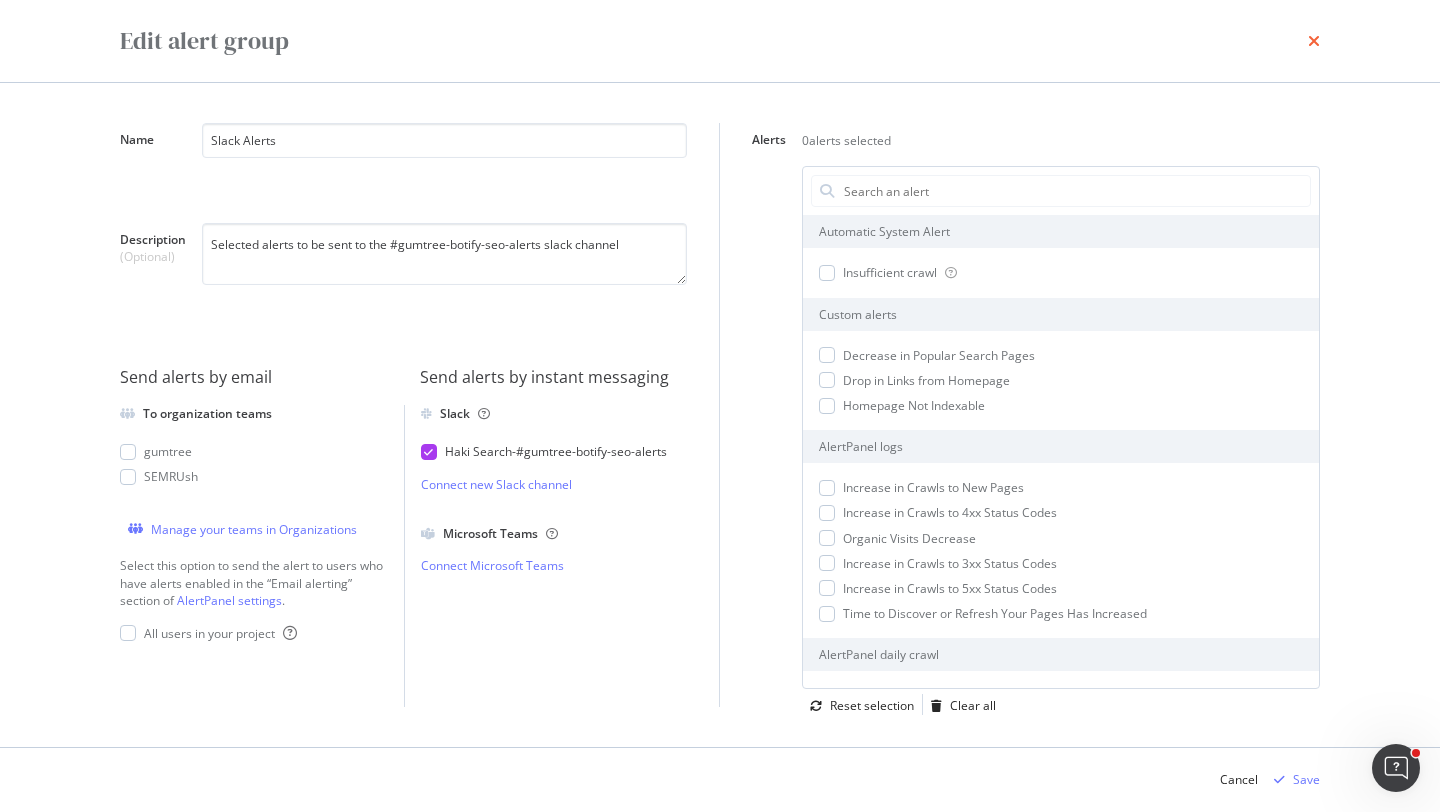 click at bounding box center [1314, 41] 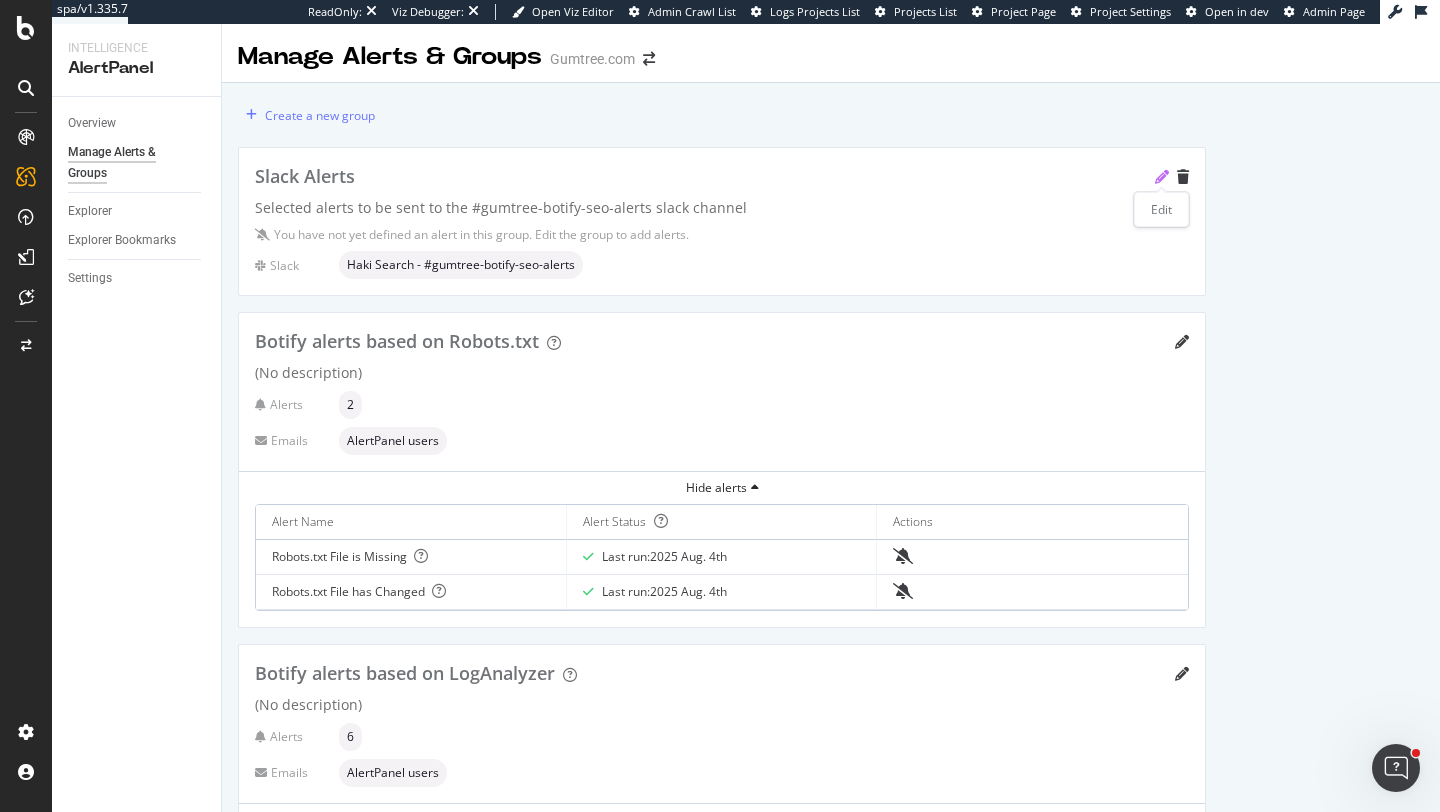 click at bounding box center (1162, 177) 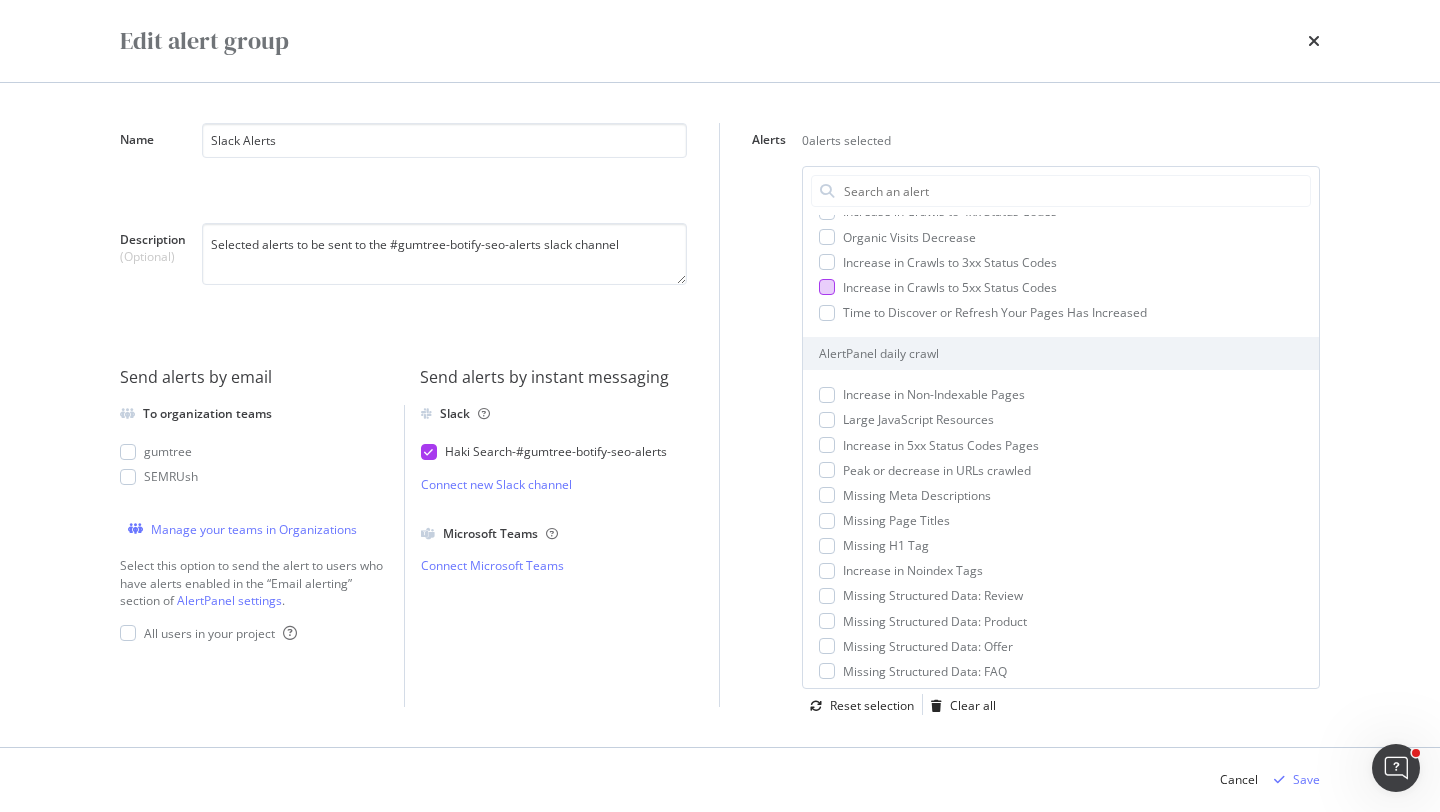 scroll, scrollTop: 0, scrollLeft: 0, axis: both 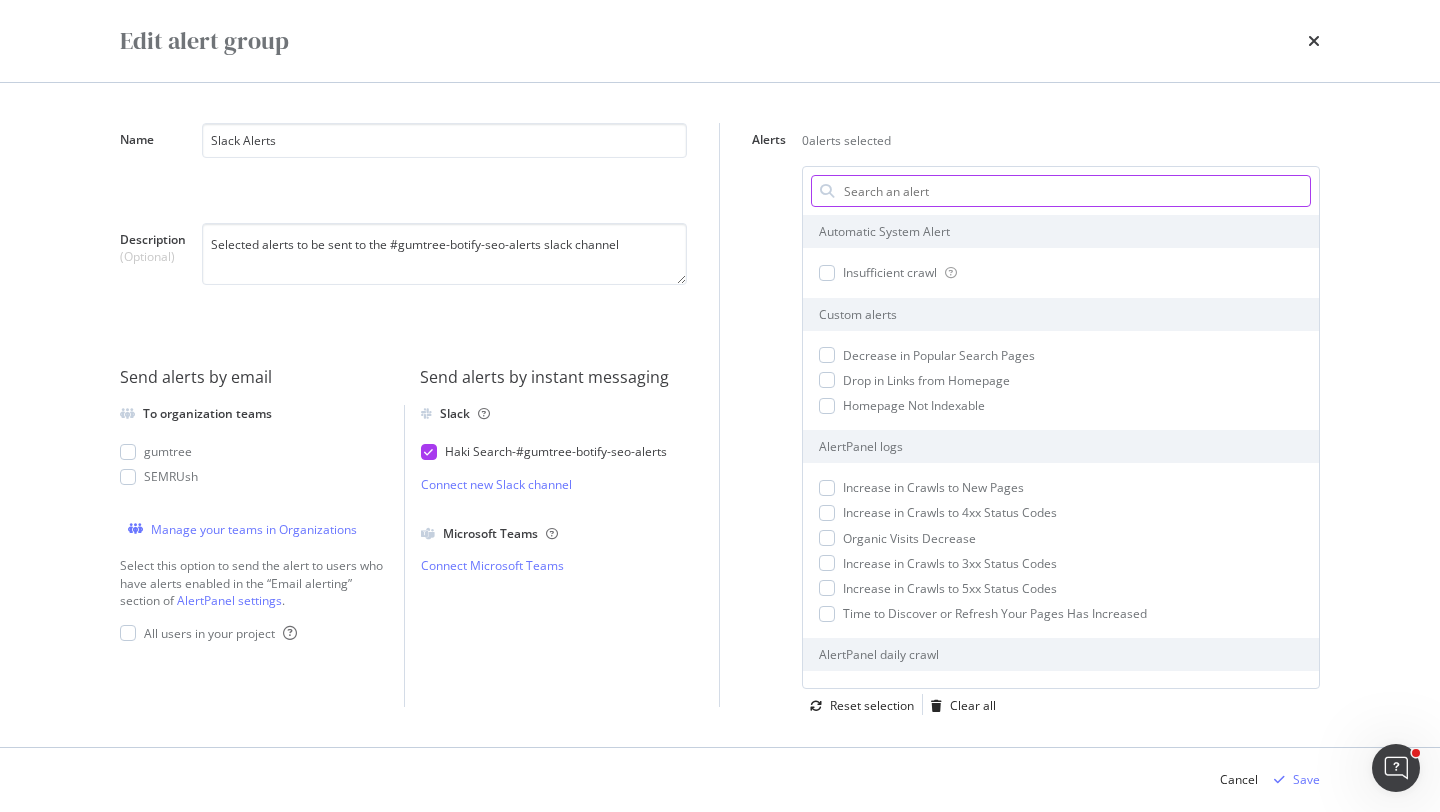 click on "Alerts" at bounding box center (1076, 191) 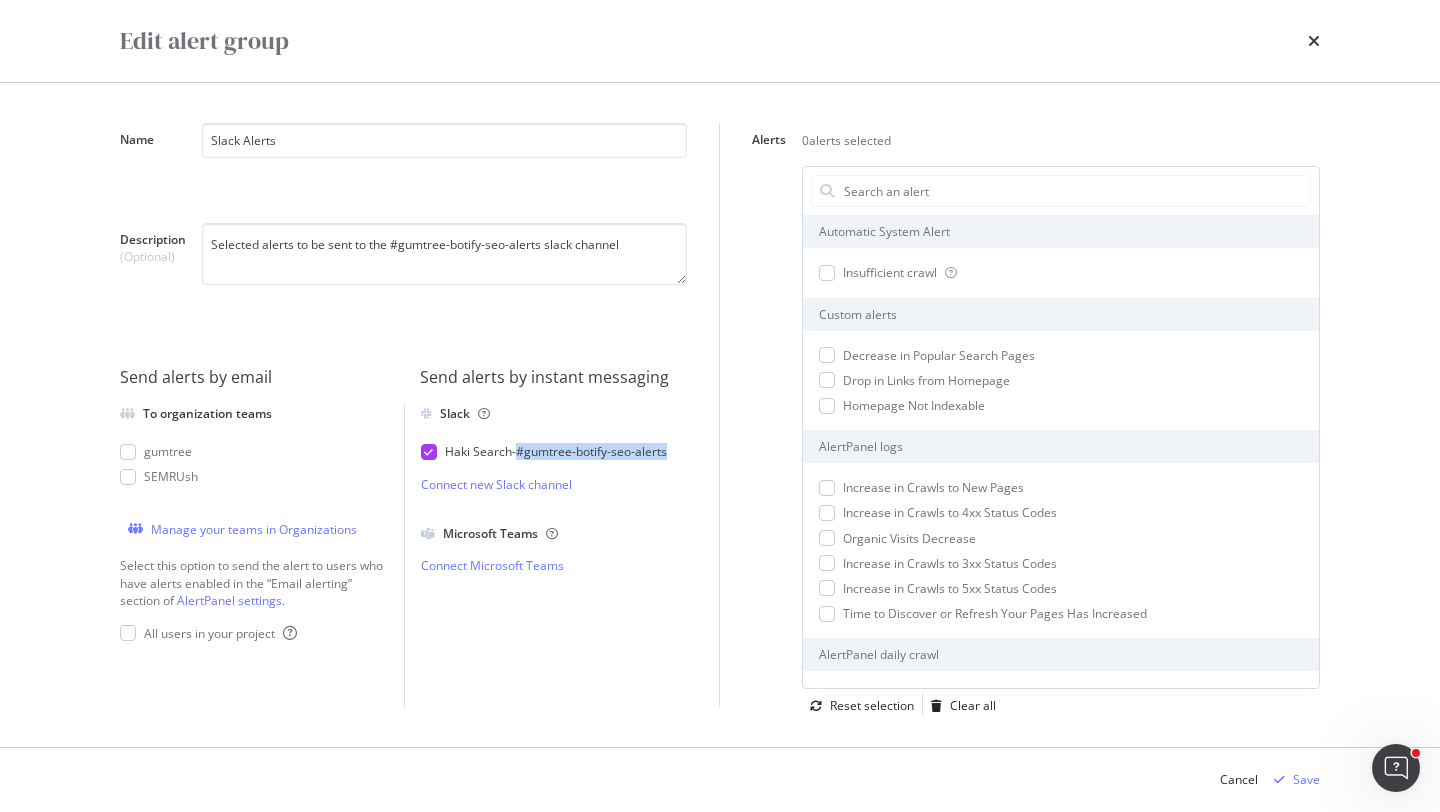 drag, startPoint x: 551, startPoint y: 473, endPoint x: 523, endPoint y: 457, distance: 32.24903 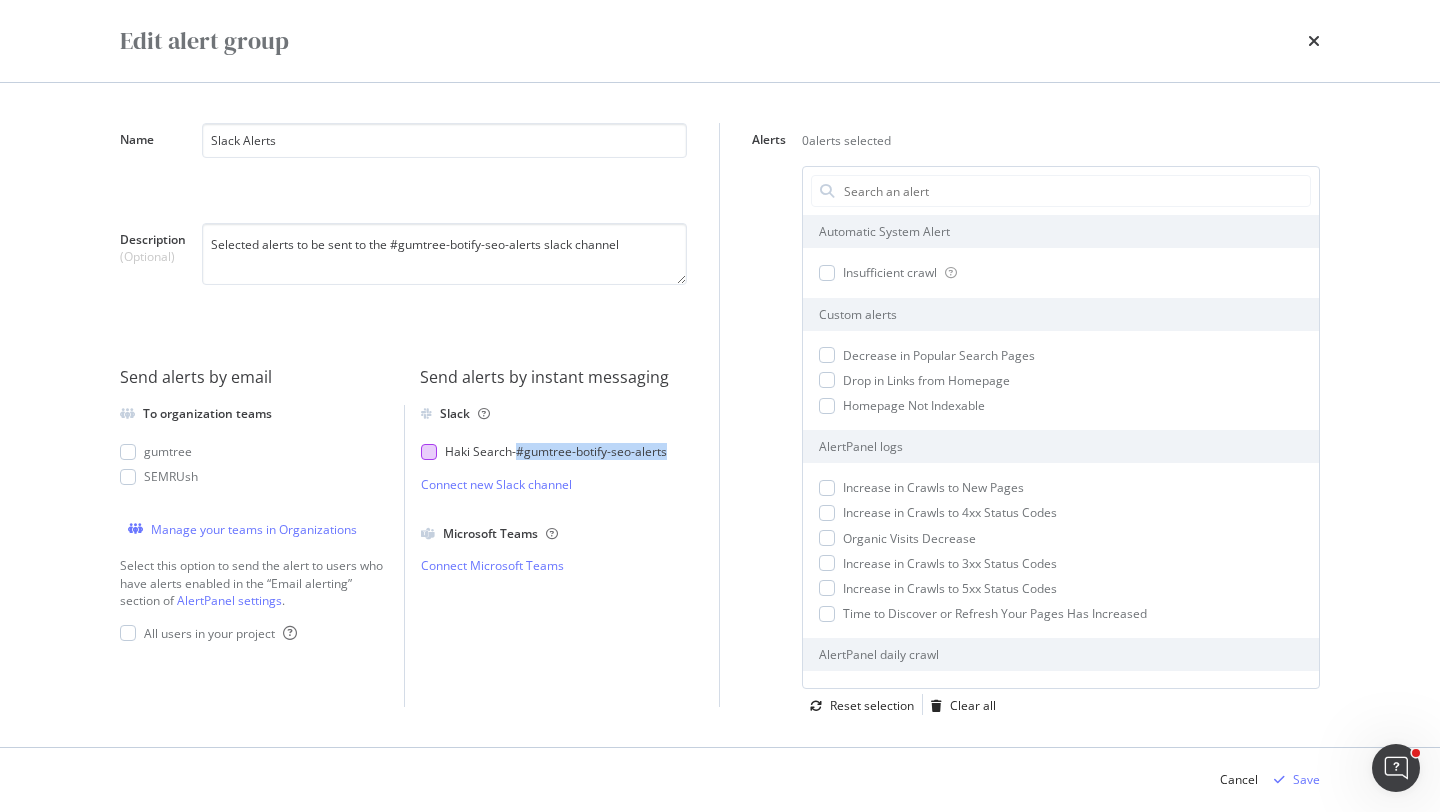 copy on "#gumtree-botify-seo-alerts" 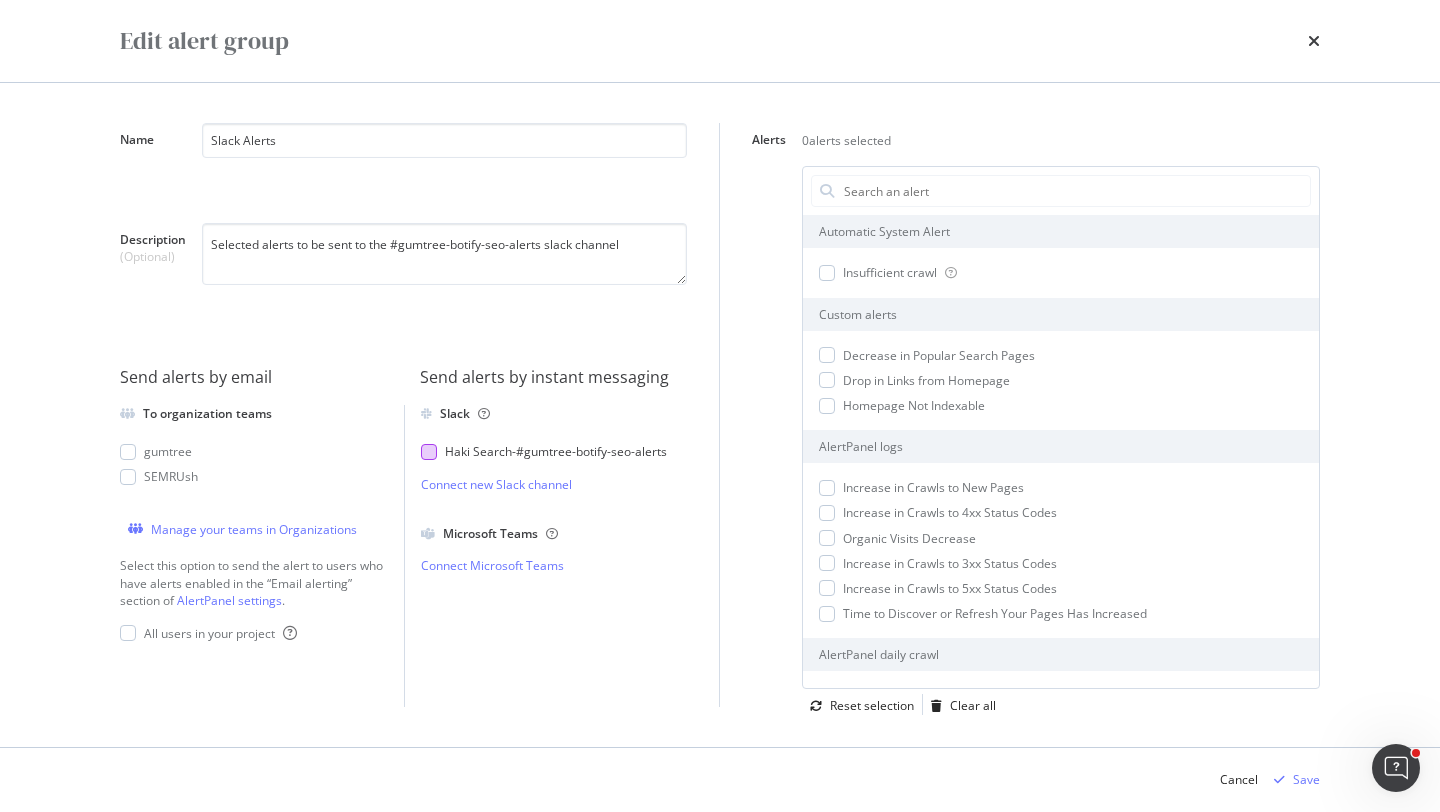 click at bounding box center [429, 452] 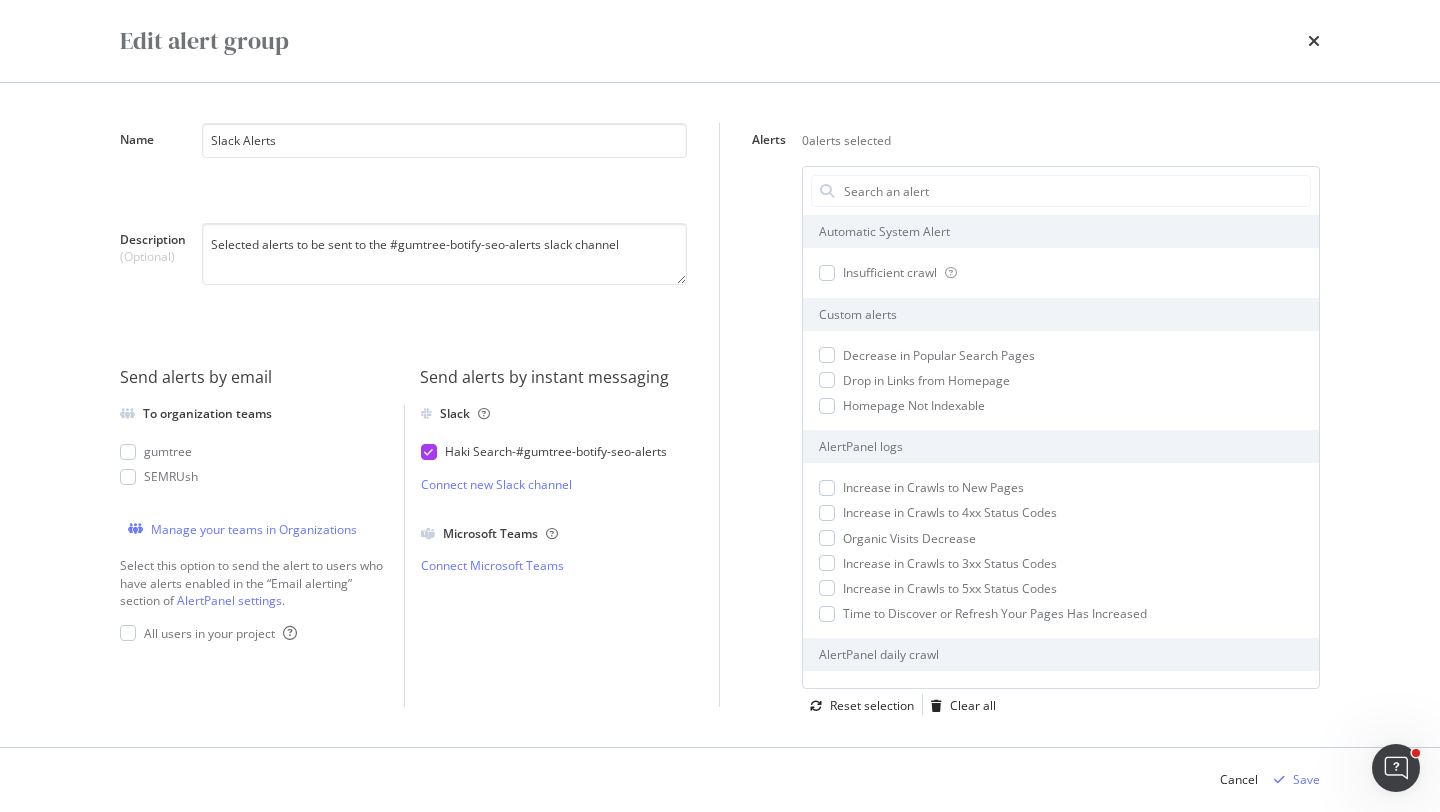click at bounding box center [1314, 41] 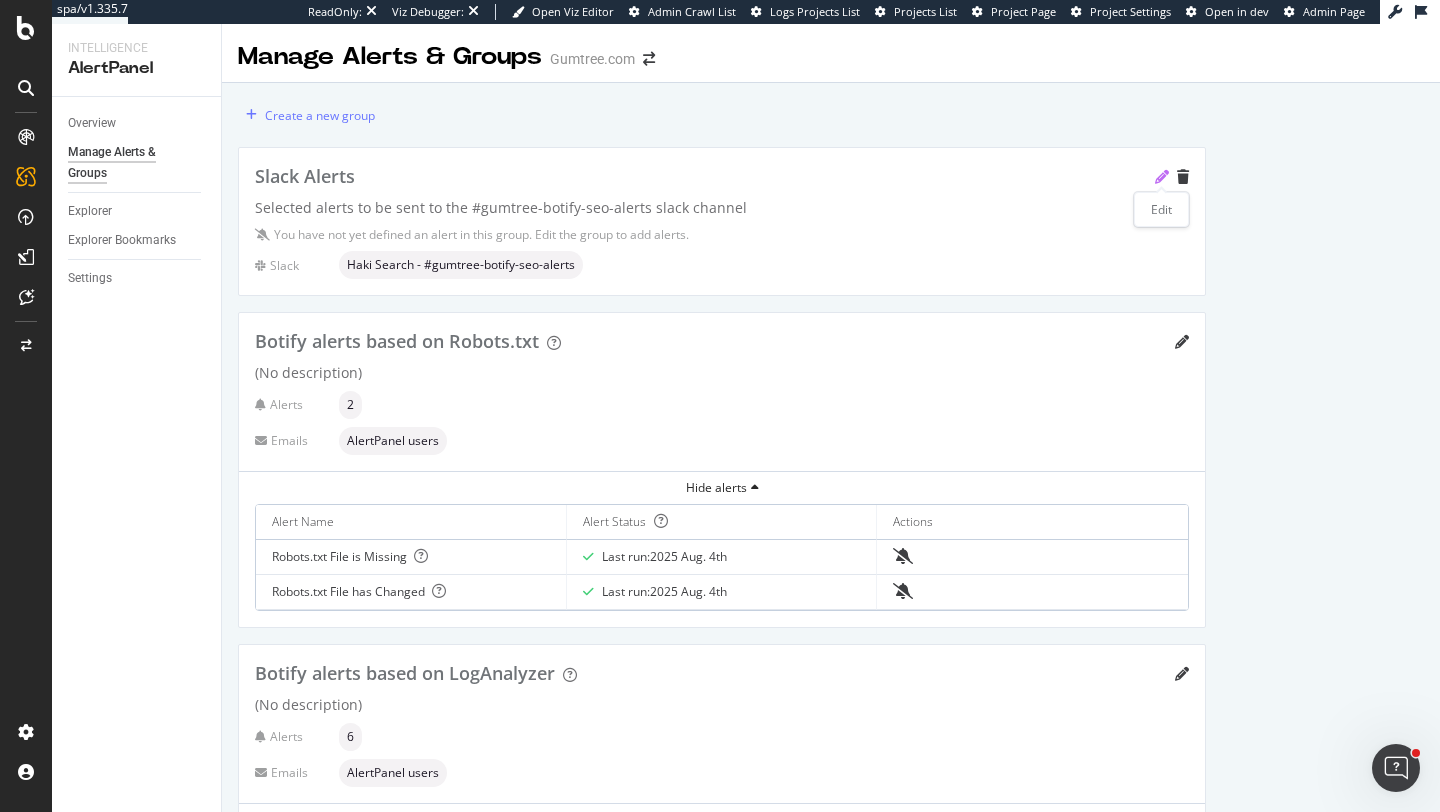 click at bounding box center [1162, 177] 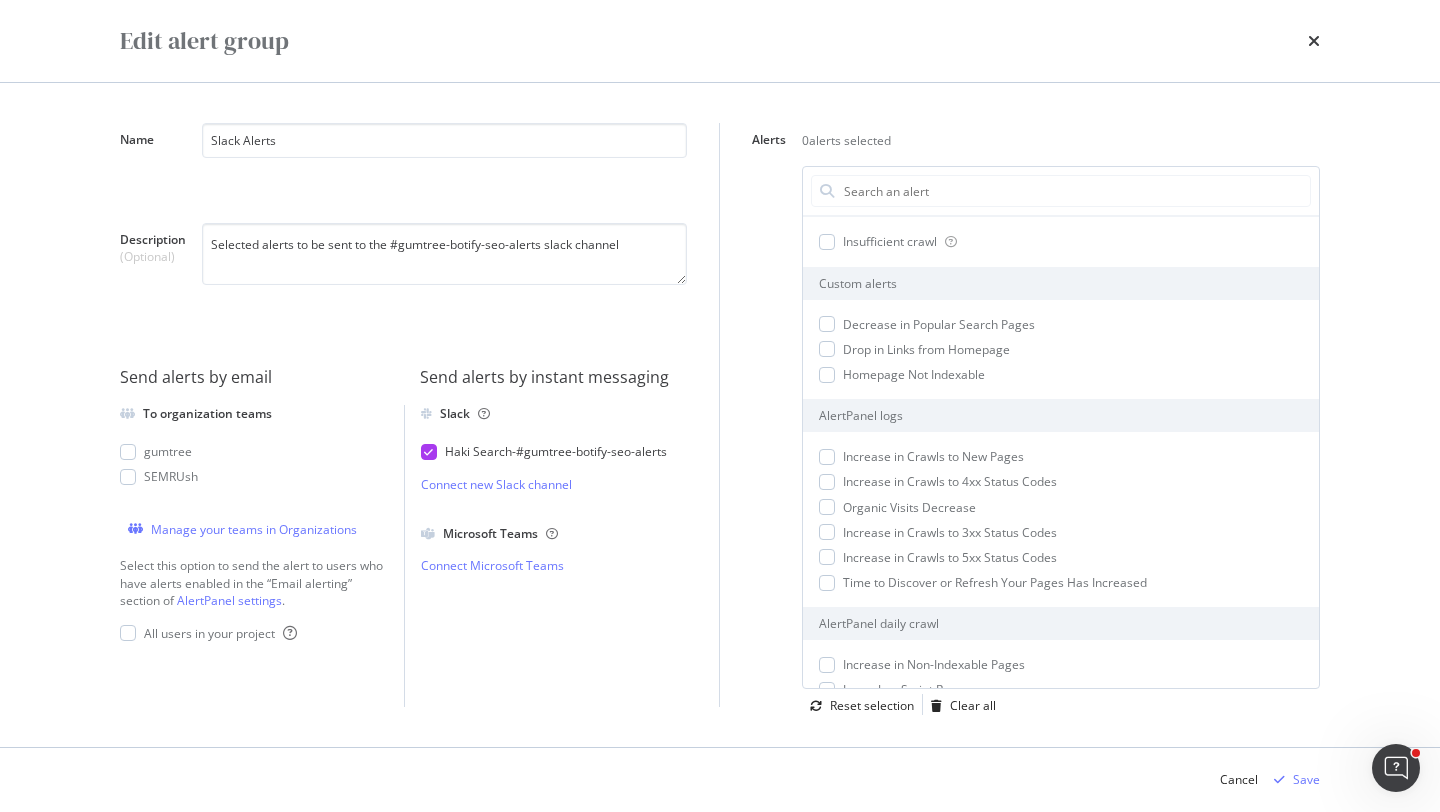 scroll, scrollTop: 0, scrollLeft: 0, axis: both 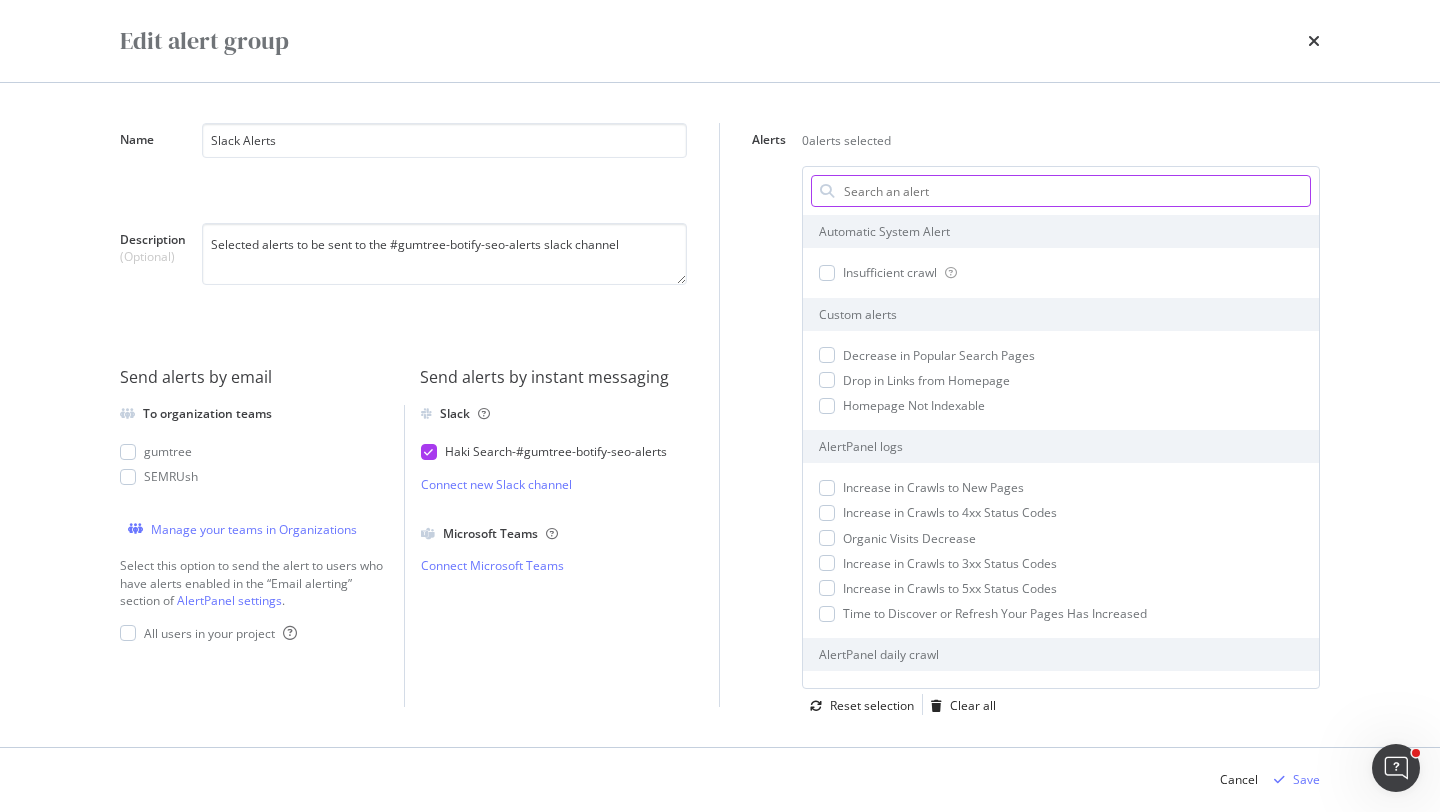 click on "Alerts" at bounding box center (1076, 191) 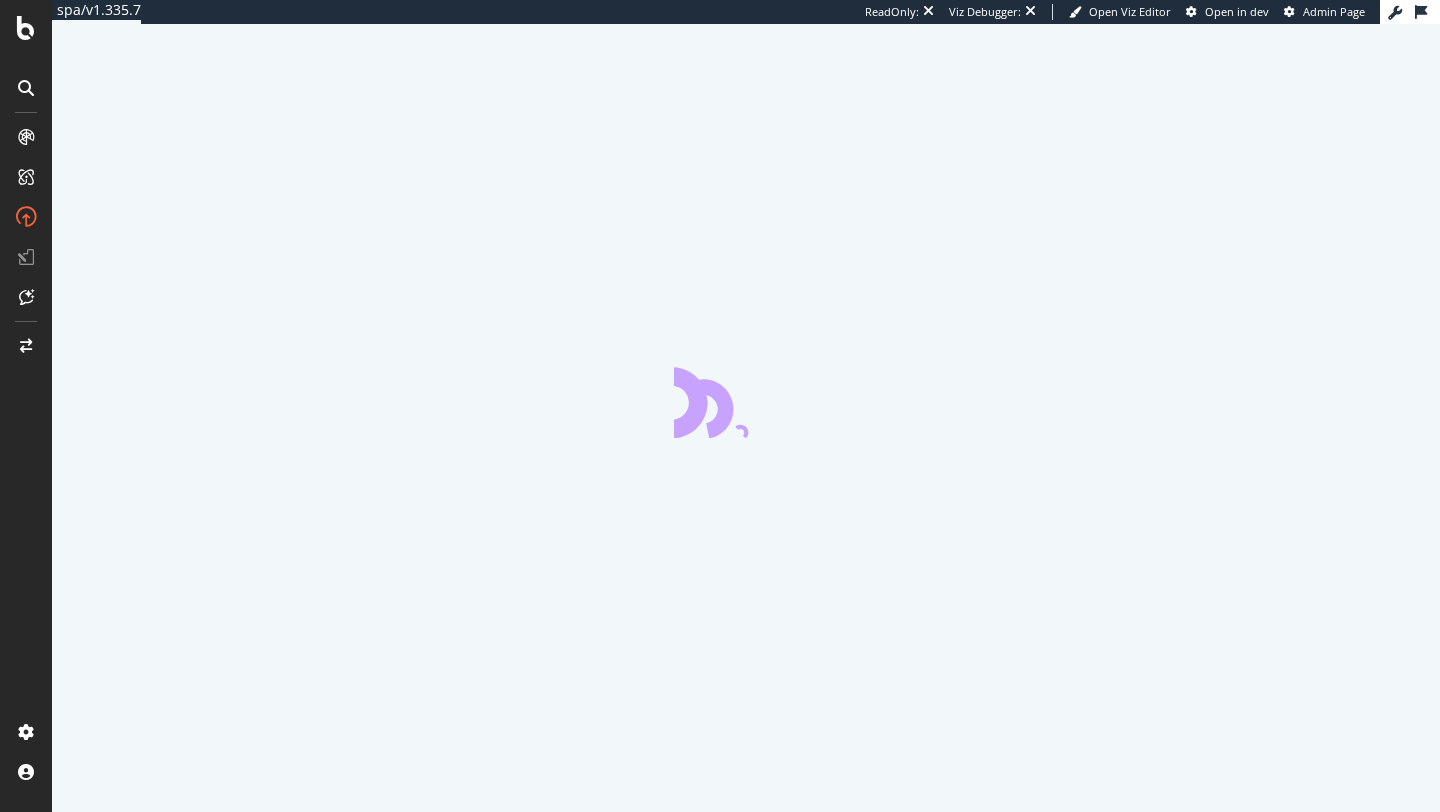 scroll, scrollTop: 0, scrollLeft: 0, axis: both 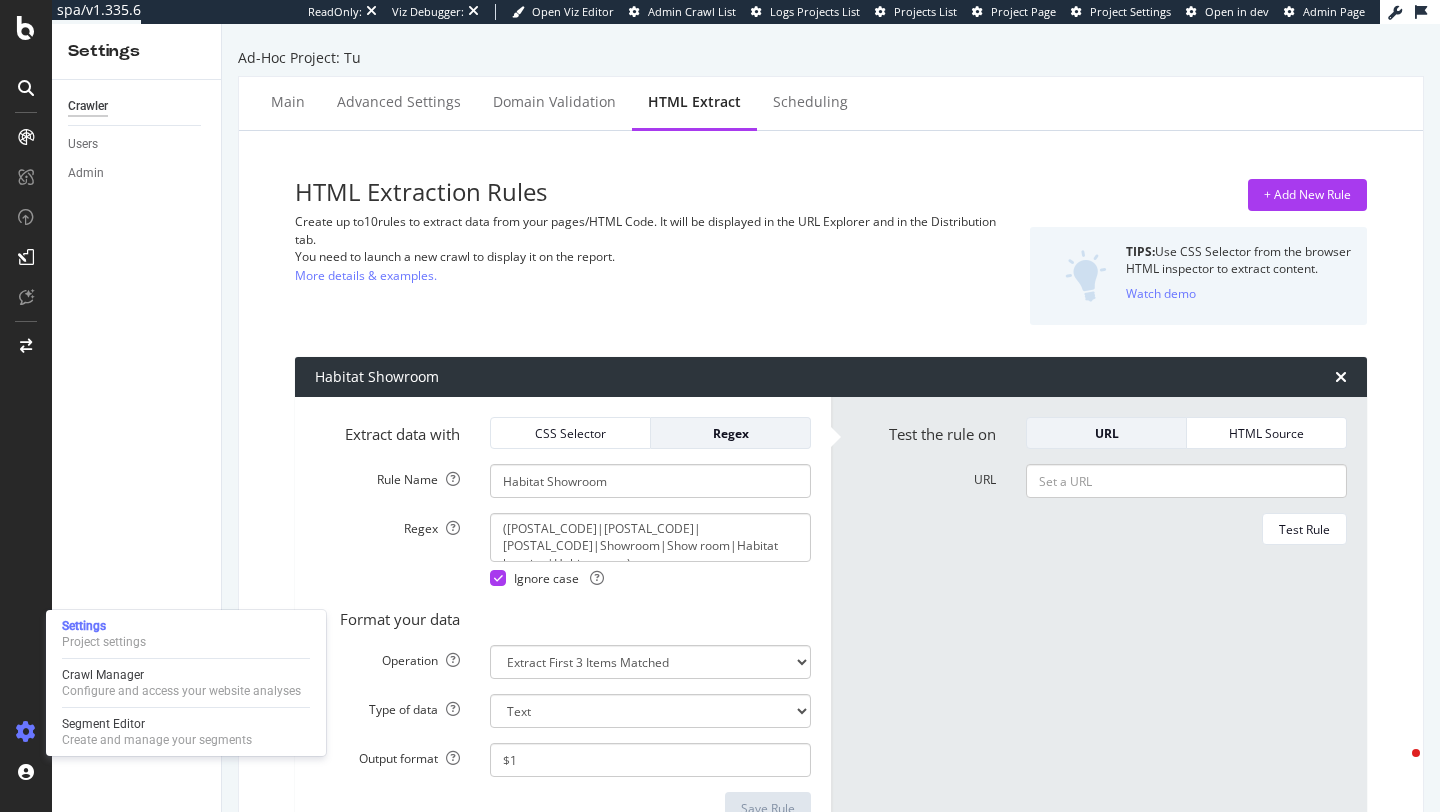 select on "list" 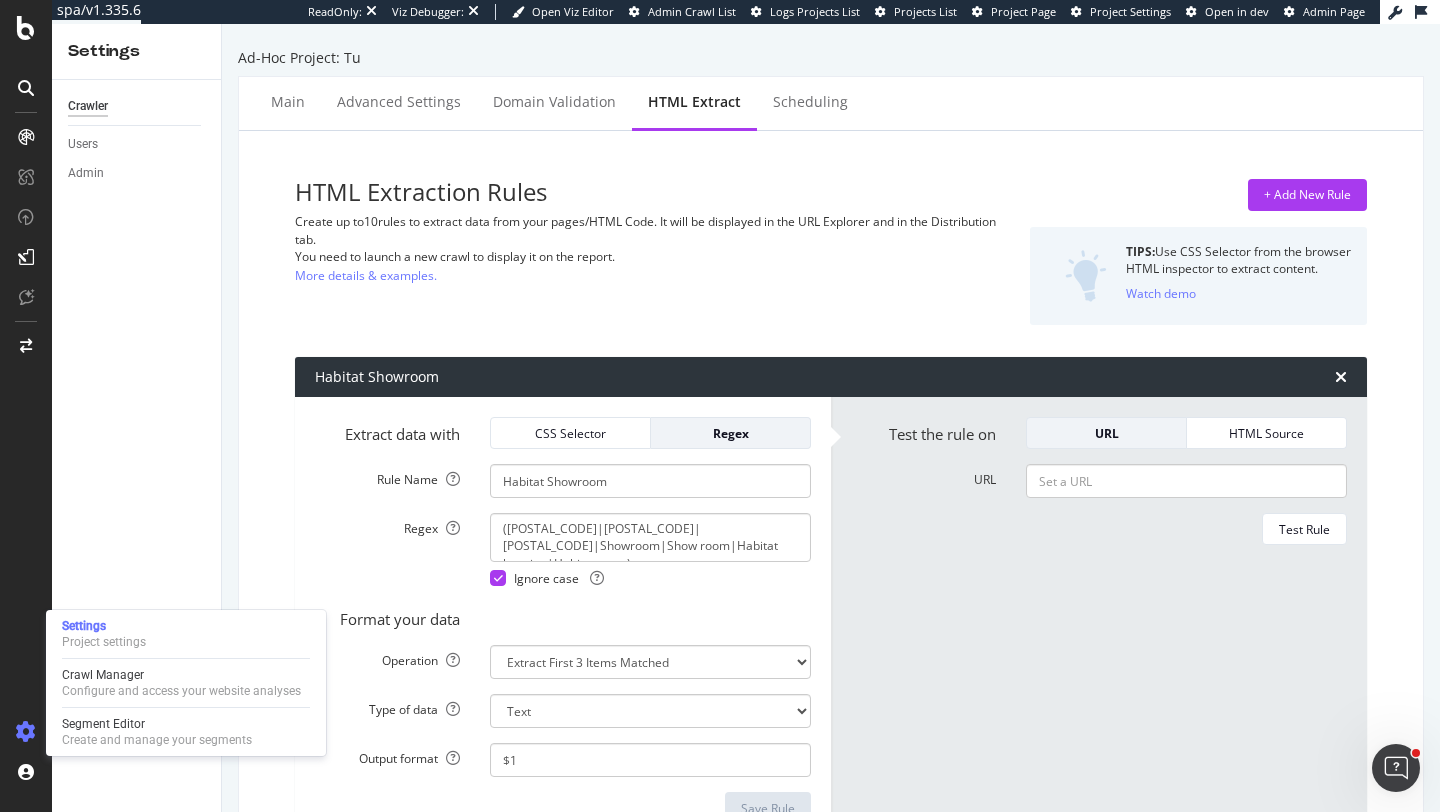 scroll, scrollTop: 0, scrollLeft: 0, axis: both 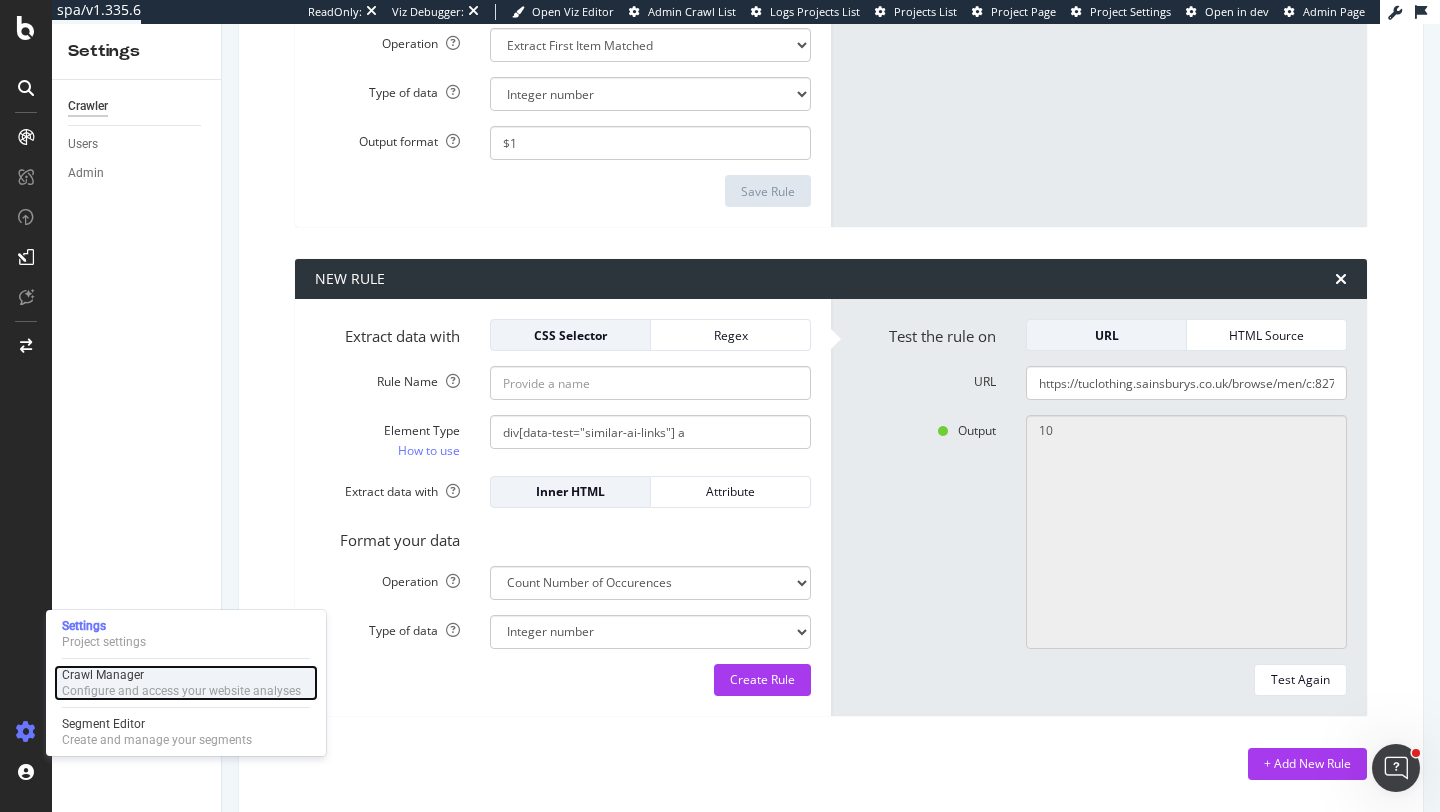 click on "Configure and access your website analyses" at bounding box center (181, 691) 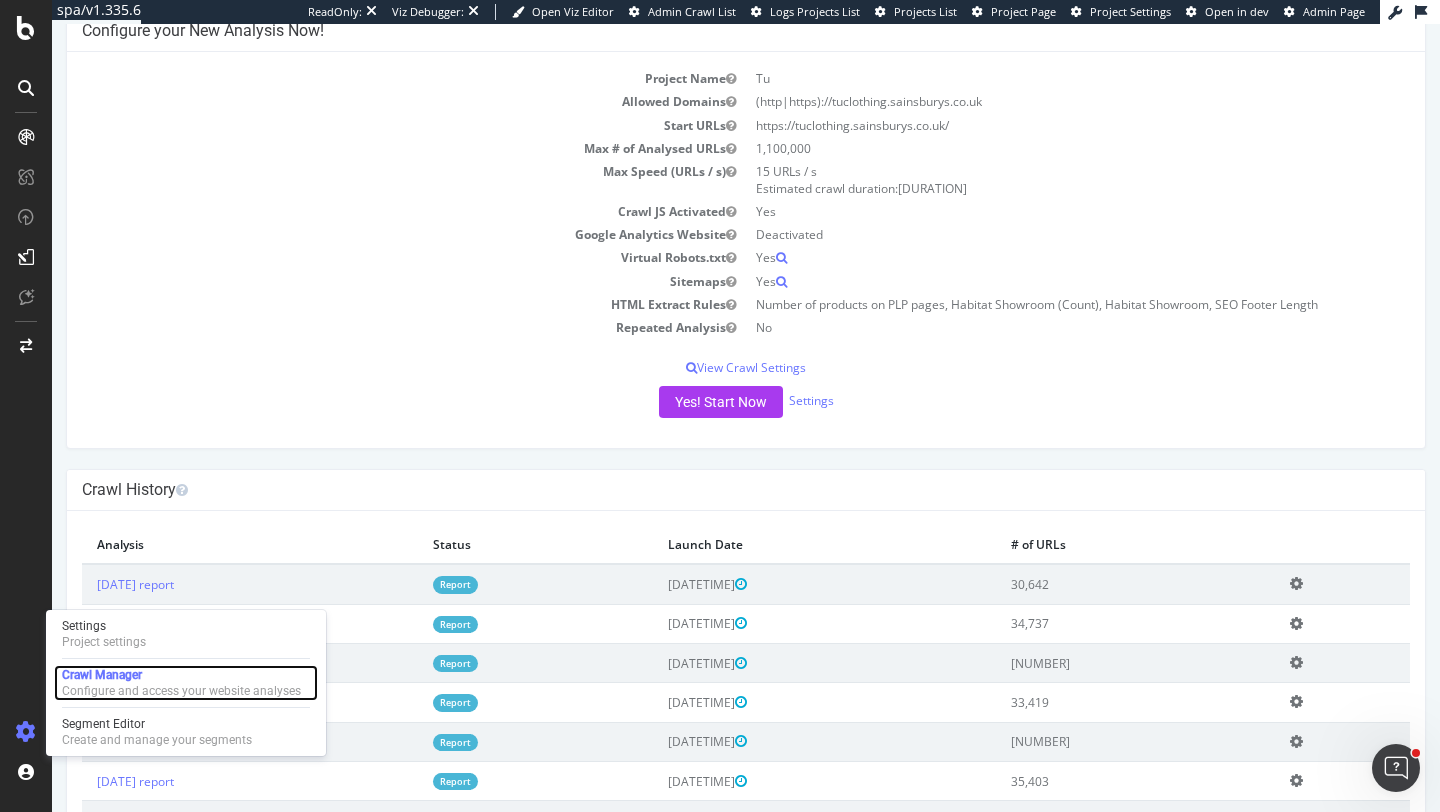 scroll, scrollTop: 0, scrollLeft: 0, axis: both 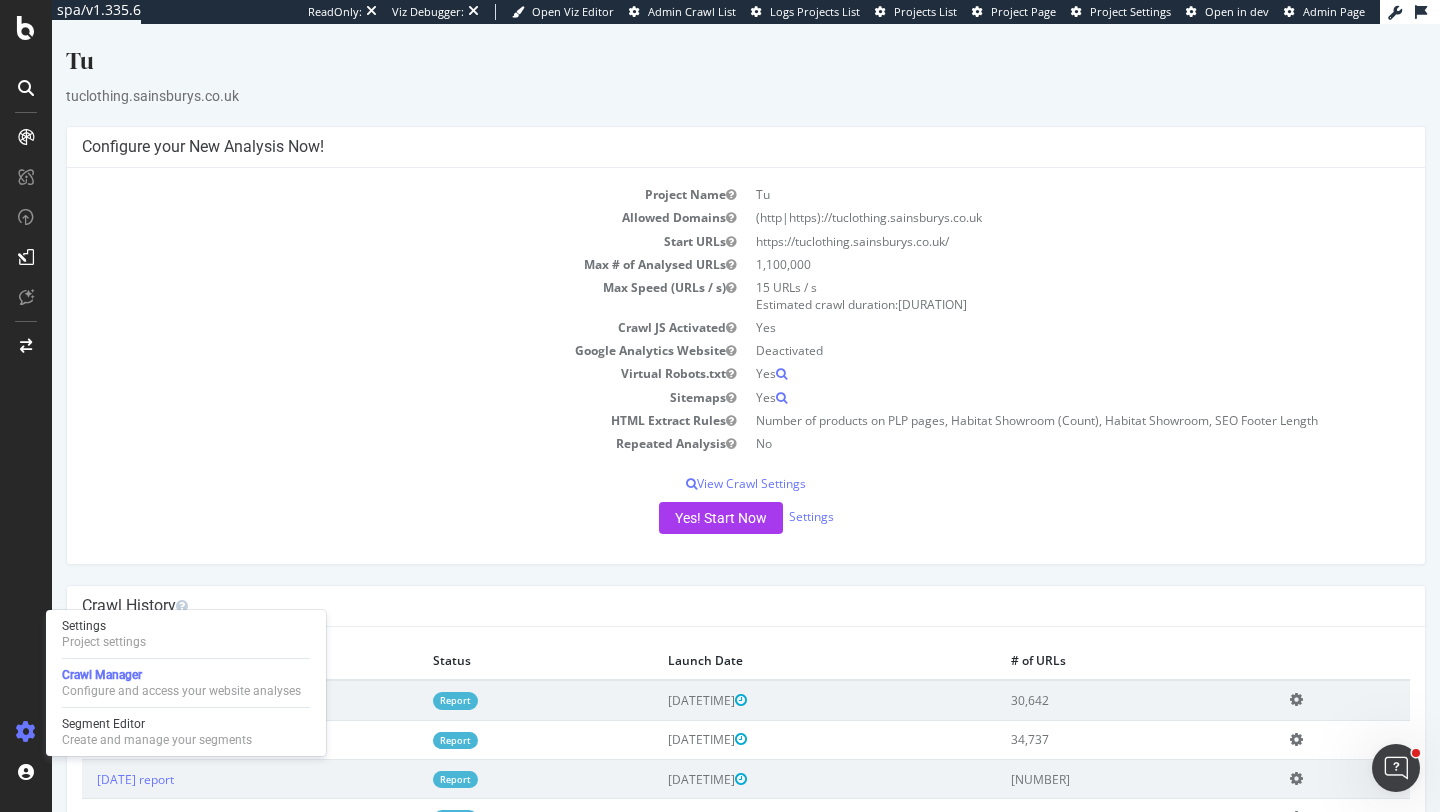 click on "Max Speed (URLs / s)" at bounding box center [414, 296] 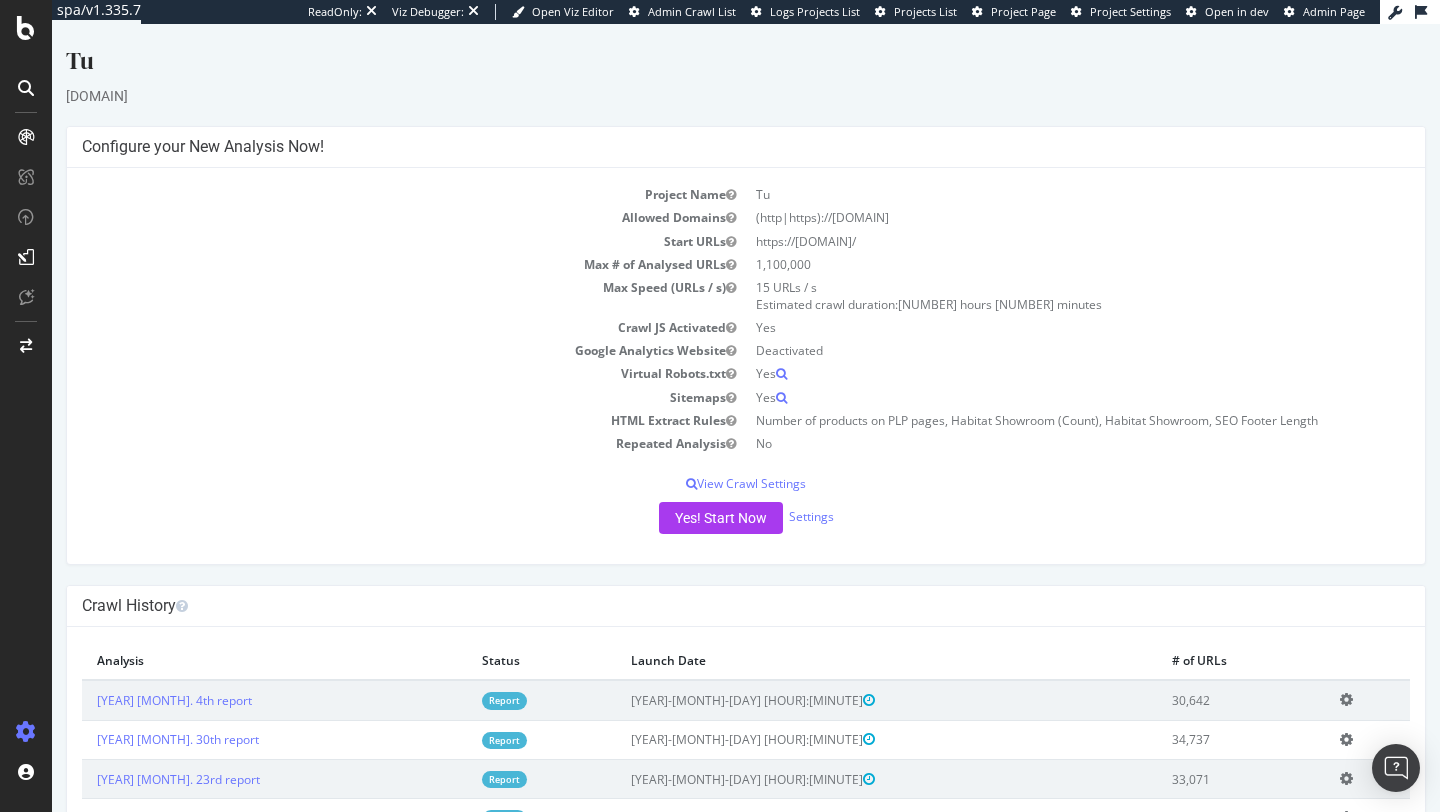 scroll, scrollTop: 0, scrollLeft: 0, axis: both 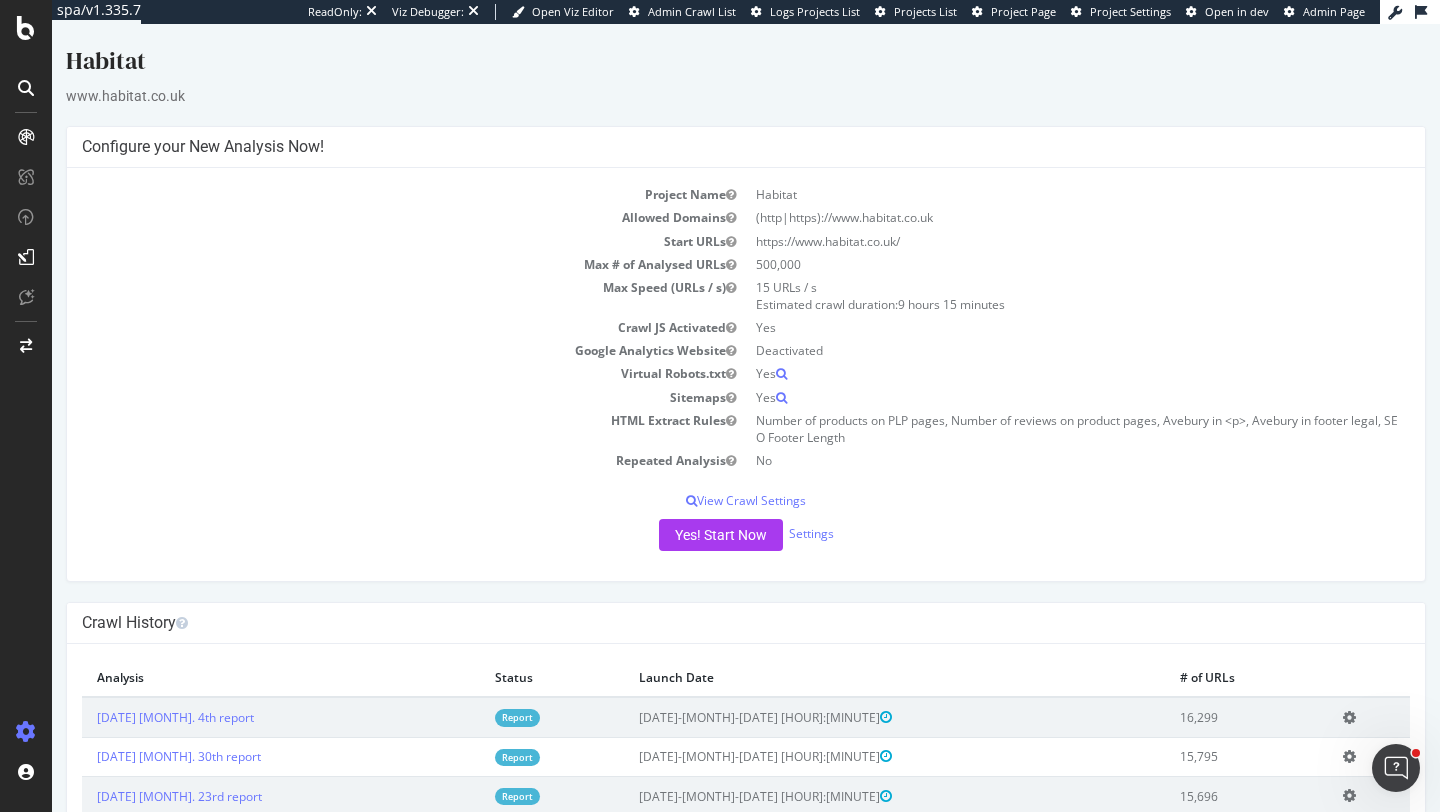 click on "Report" at bounding box center [517, 717] 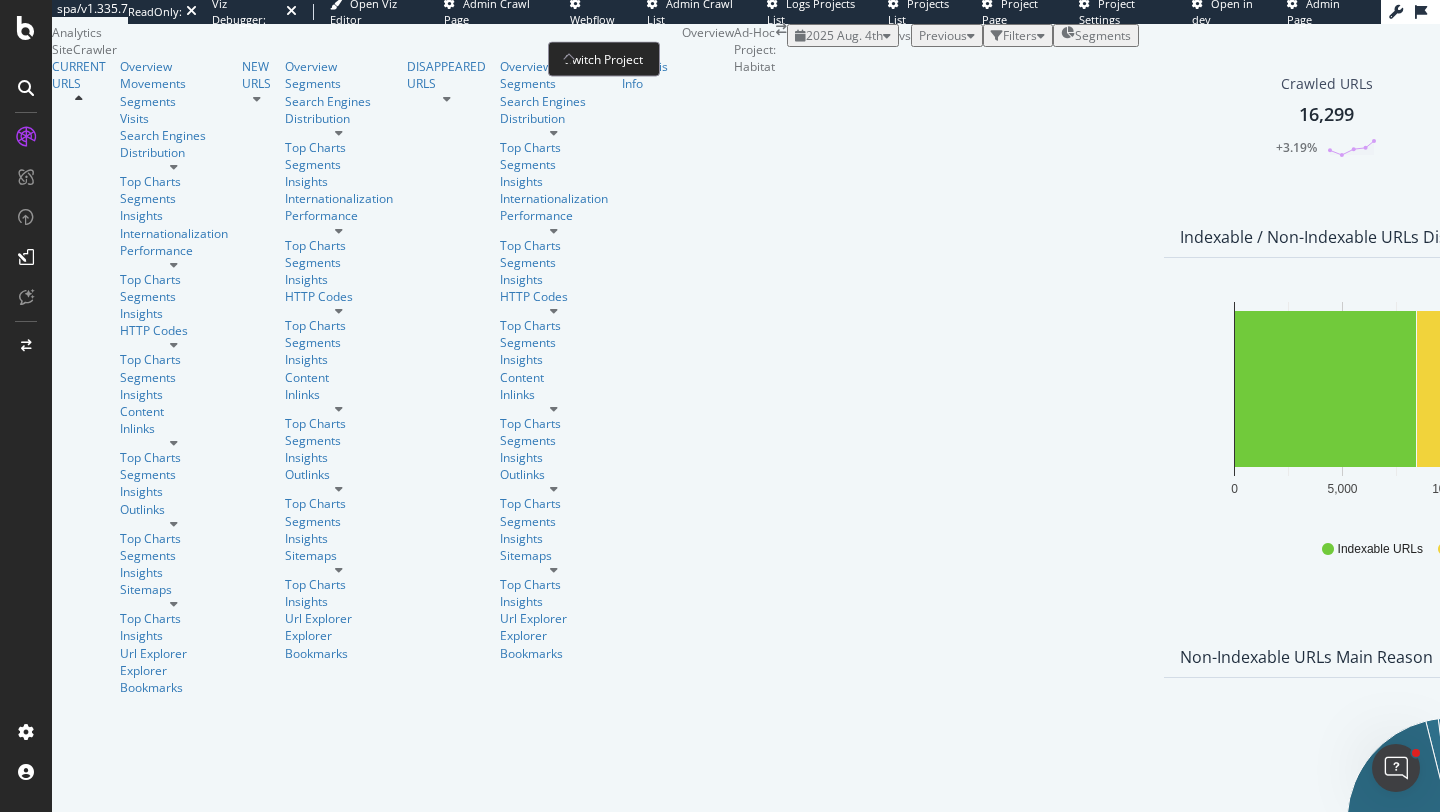 click at bounding box center [781, 30] 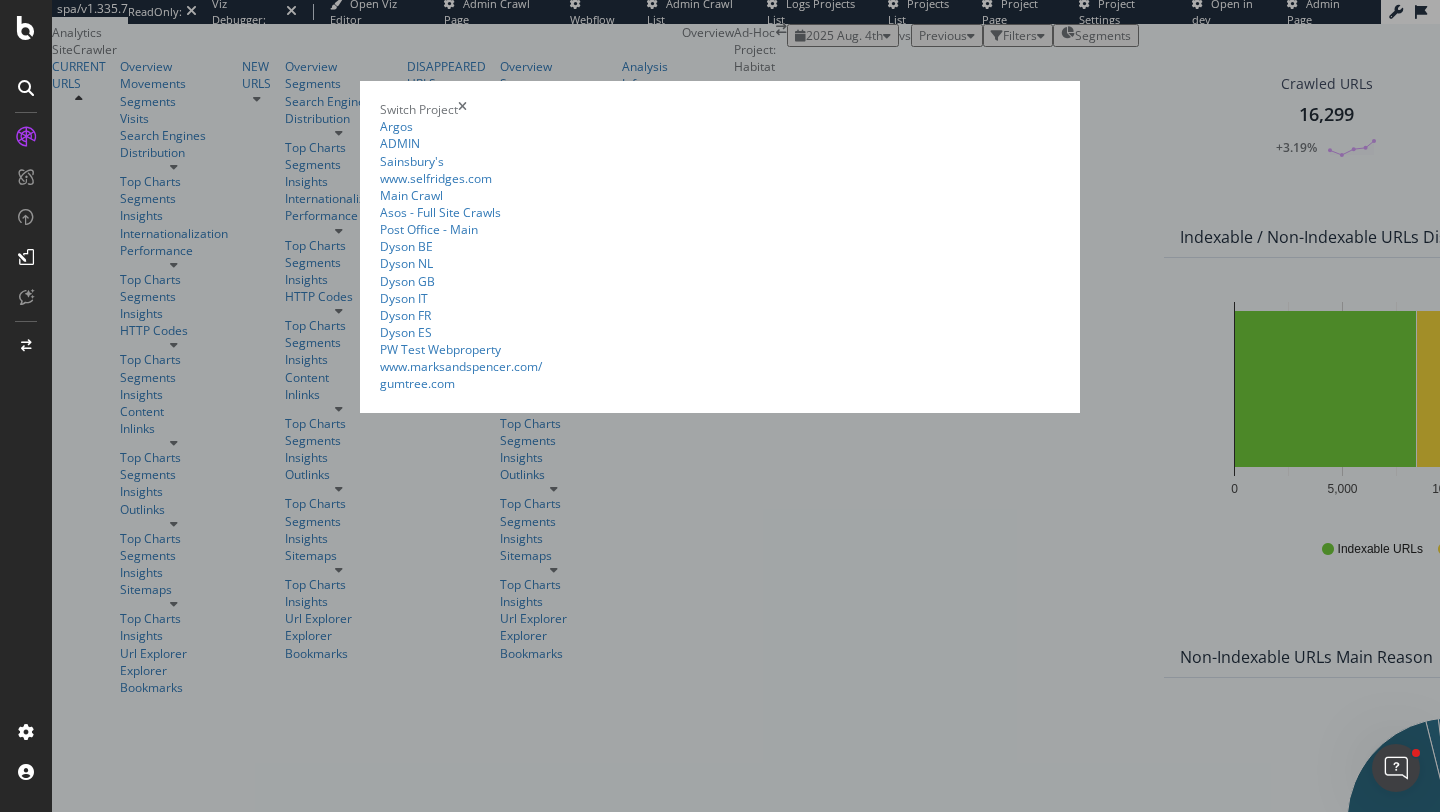click on "Switch Project" at bounding box center [720, 109] 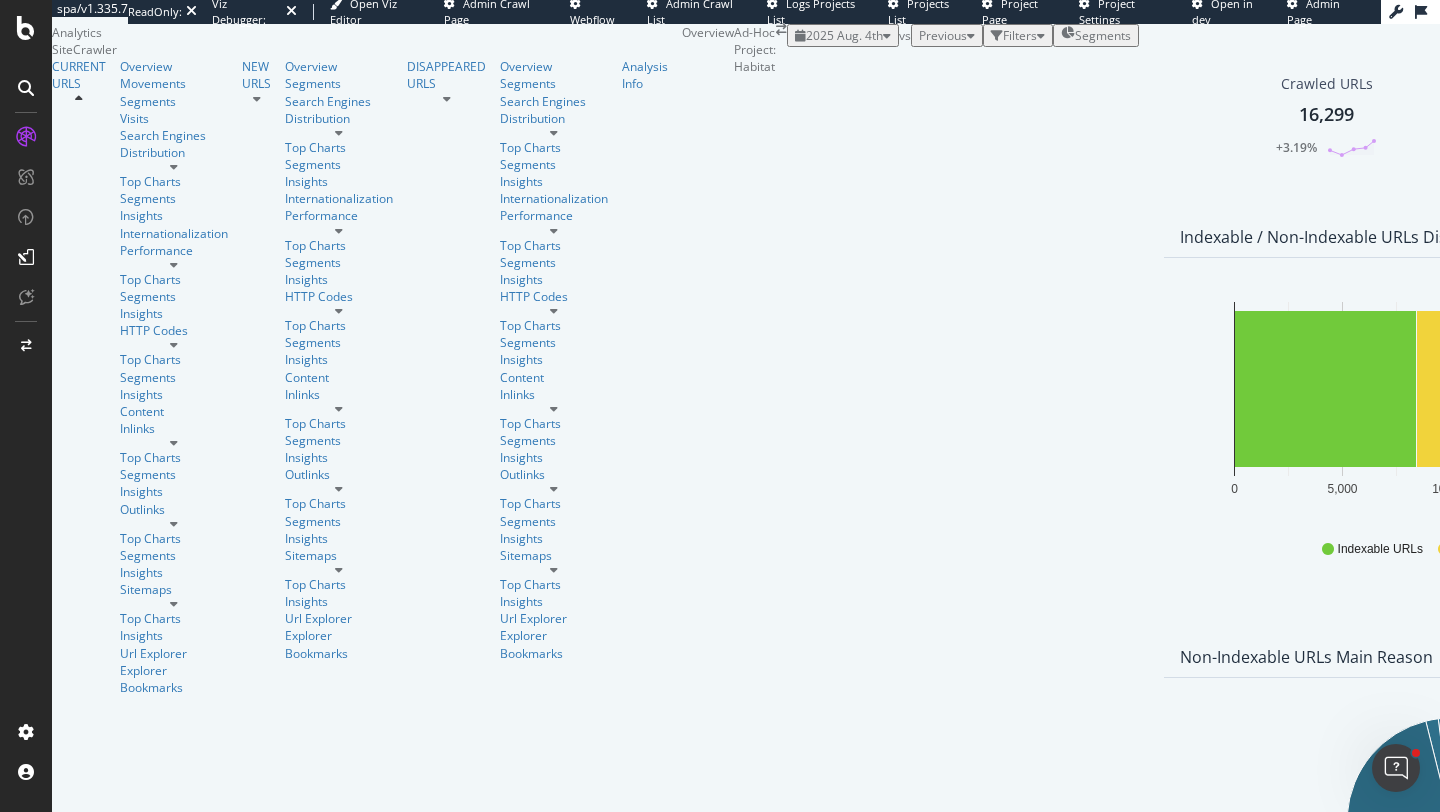 click on "Filters" at bounding box center (1020, 35) 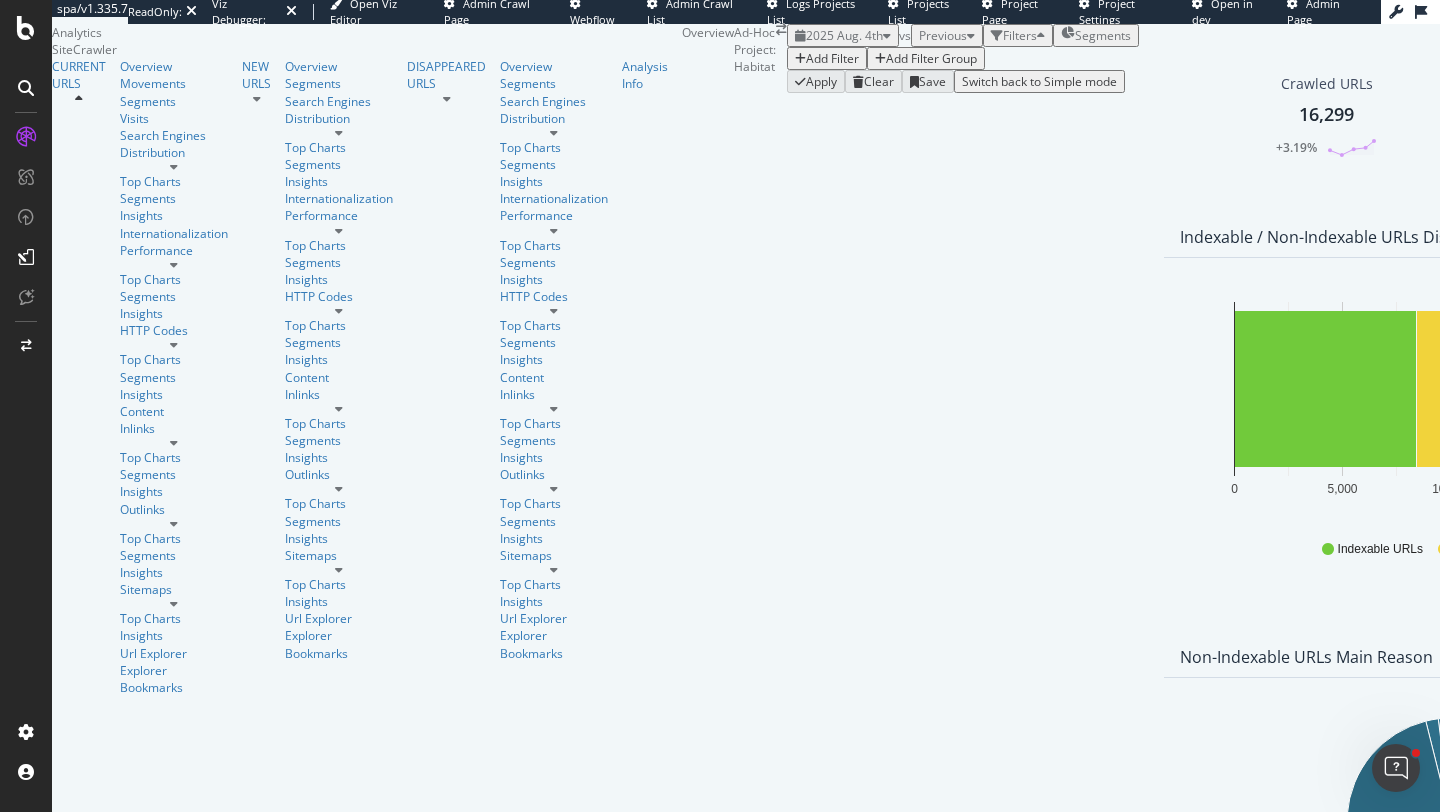 click on "Add Filter Add Filter Group" at bounding box center (963, 58) 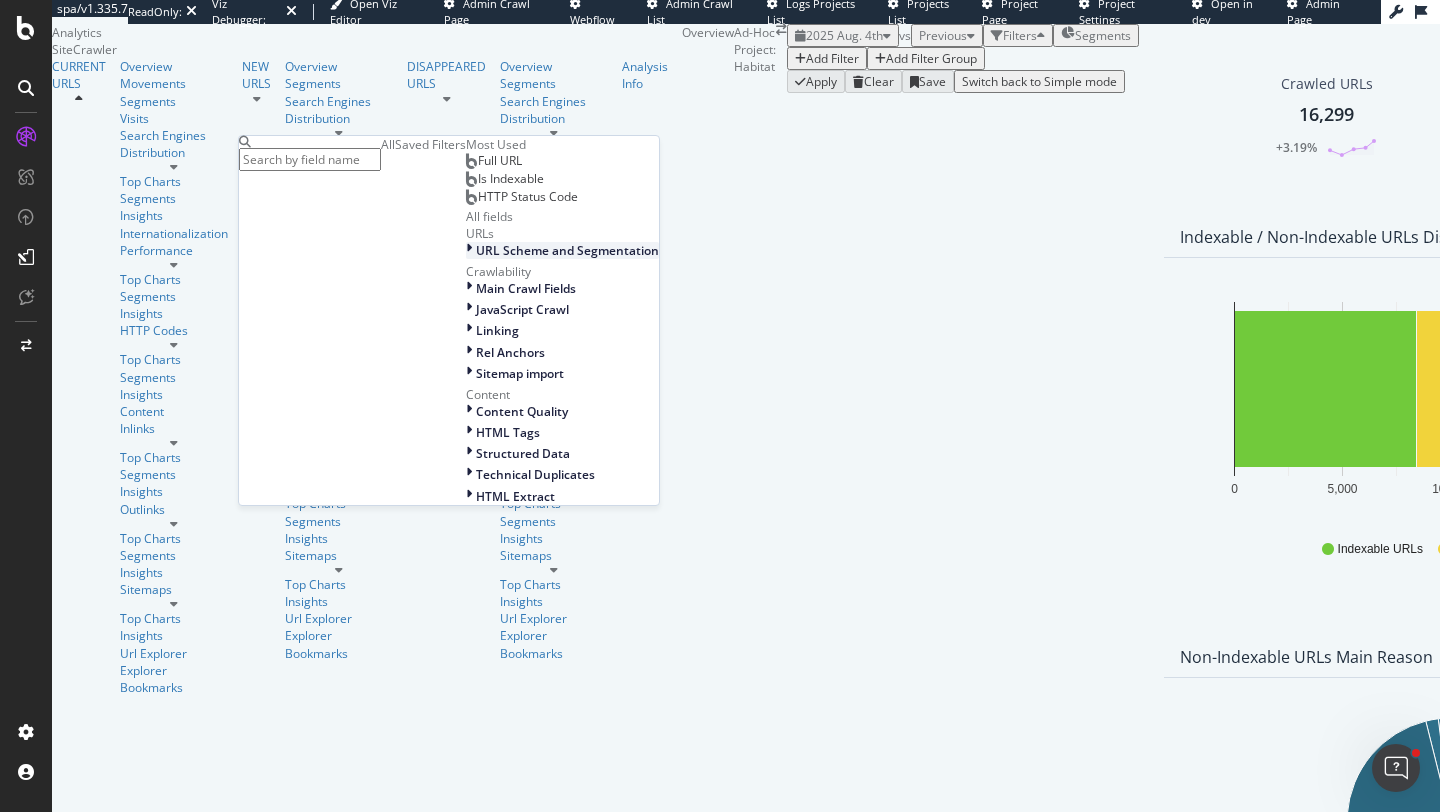 scroll, scrollTop: 210, scrollLeft: 0, axis: vertical 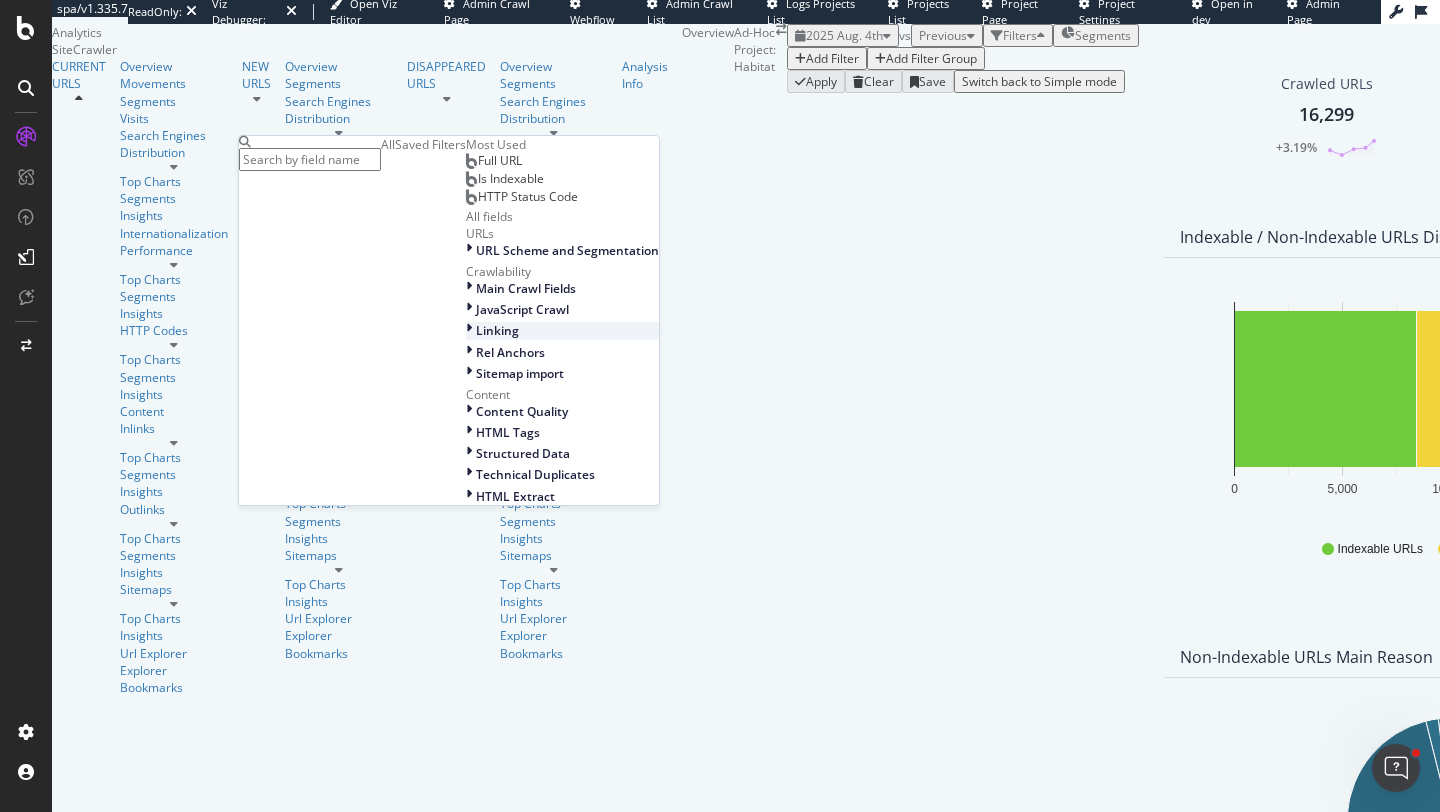 click on "Linking" at bounding box center (497, 330) 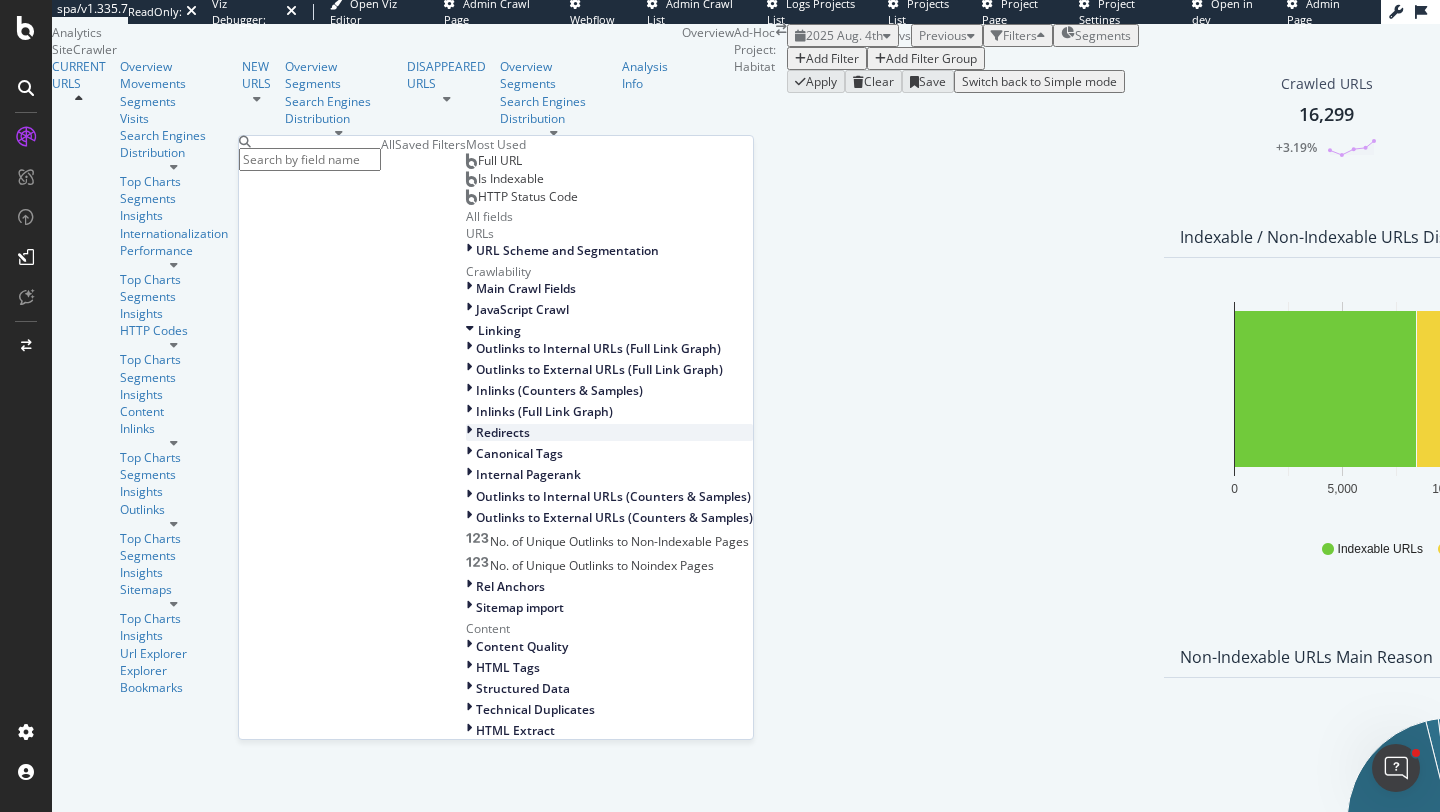 scroll, scrollTop: 233, scrollLeft: 0, axis: vertical 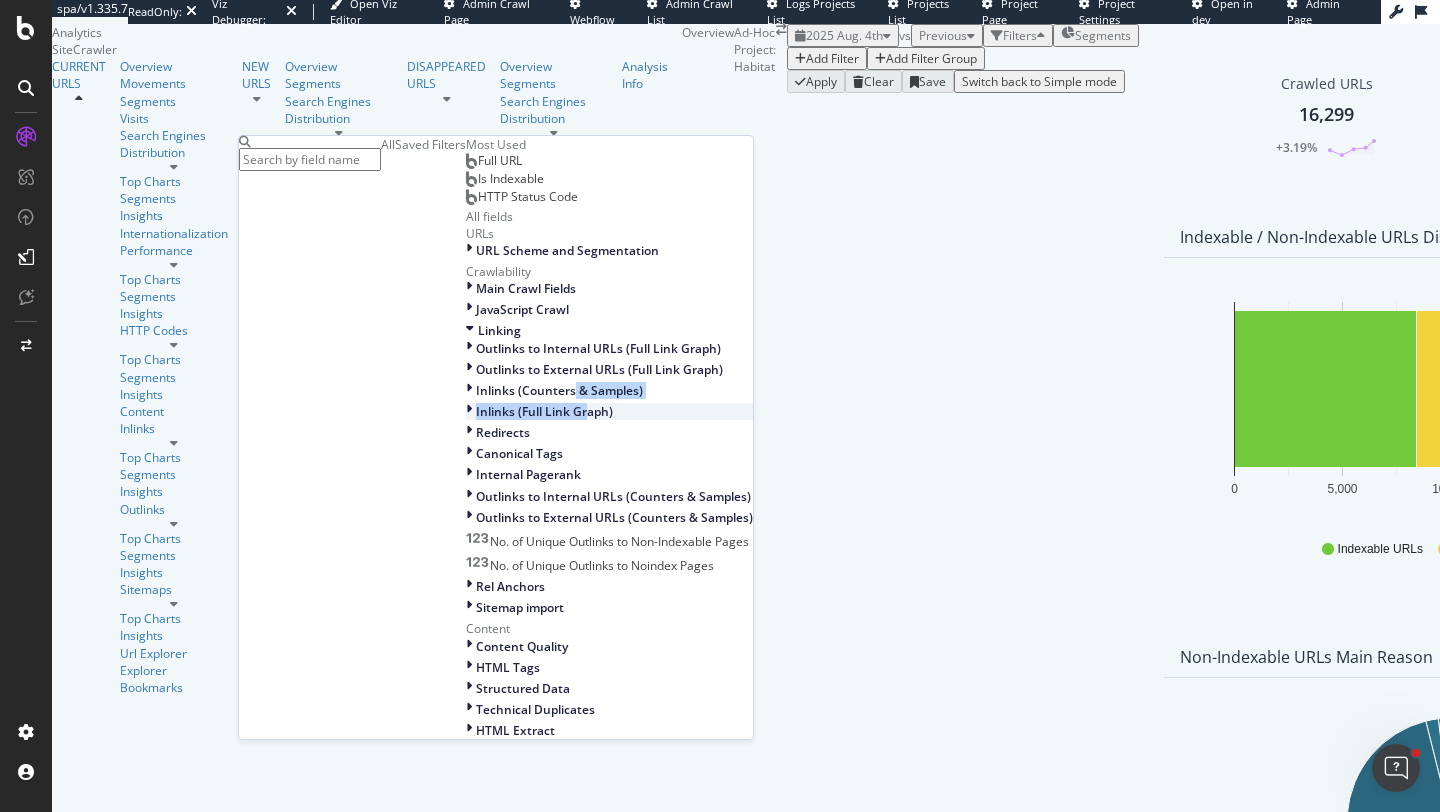 drag, startPoint x: 371, startPoint y: 453, endPoint x: 386, endPoint y: 480, distance: 30.88689 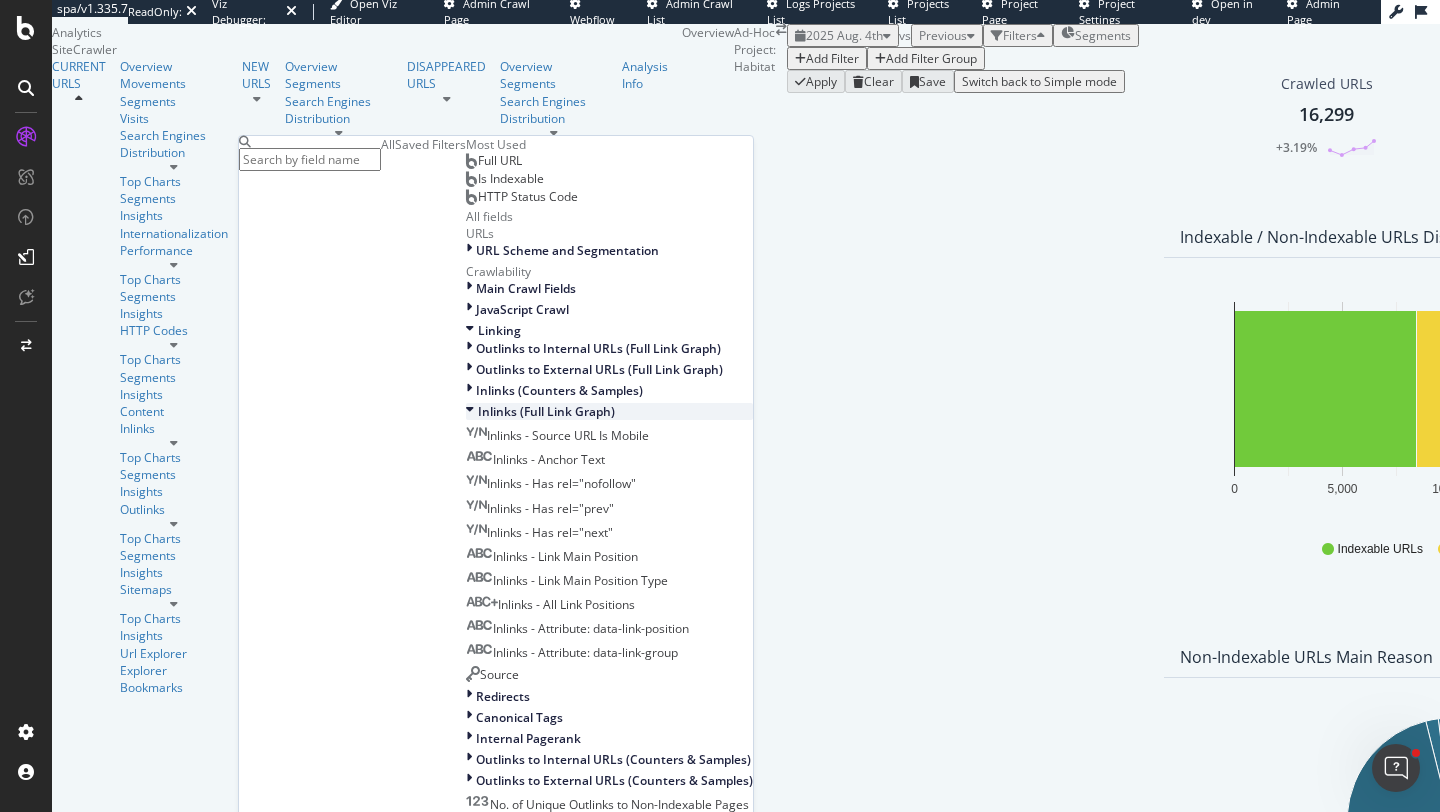 scroll, scrollTop: 374, scrollLeft: 0, axis: vertical 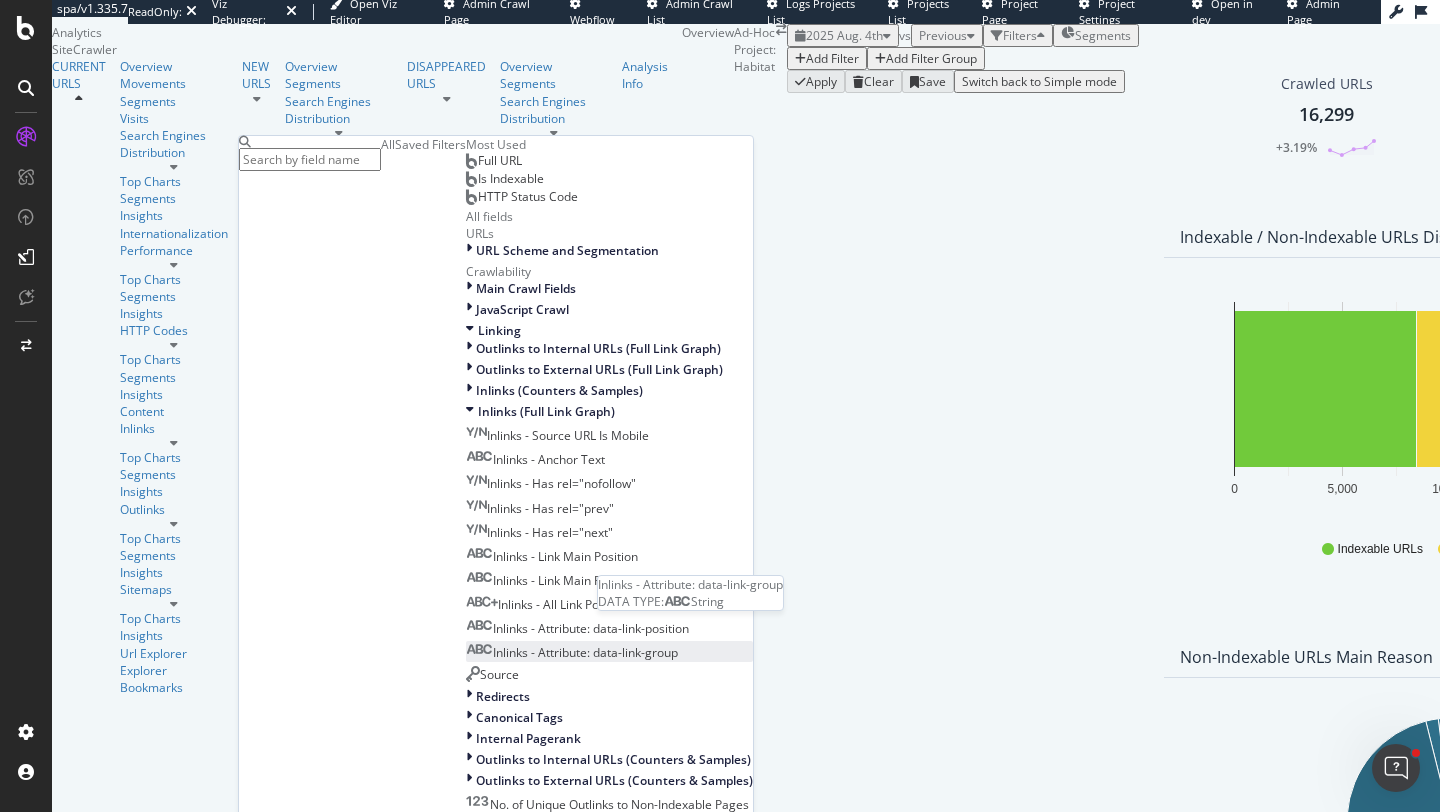 click on "Inlinks - Attribute: data-link-group" at bounding box center [585, 652] 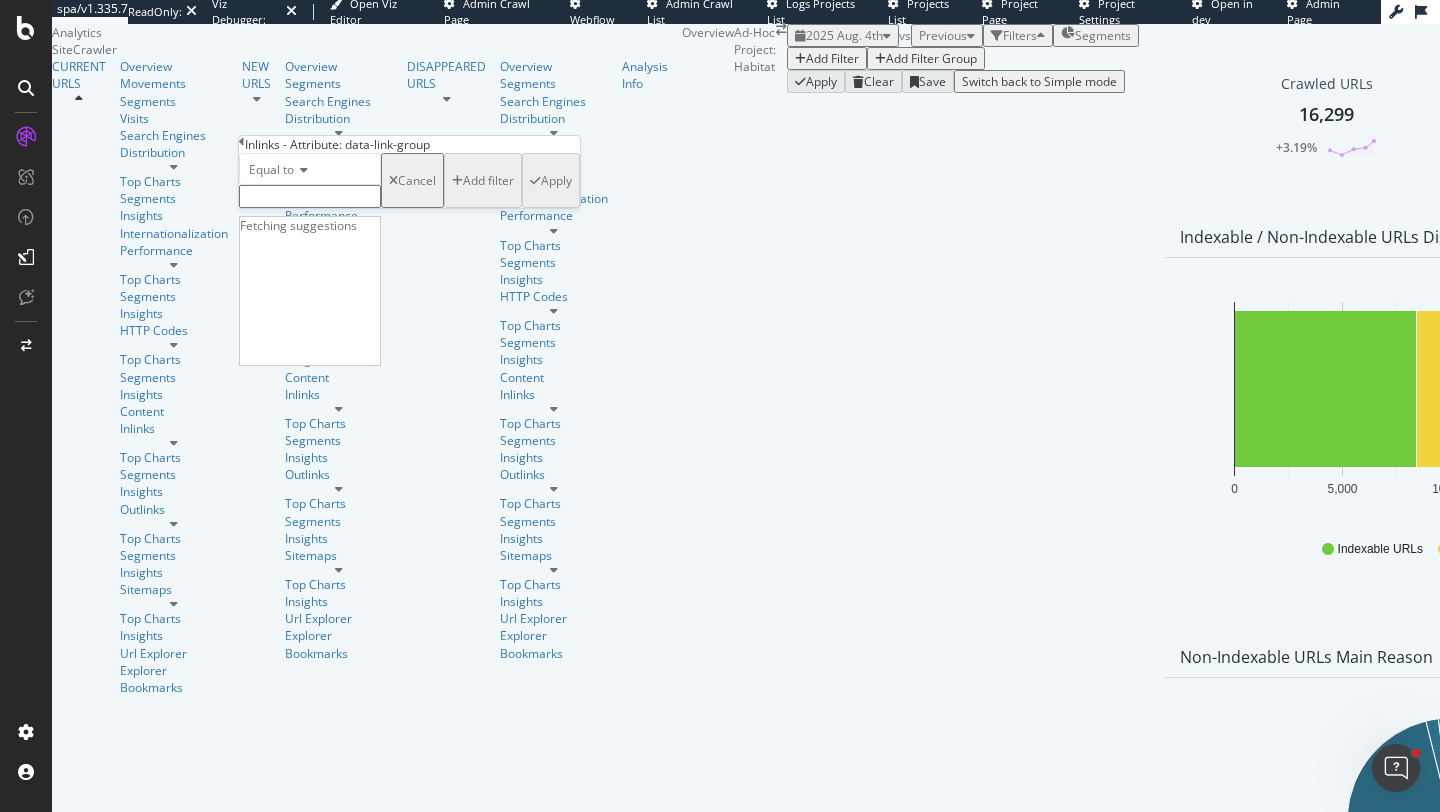 click at bounding box center (310, 196) 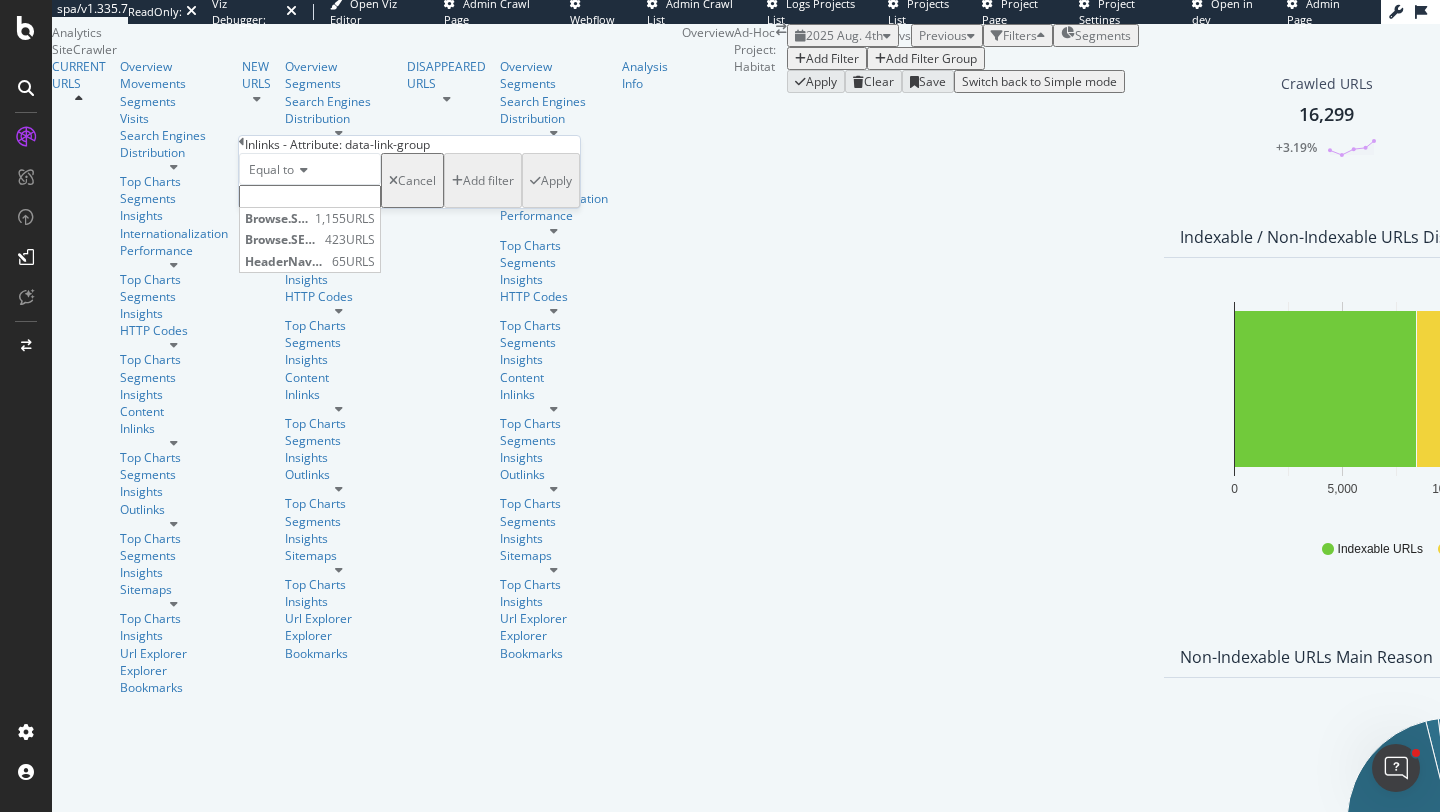 click on "Equal to Browse.SimilarAI 1,155  URLS Browse.SEO_Text 423  URLS HeaderNavMenu 65  URLS" at bounding box center [310, 180] 